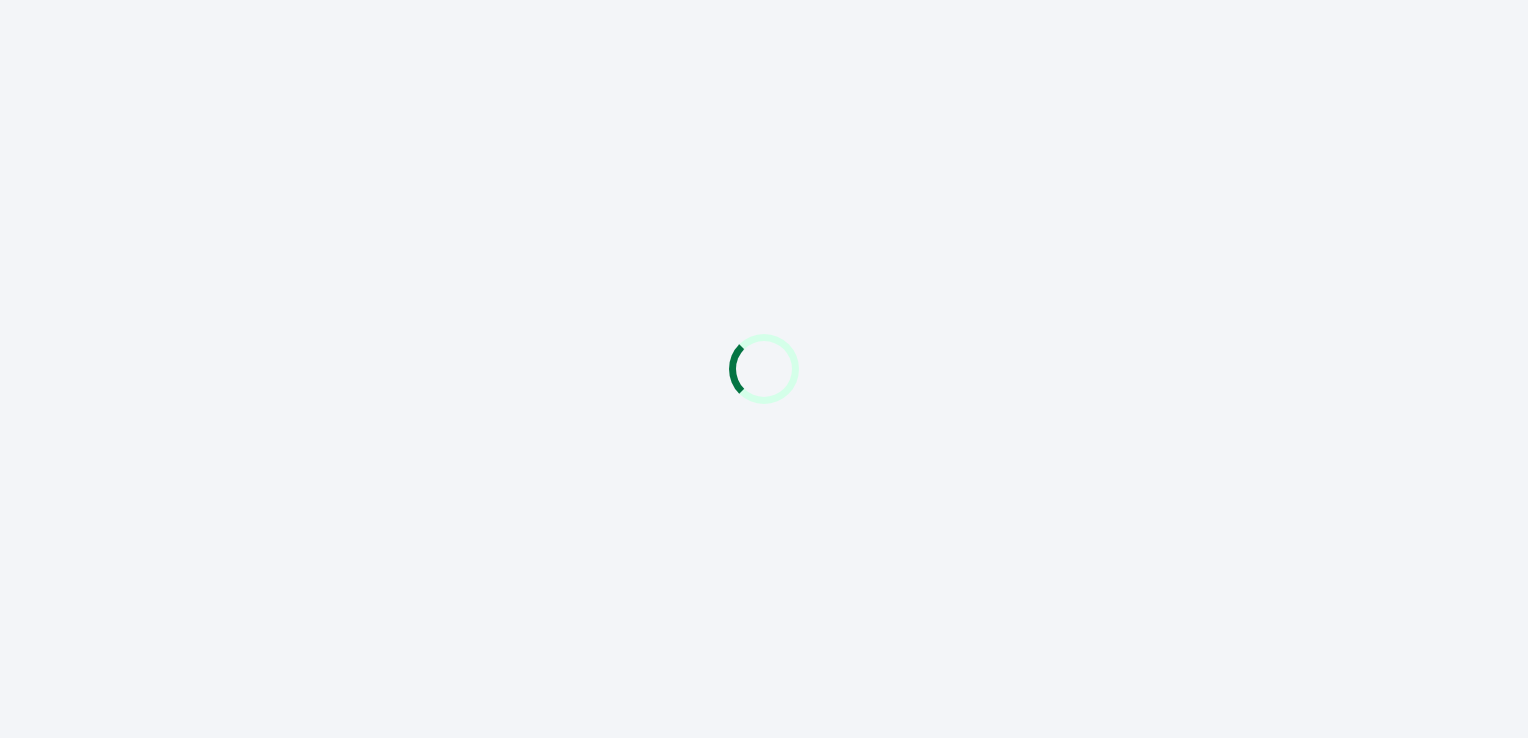 scroll, scrollTop: 0, scrollLeft: 0, axis: both 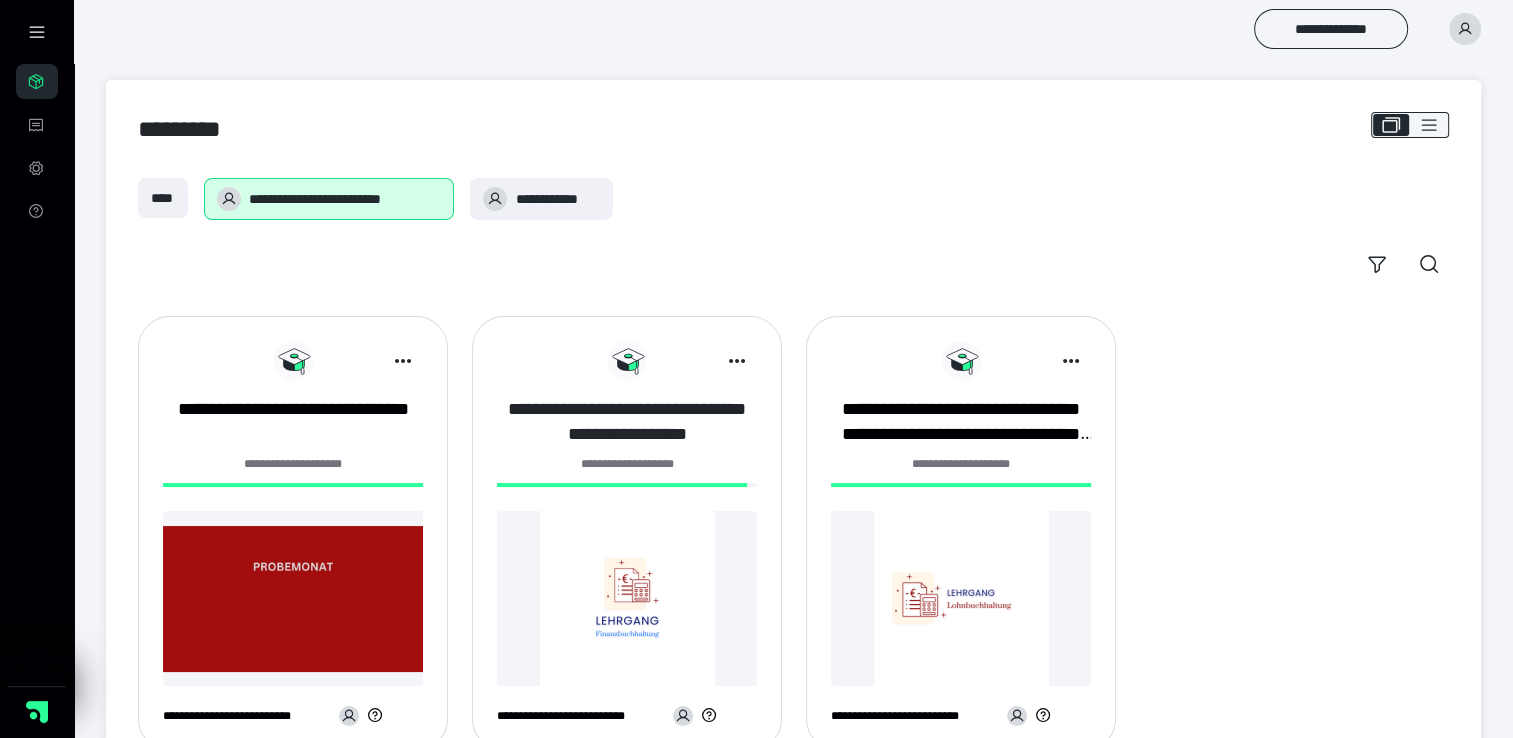 click on "**********" at bounding box center (627, 422) 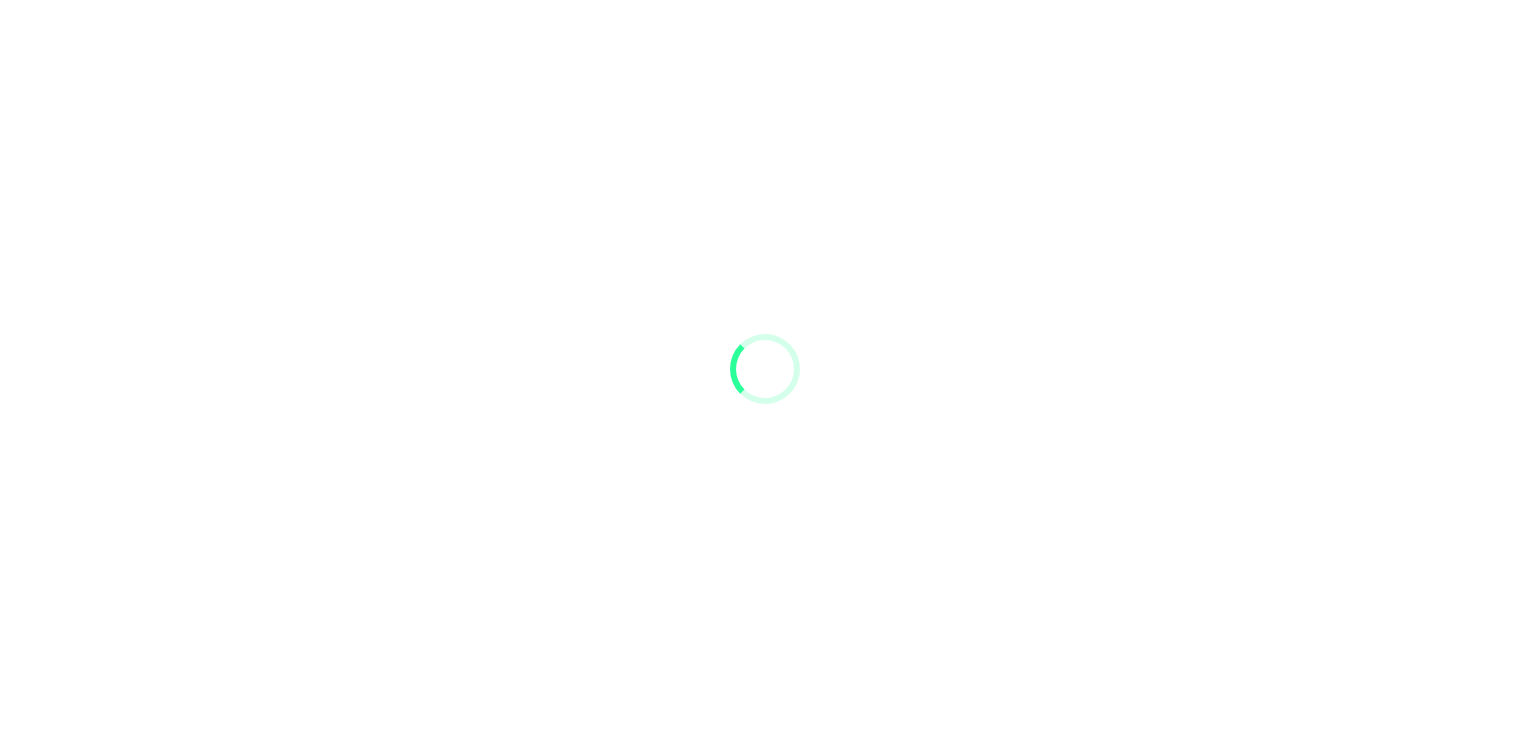 scroll, scrollTop: 0, scrollLeft: 0, axis: both 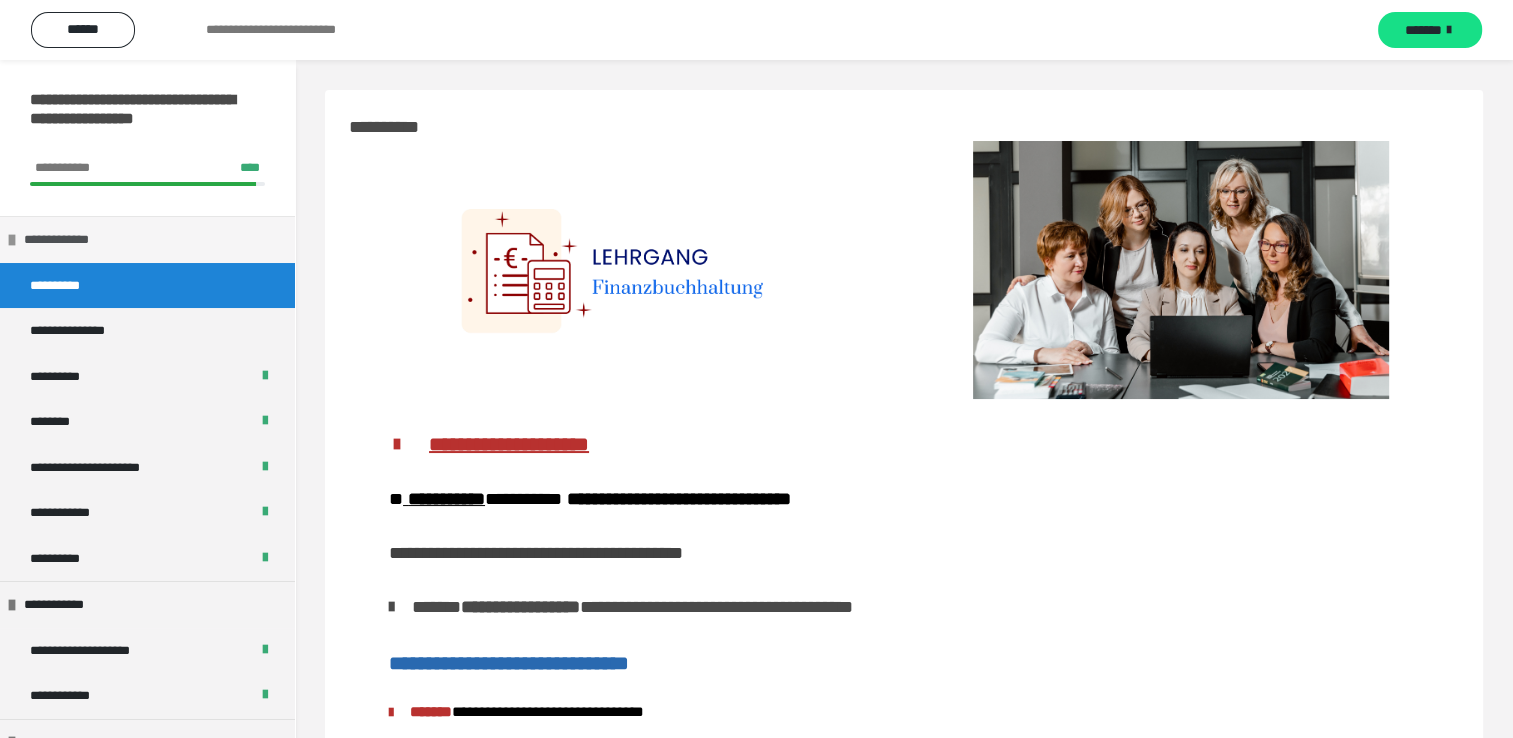 click on "**********" at bounding box center (147, 239) 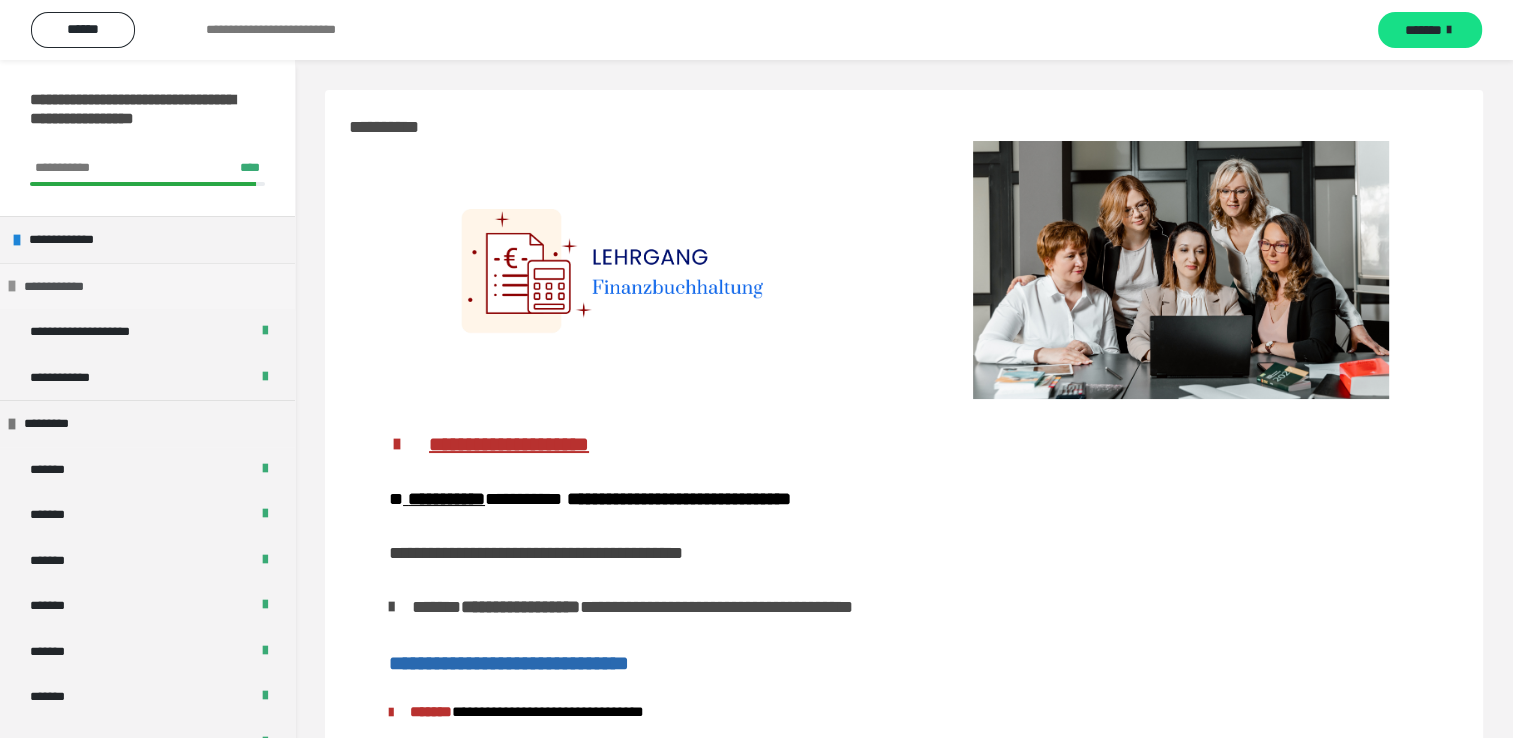 click on "**********" at bounding box center (147, 286) 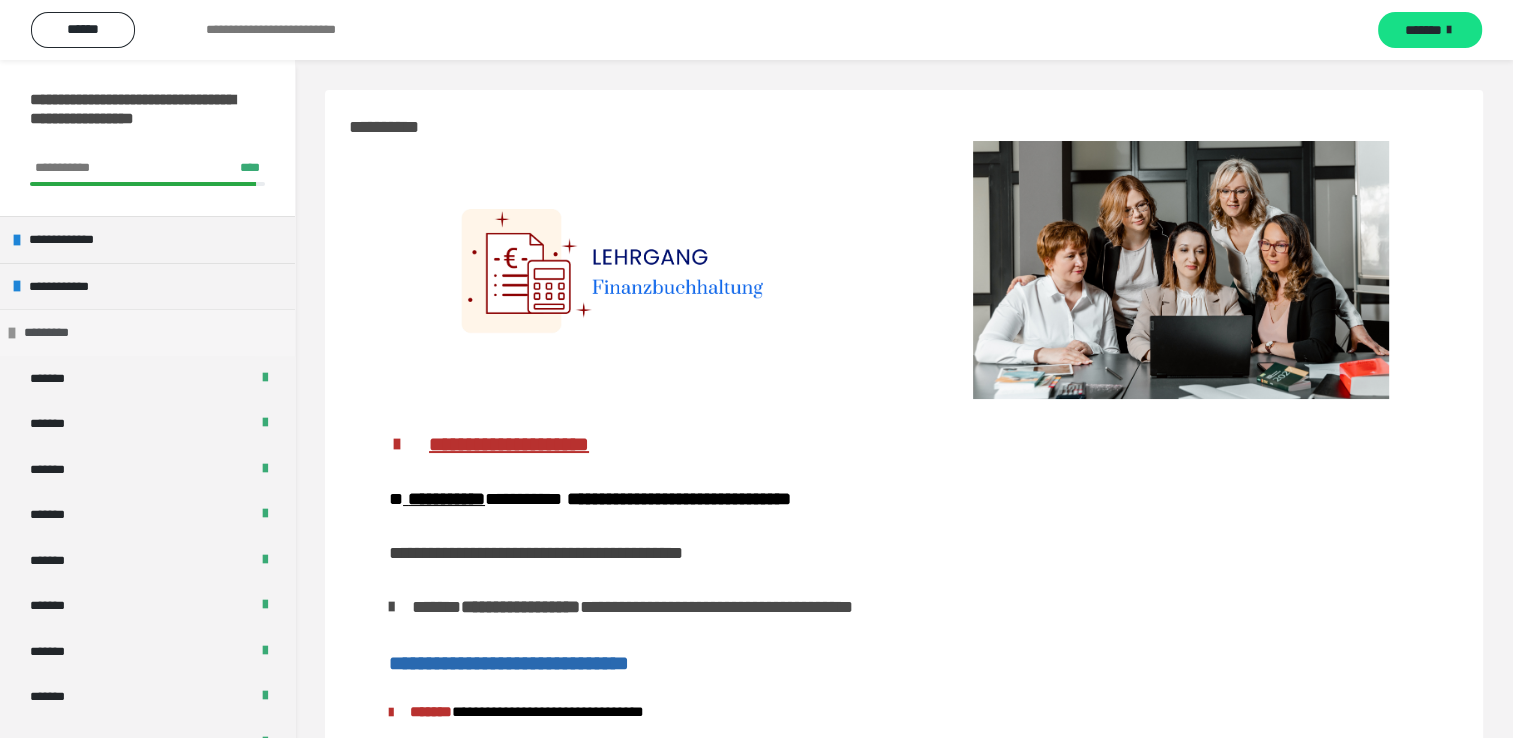 click on "*********" at bounding box center (147, 332) 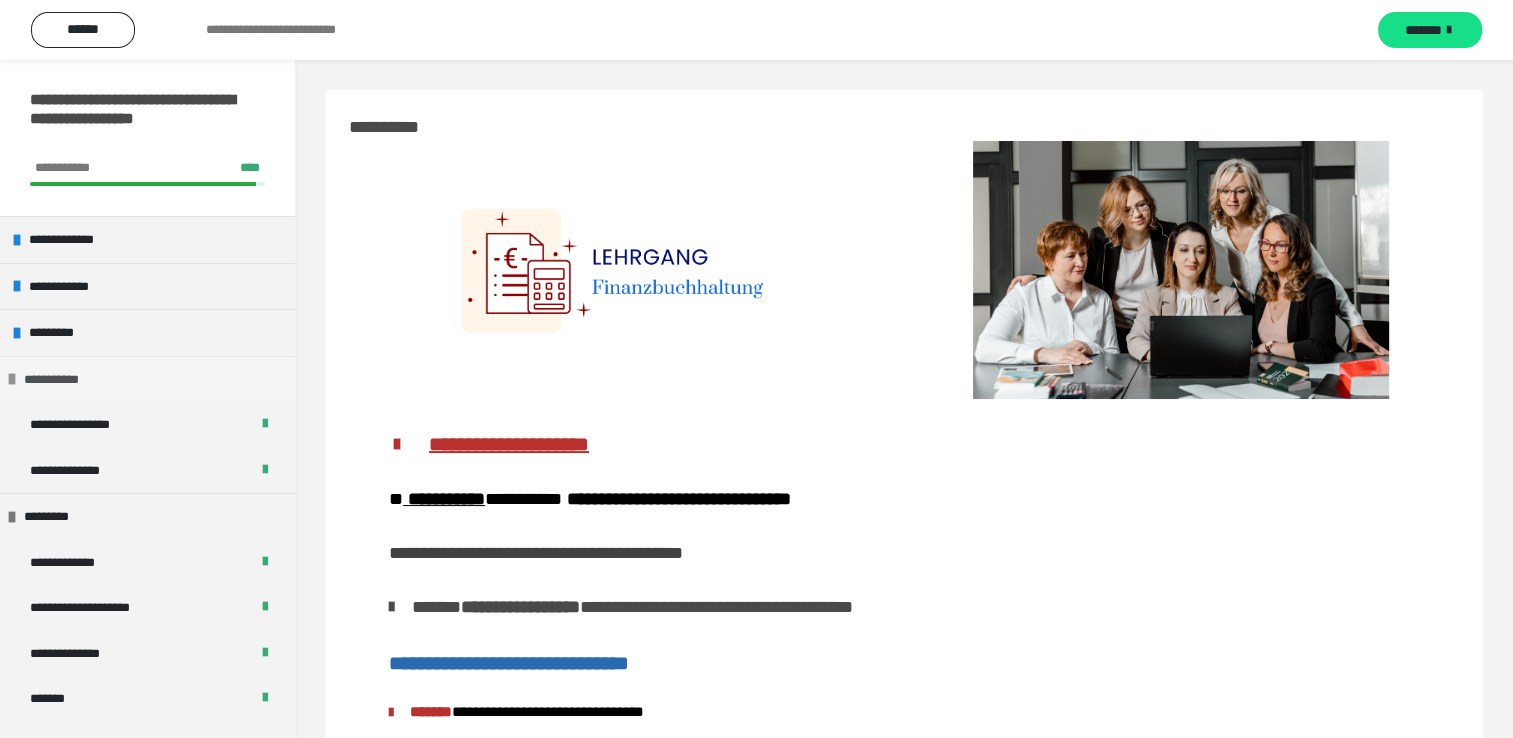 click on "**********" at bounding box center [147, 379] 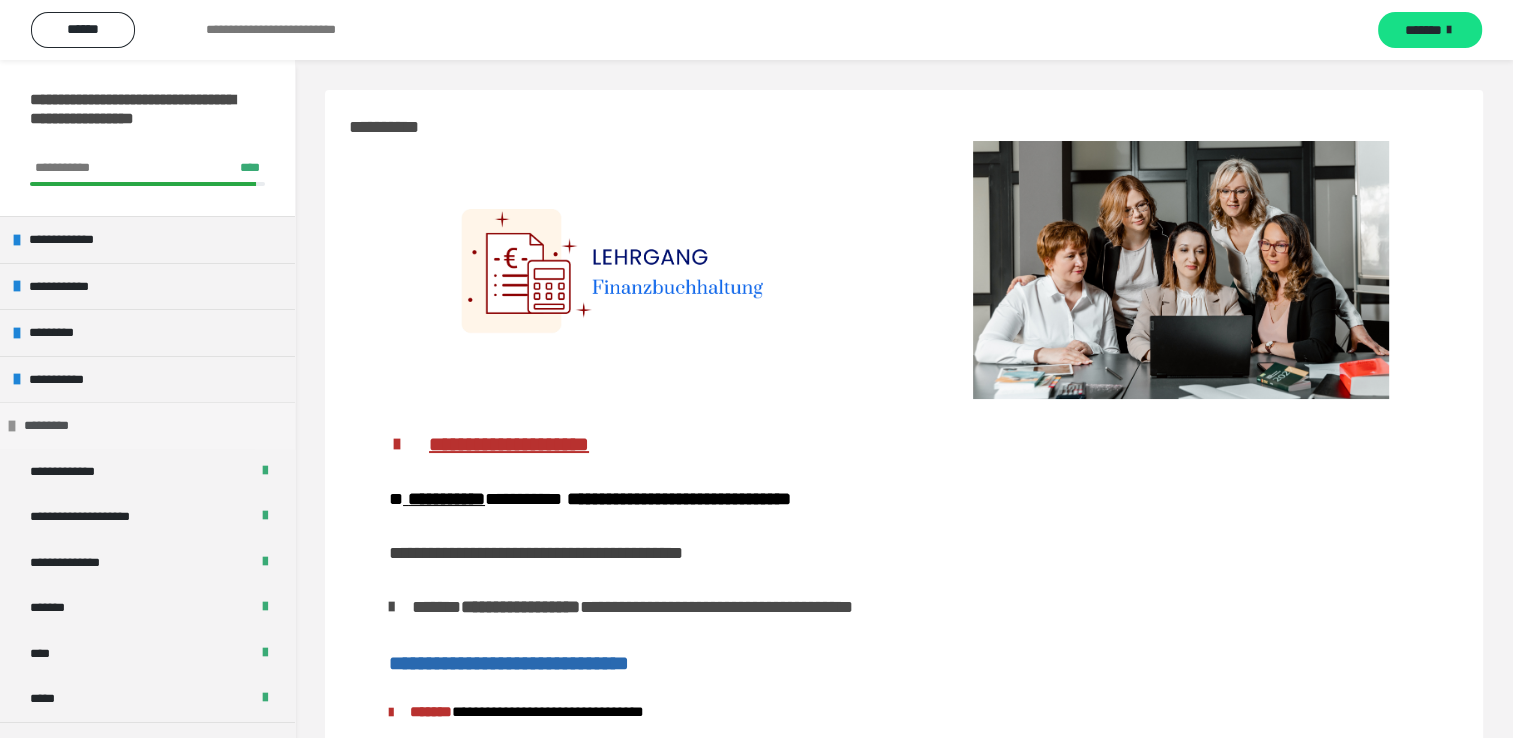 click on "*********" at bounding box center [147, 425] 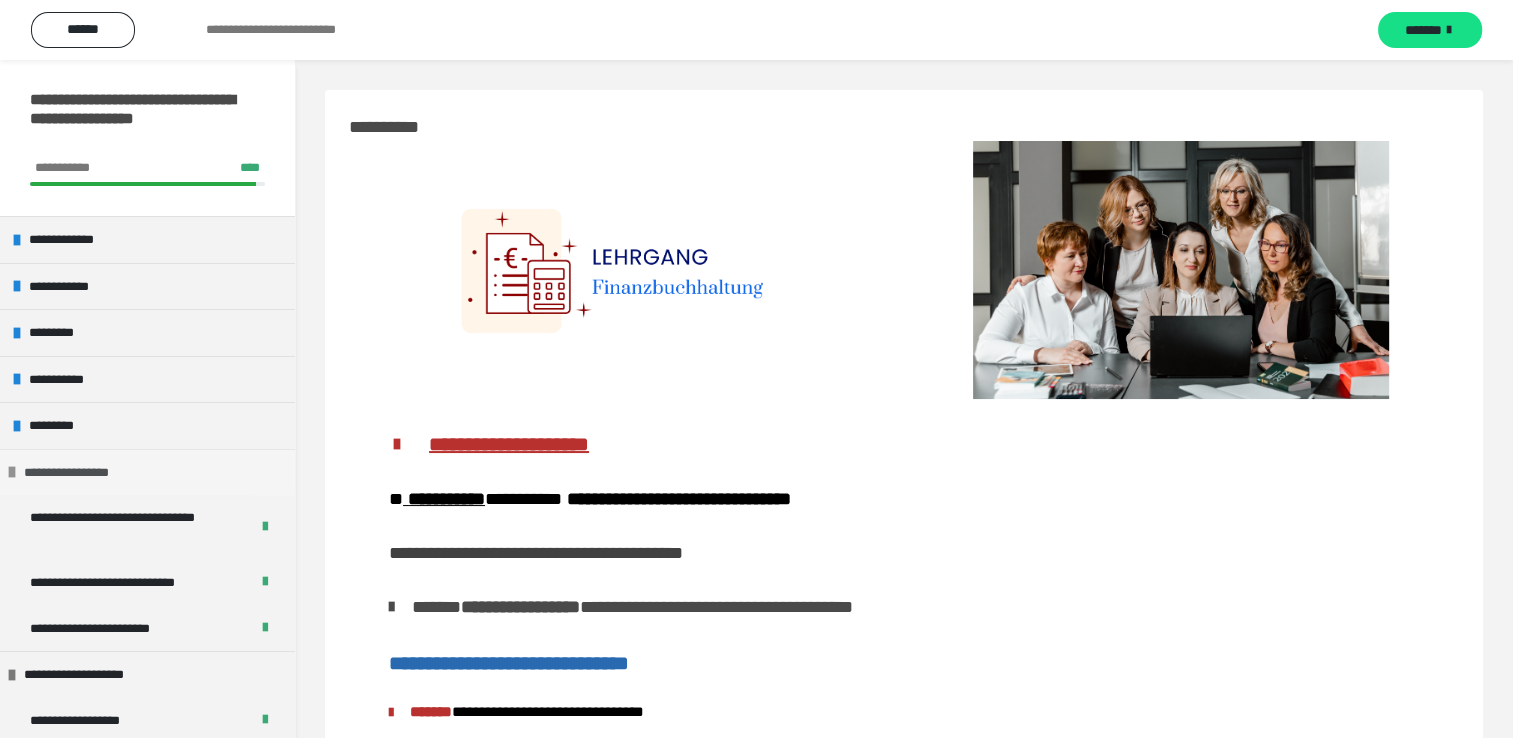 click on "**********" at bounding box center (147, 472) 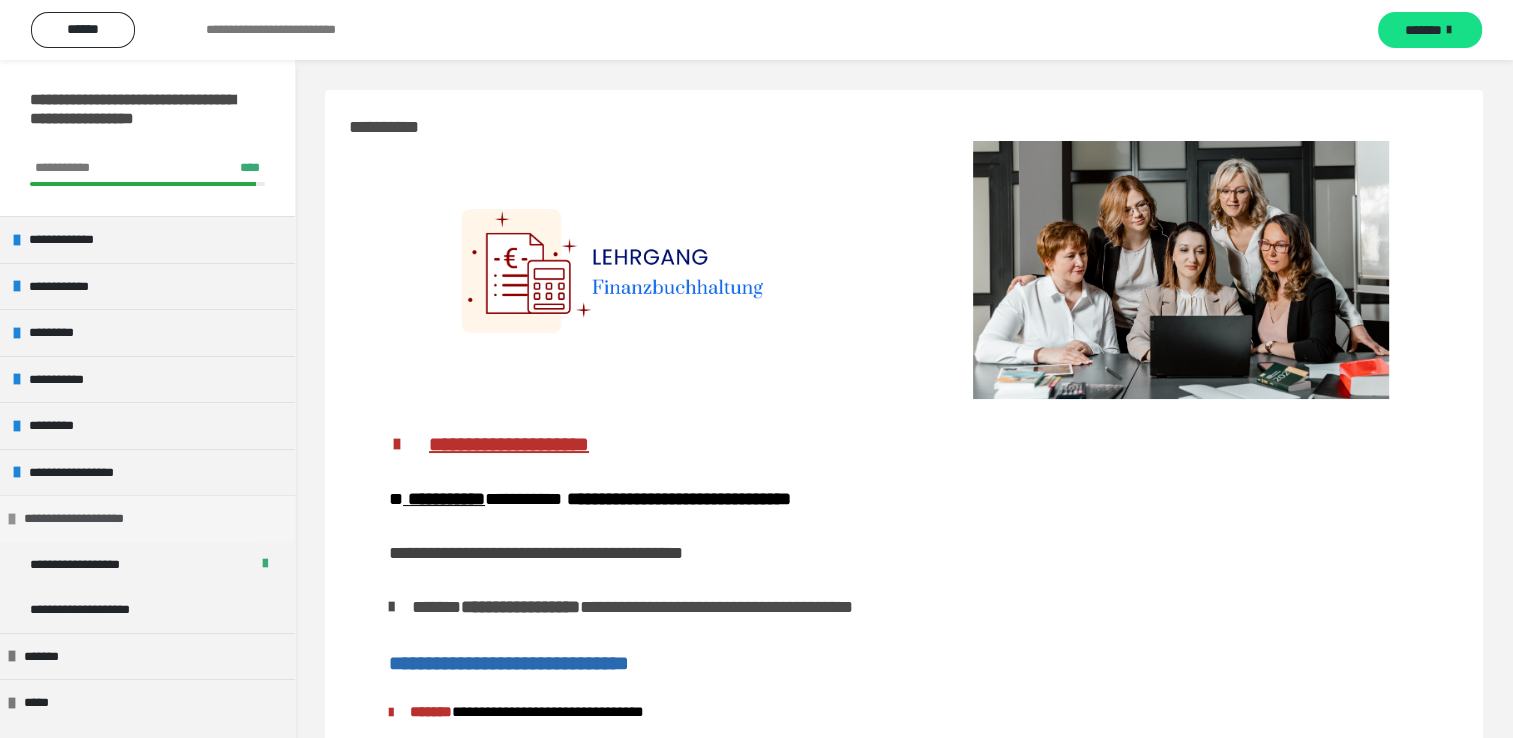 click on "**********" at bounding box center [147, 518] 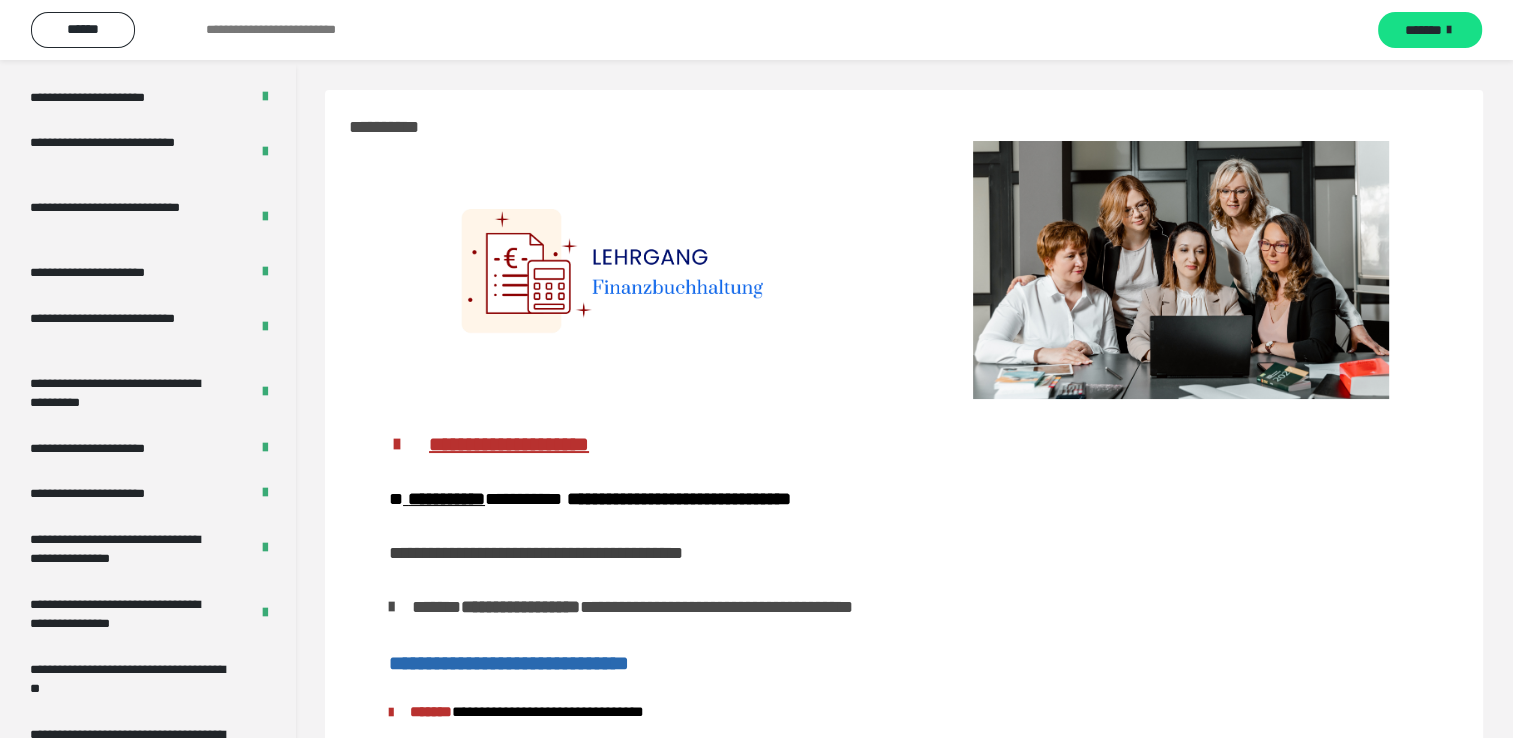 scroll, scrollTop: 2109, scrollLeft: 0, axis: vertical 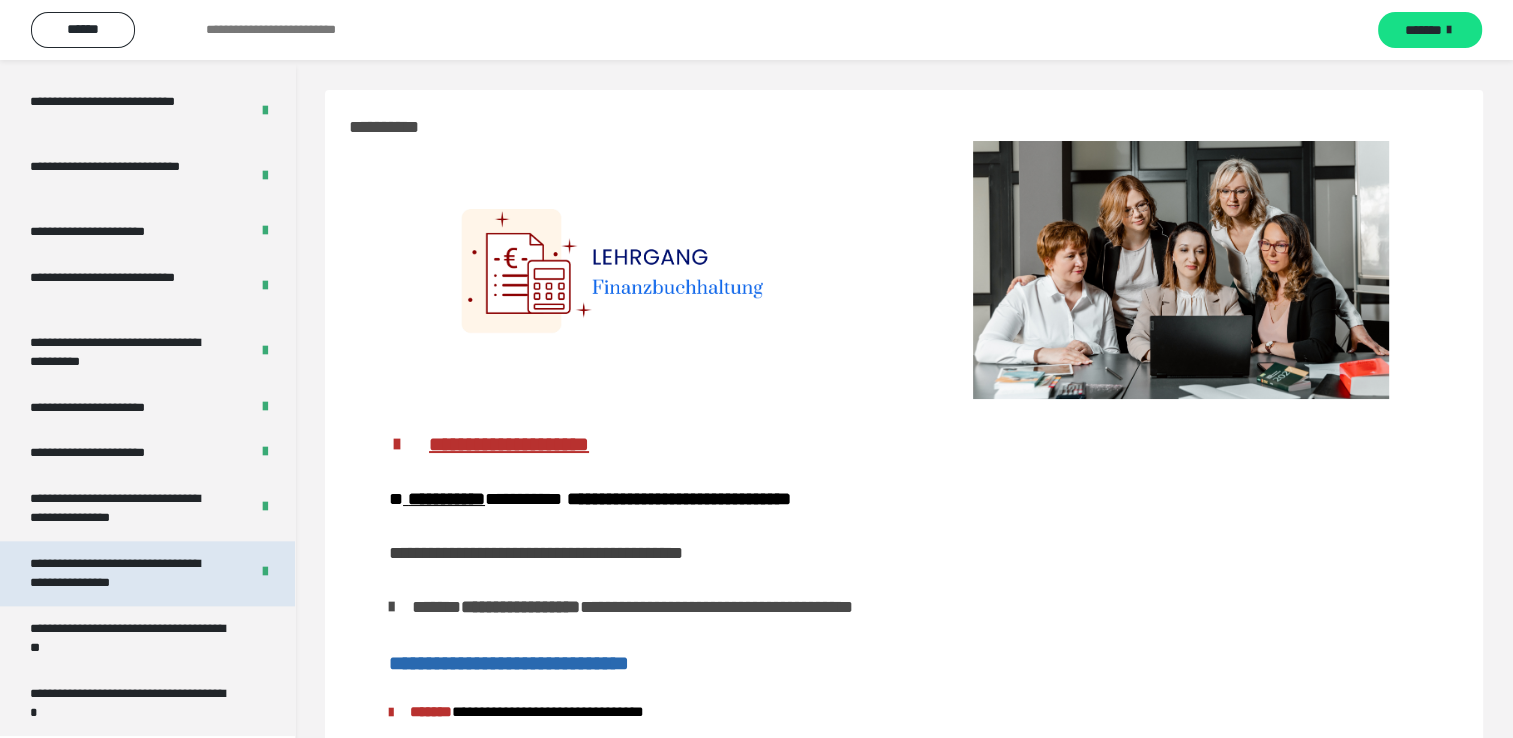 click on "**********" at bounding box center [124, 573] 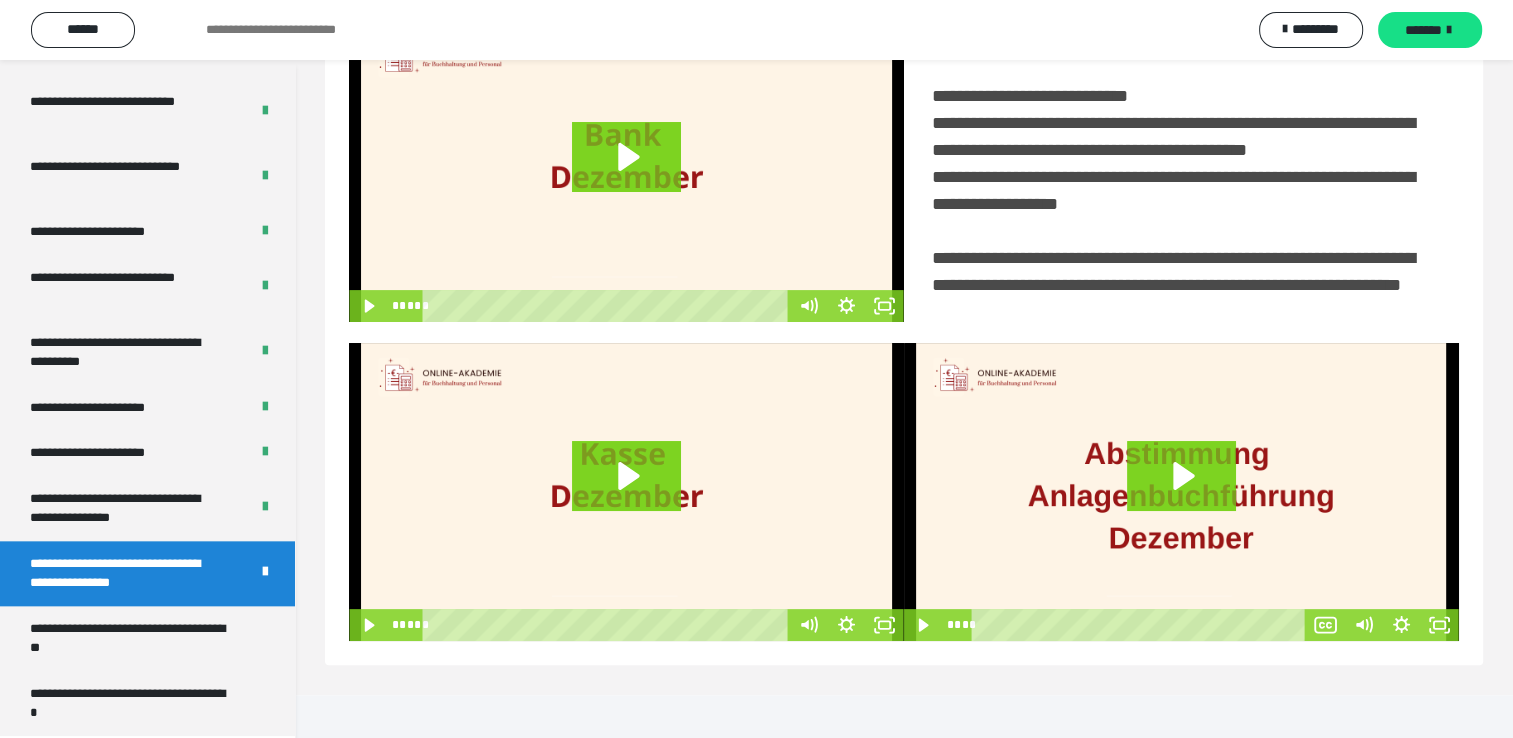 scroll, scrollTop: 446, scrollLeft: 0, axis: vertical 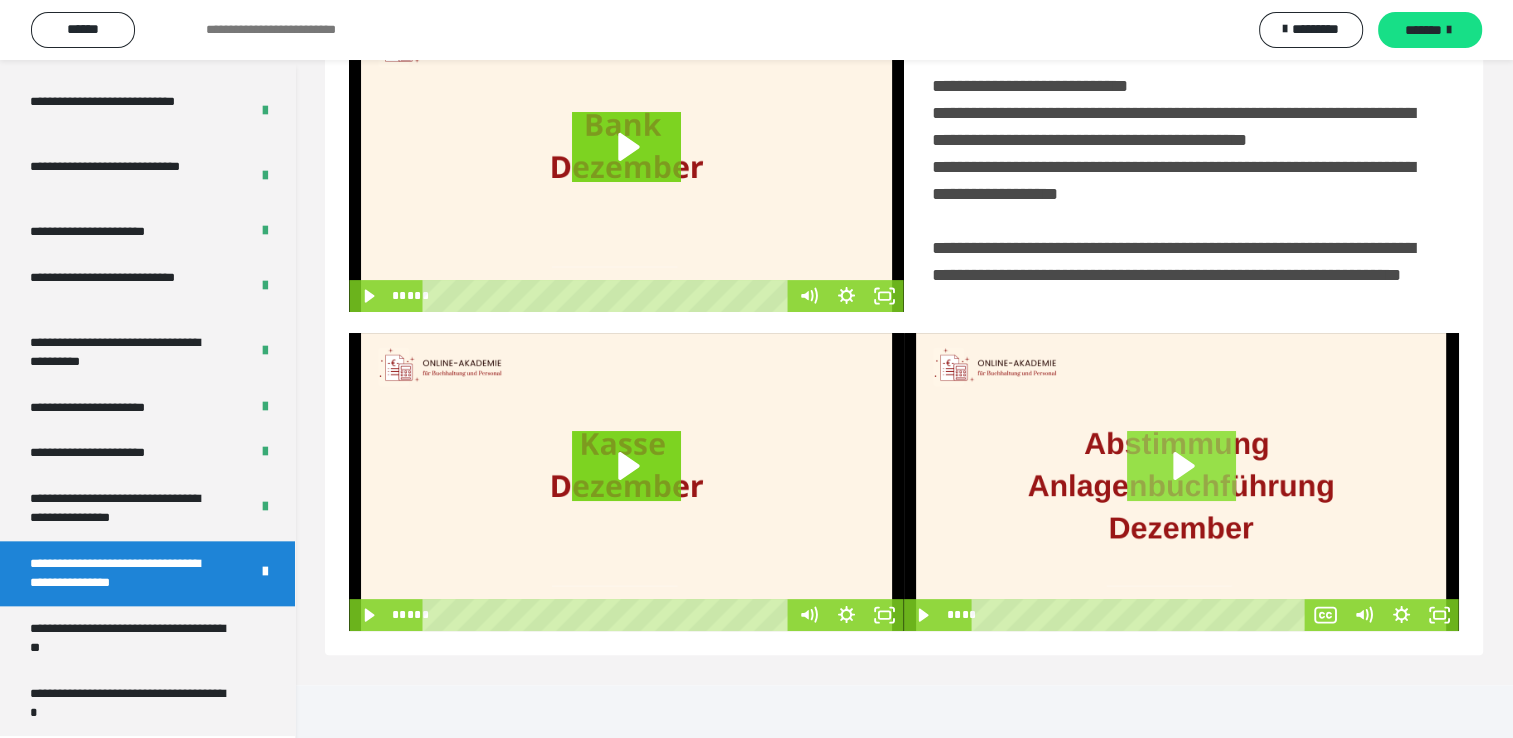click 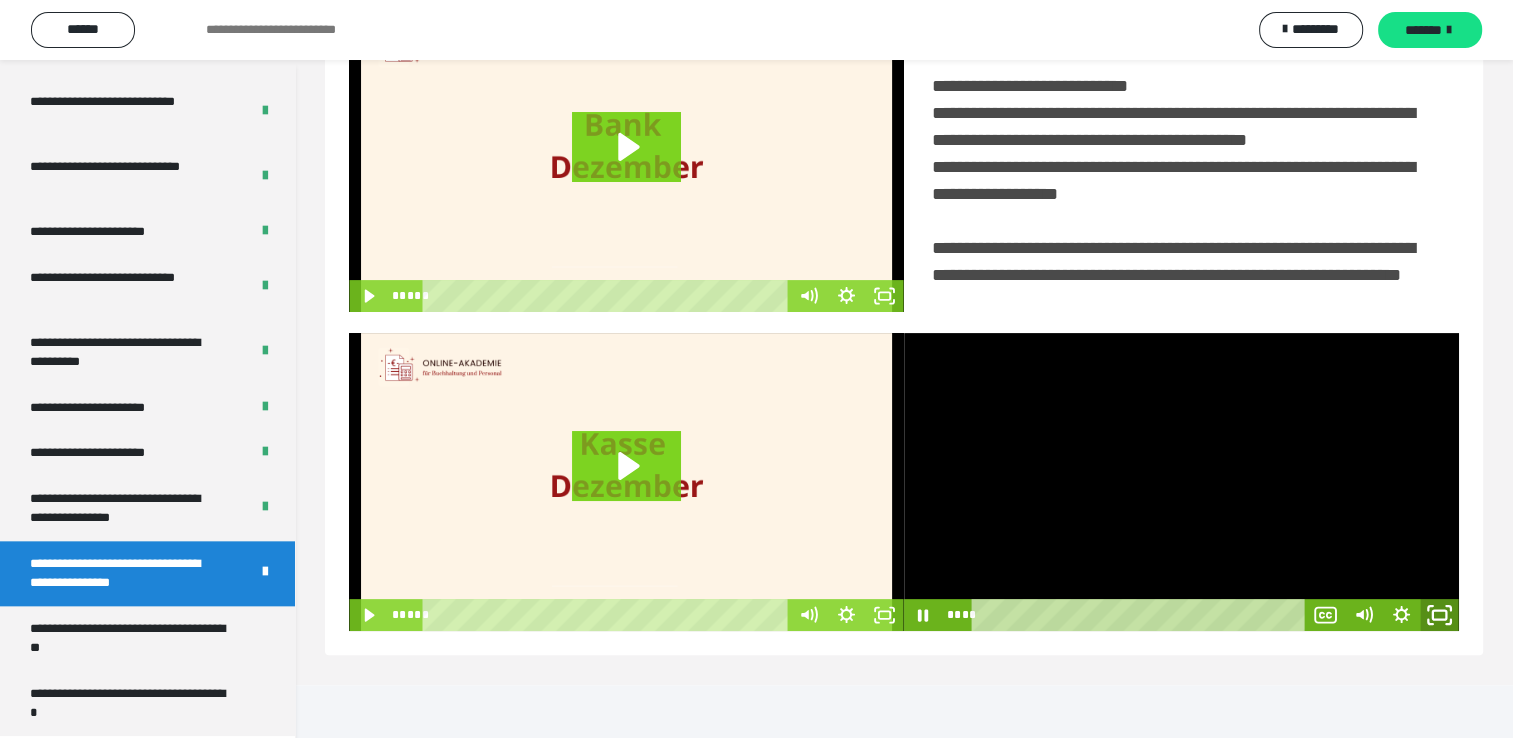 click 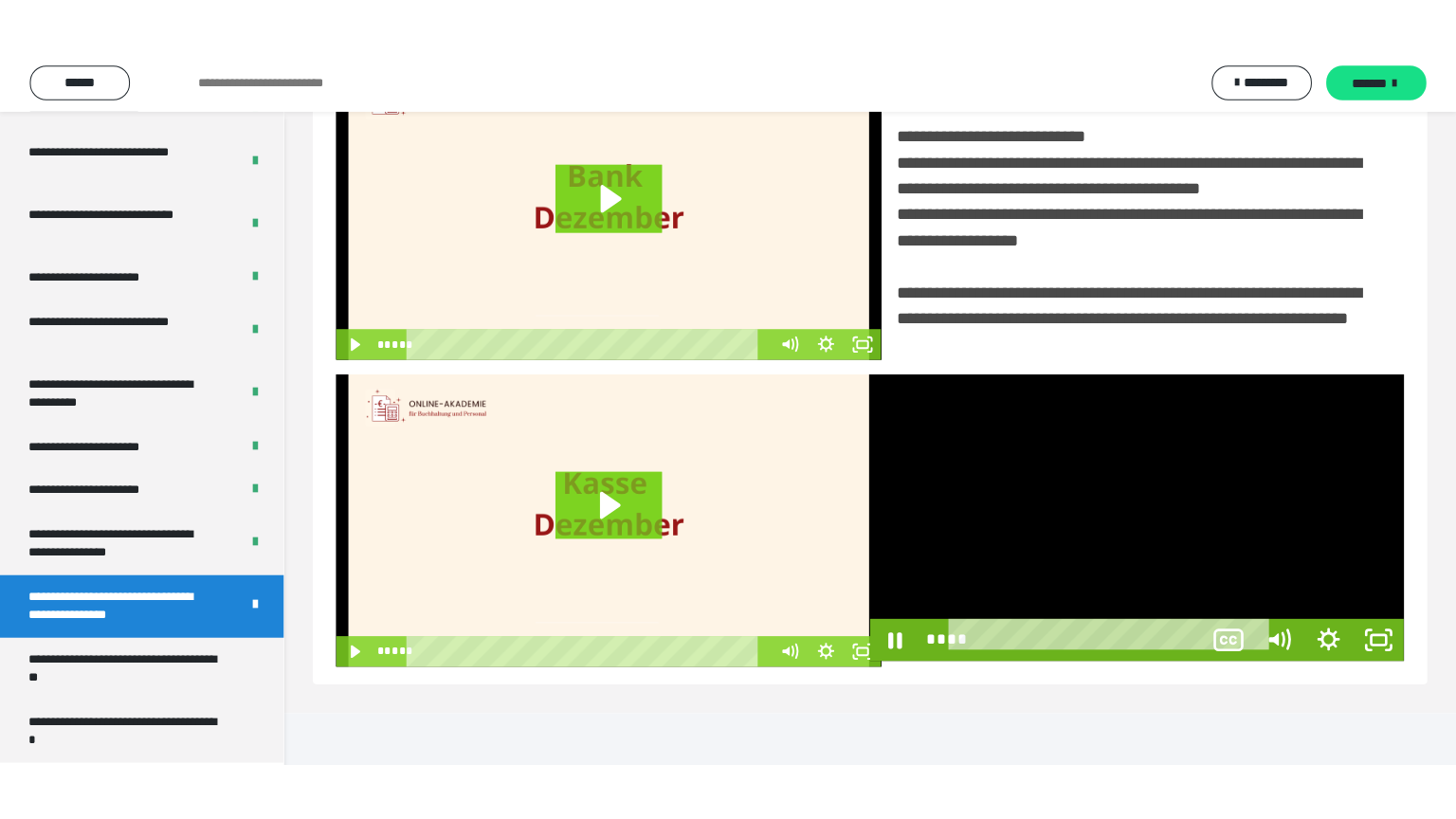 scroll, scrollTop: 317, scrollLeft: 0, axis: vertical 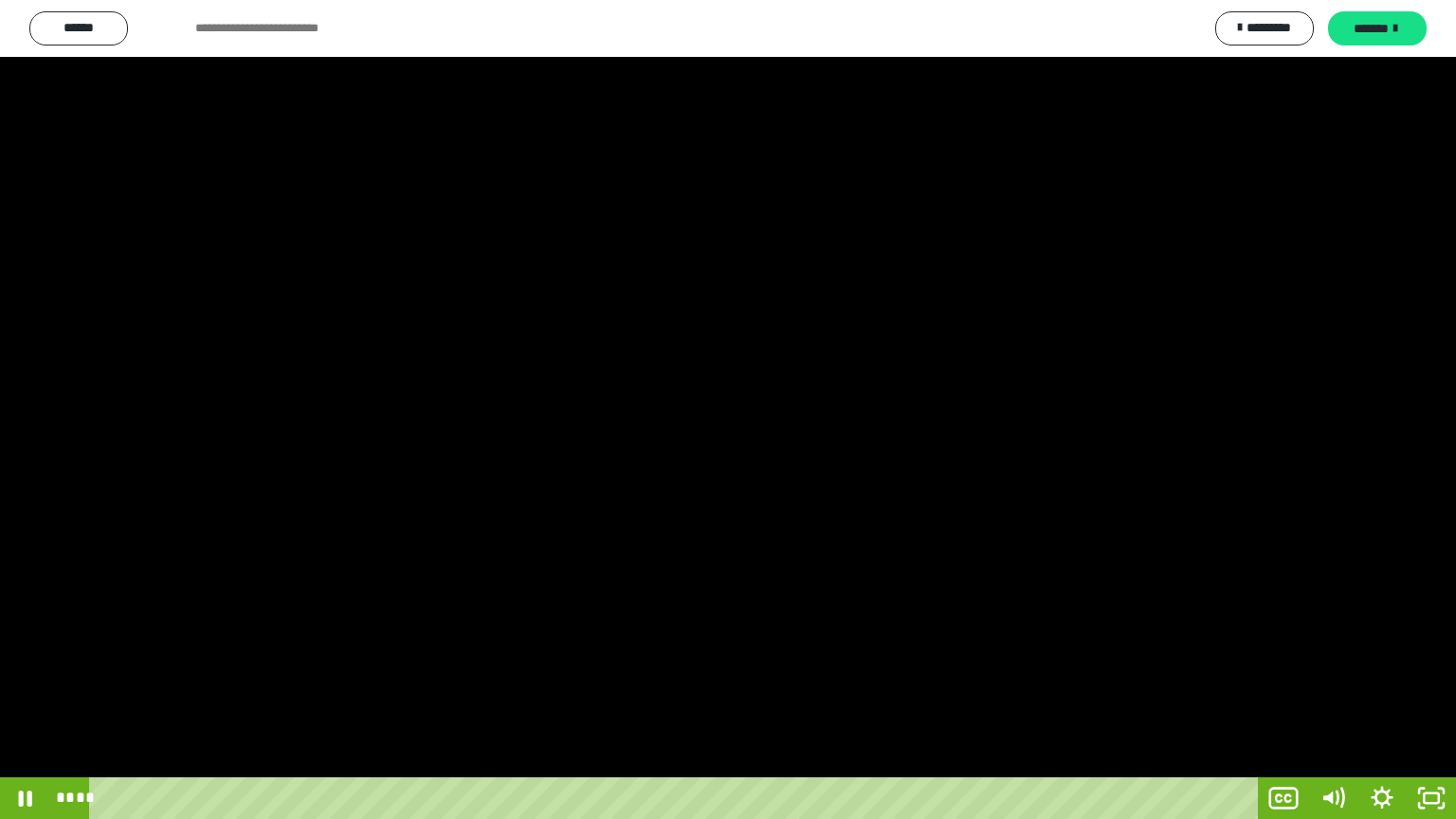 click at bounding box center [728, 410] 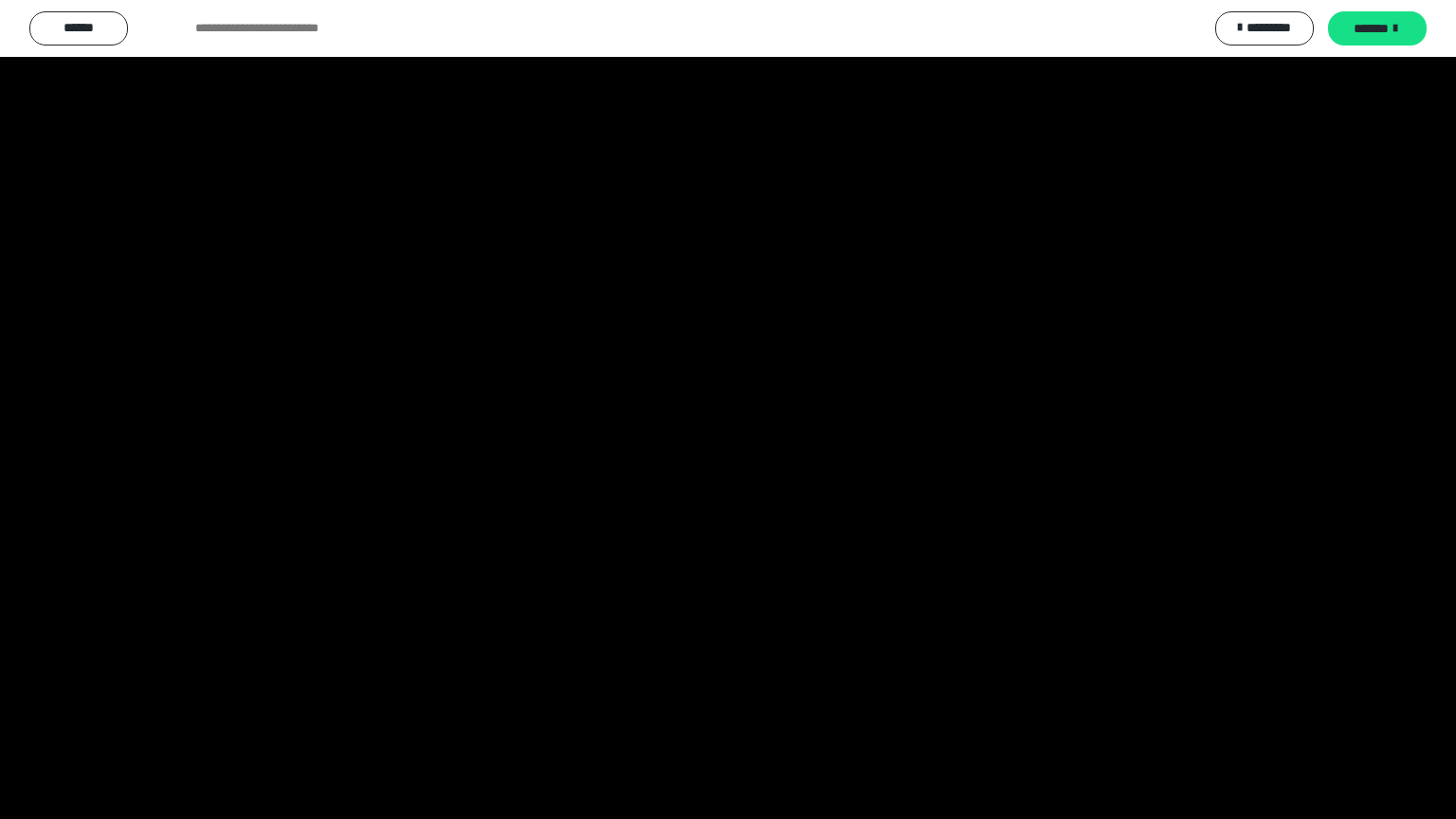 click at bounding box center (728, 410) 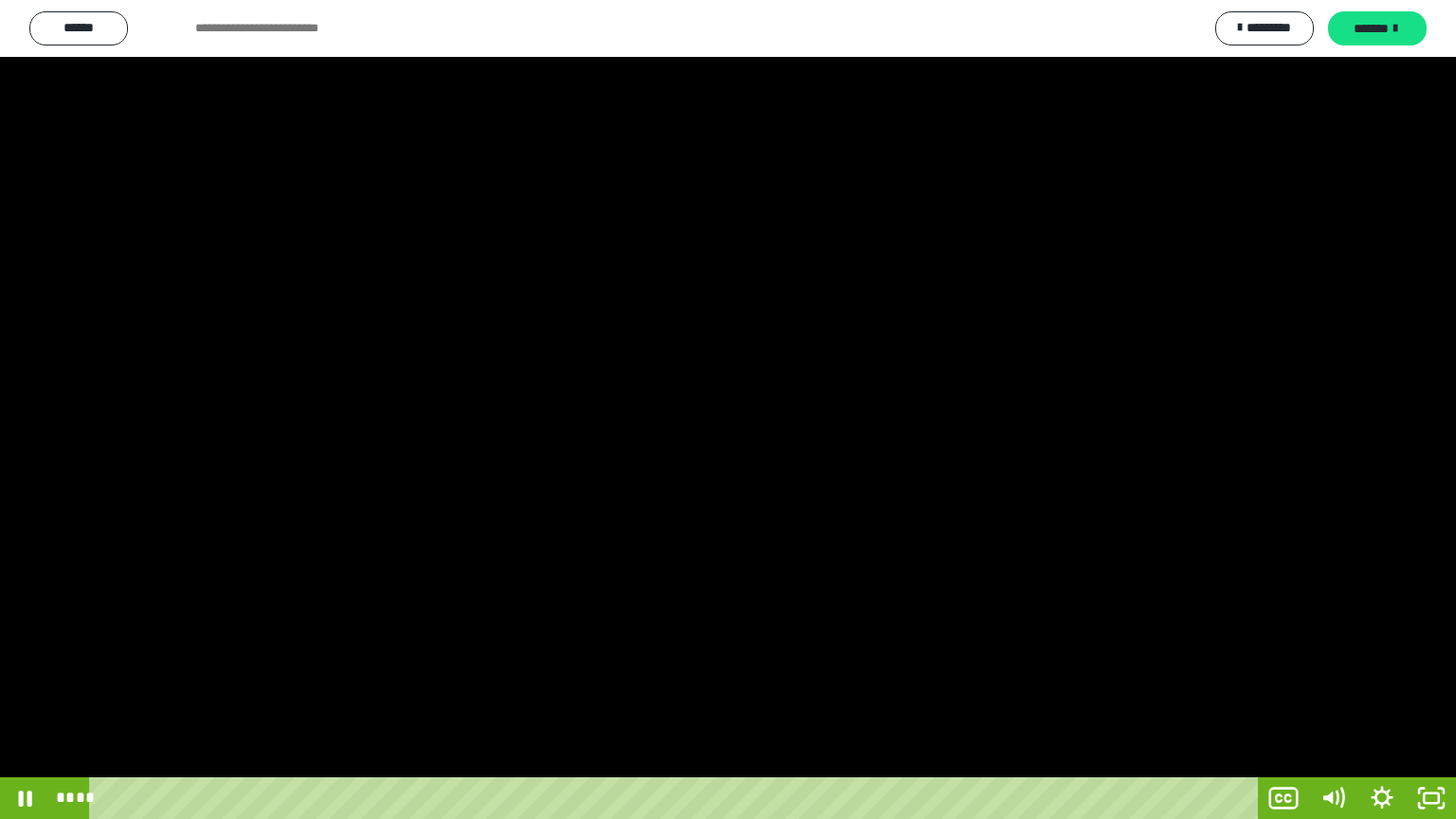 click at bounding box center [728, 410] 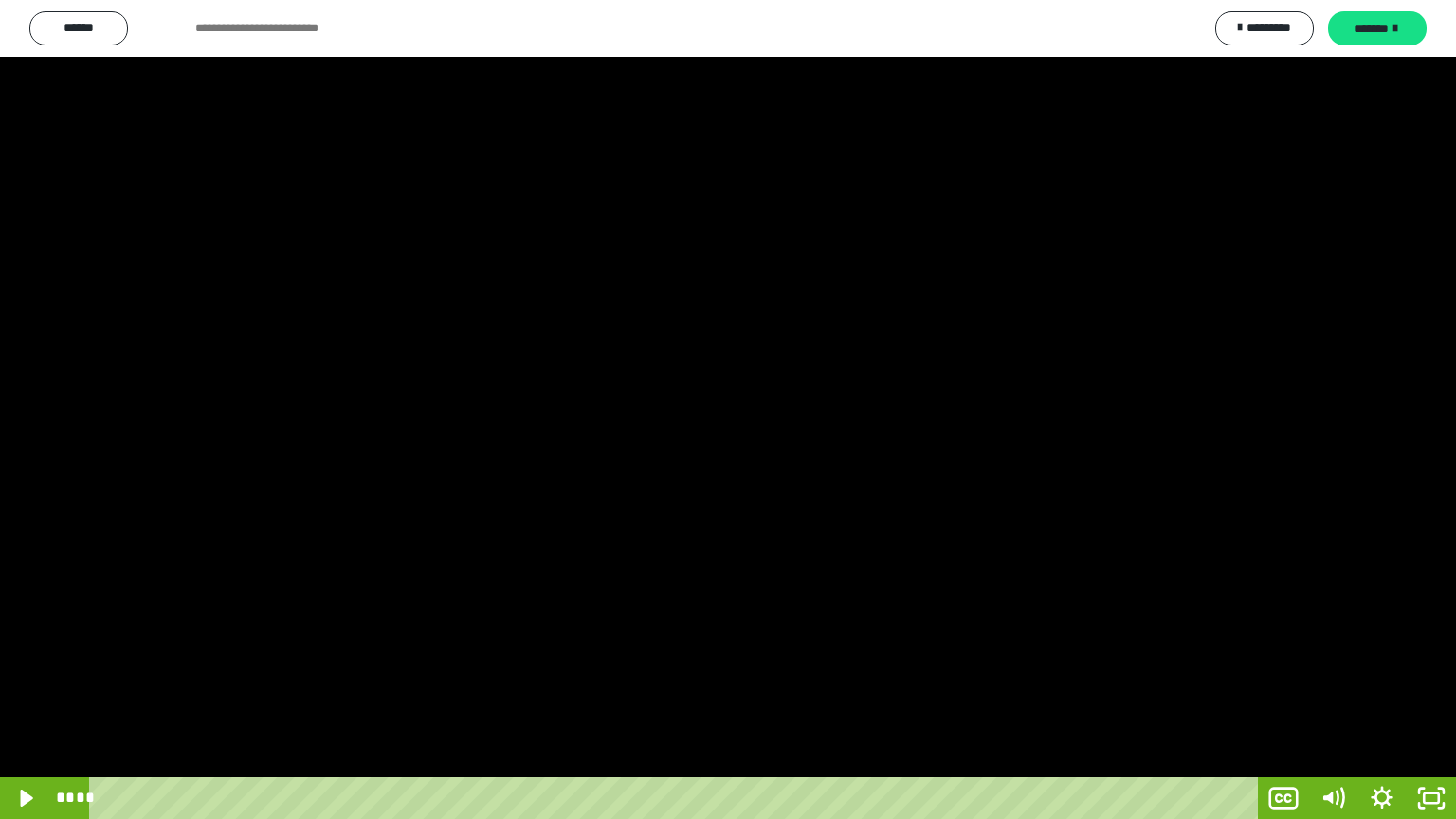 click at bounding box center (728, 410) 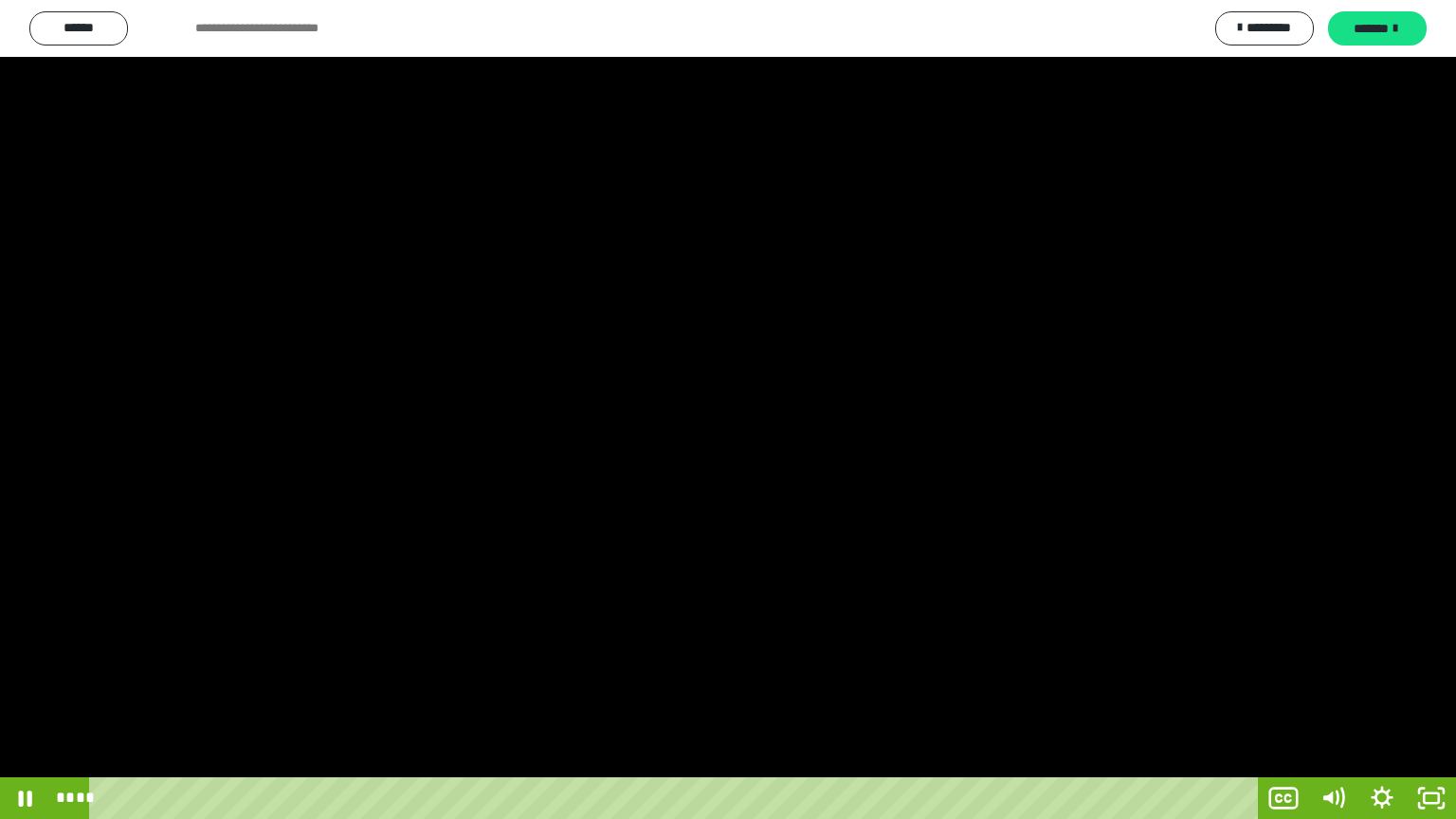 click at bounding box center [728, 410] 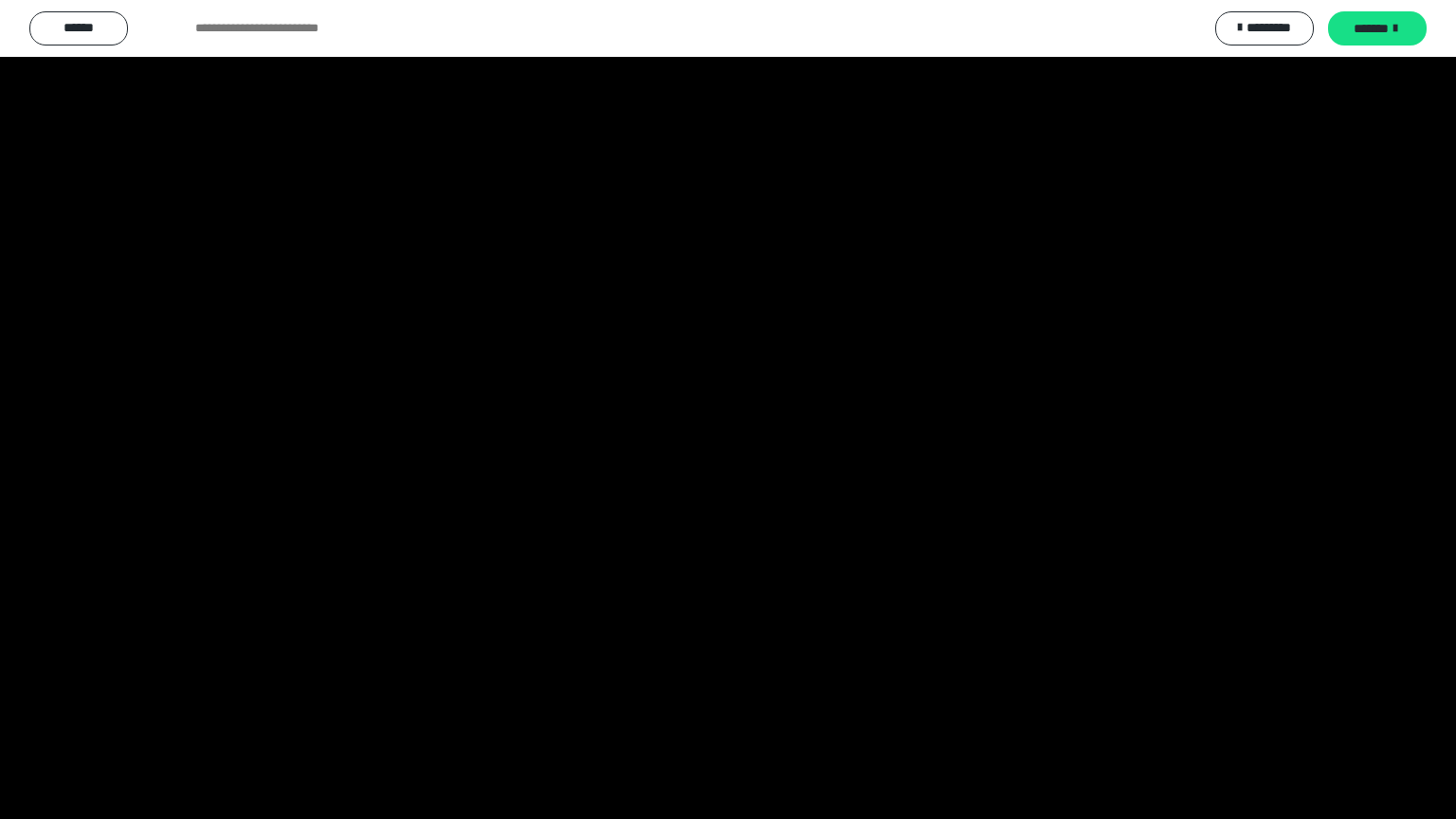 click at bounding box center (728, 410) 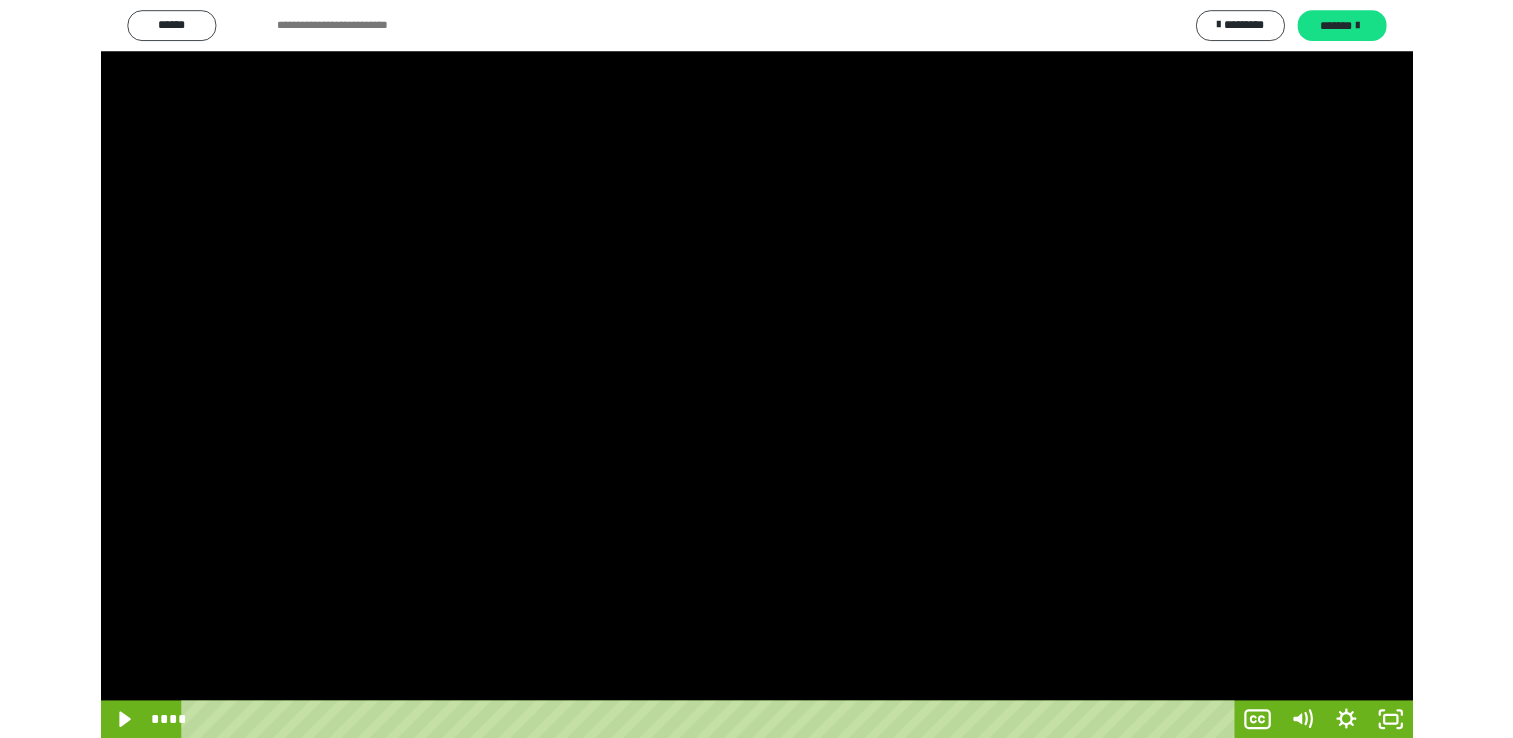 scroll, scrollTop: 324, scrollLeft: 0, axis: vertical 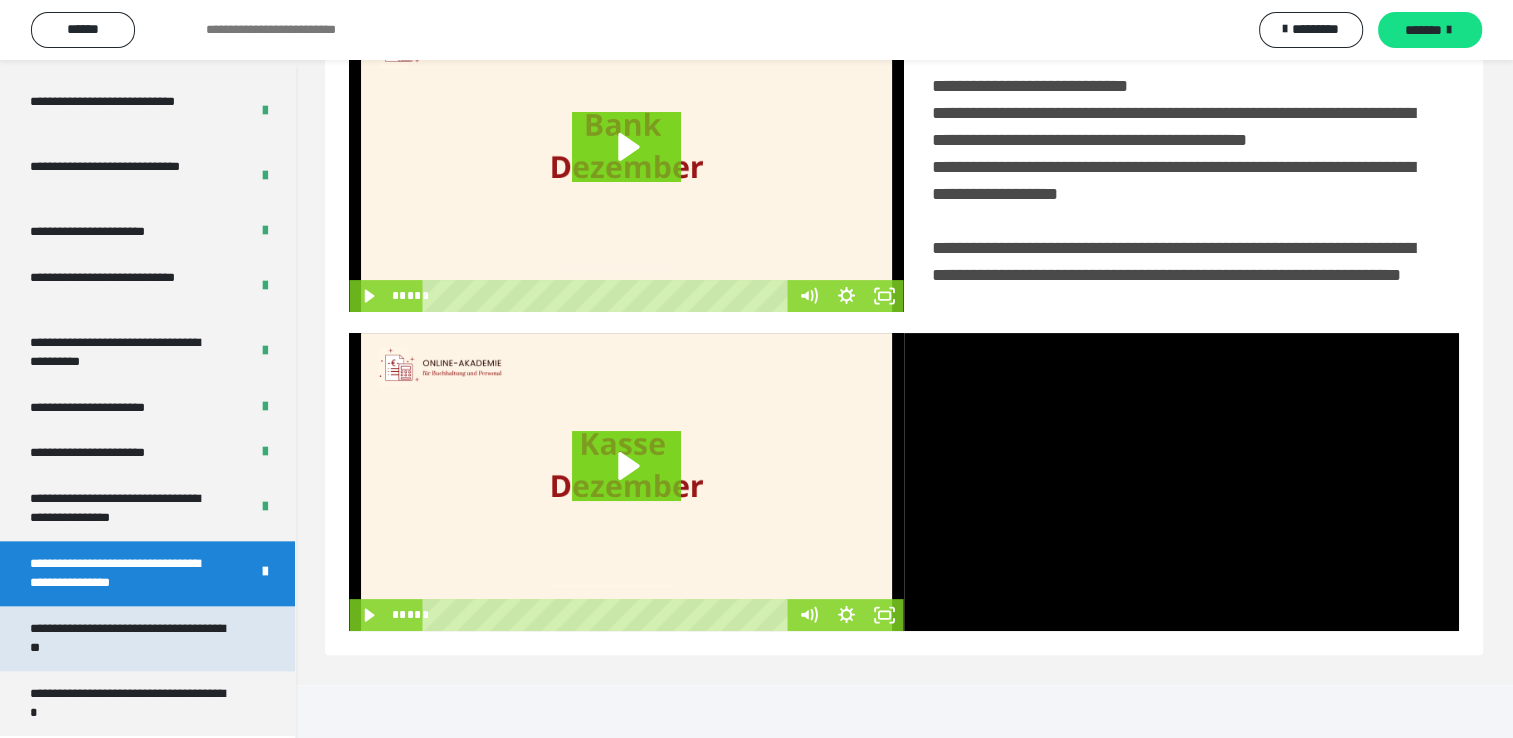 click on "**********" at bounding box center [132, 638] 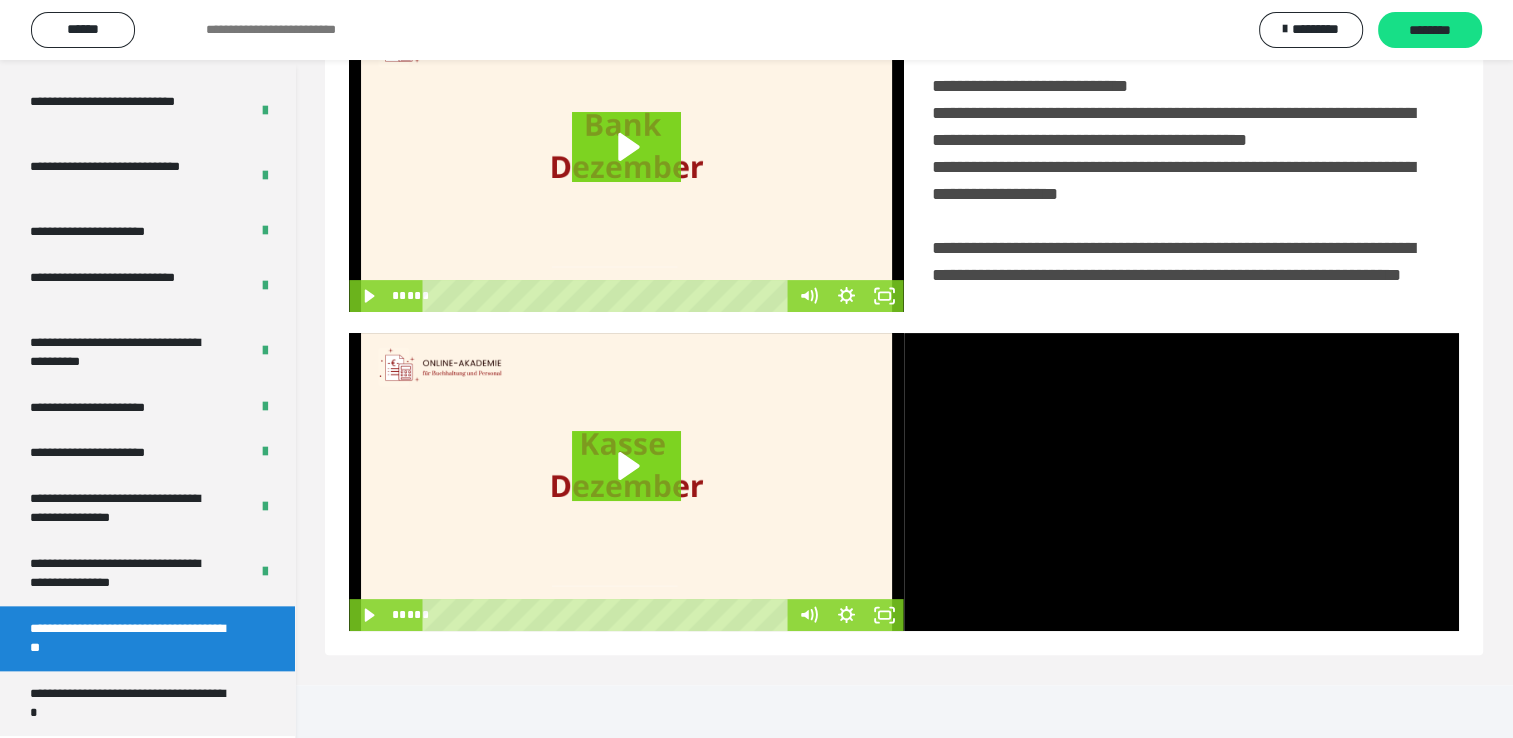 scroll, scrollTop: 60, scrollLeft: 0, axis: vertical 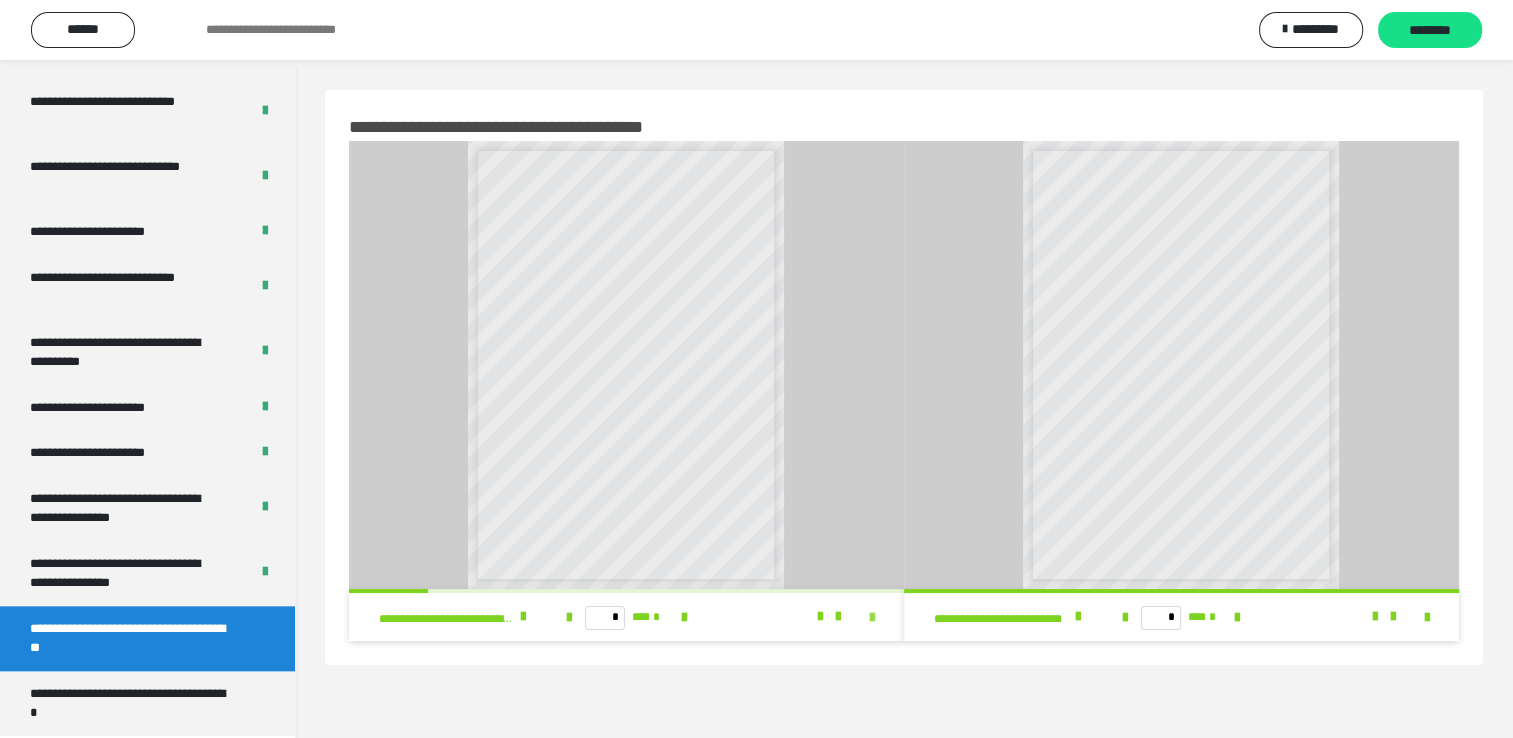 click at bounding box center (872, 618) 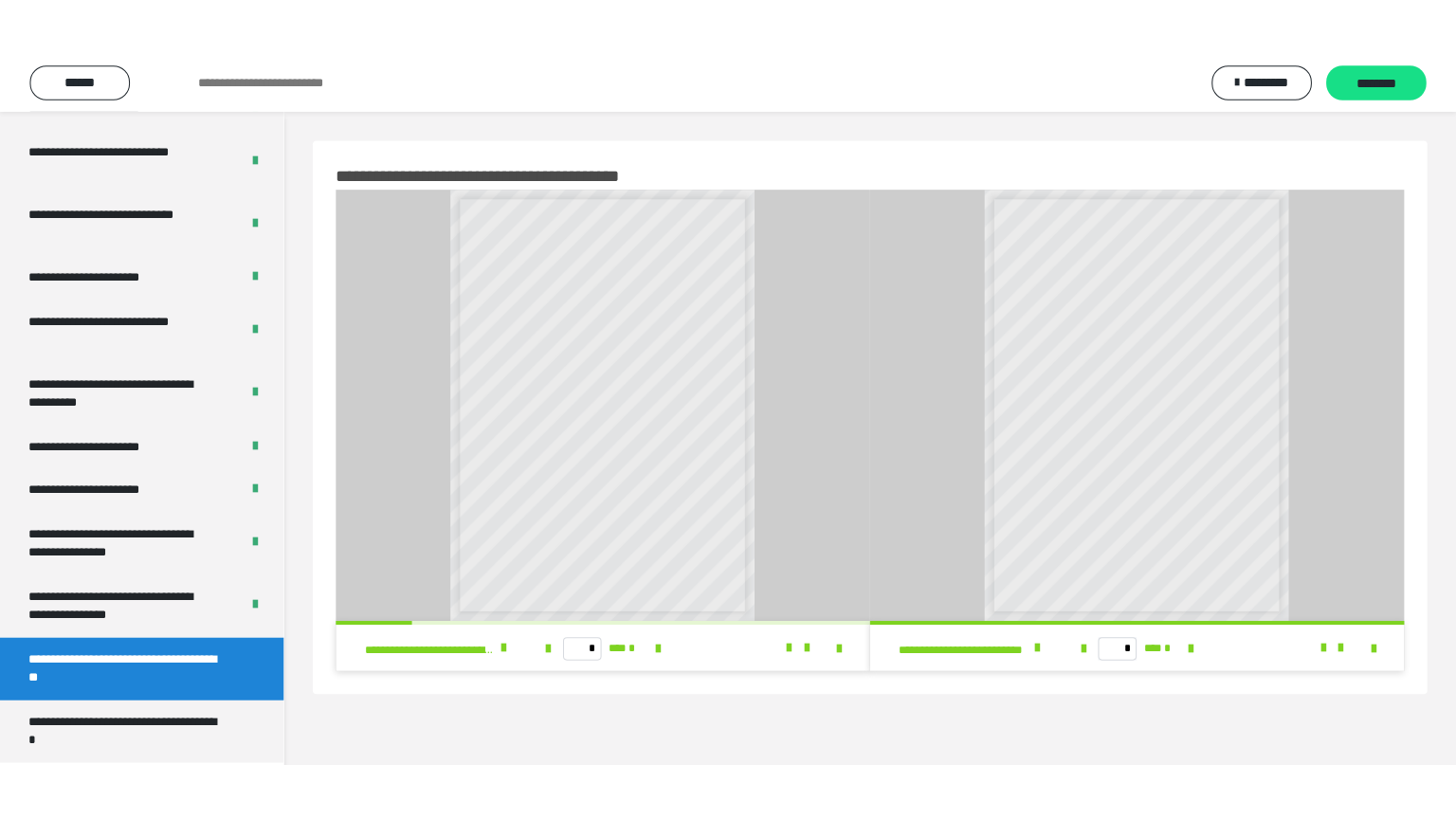 scroll, scrollTop: 1881, scrollLeft: 0, axis: vertical 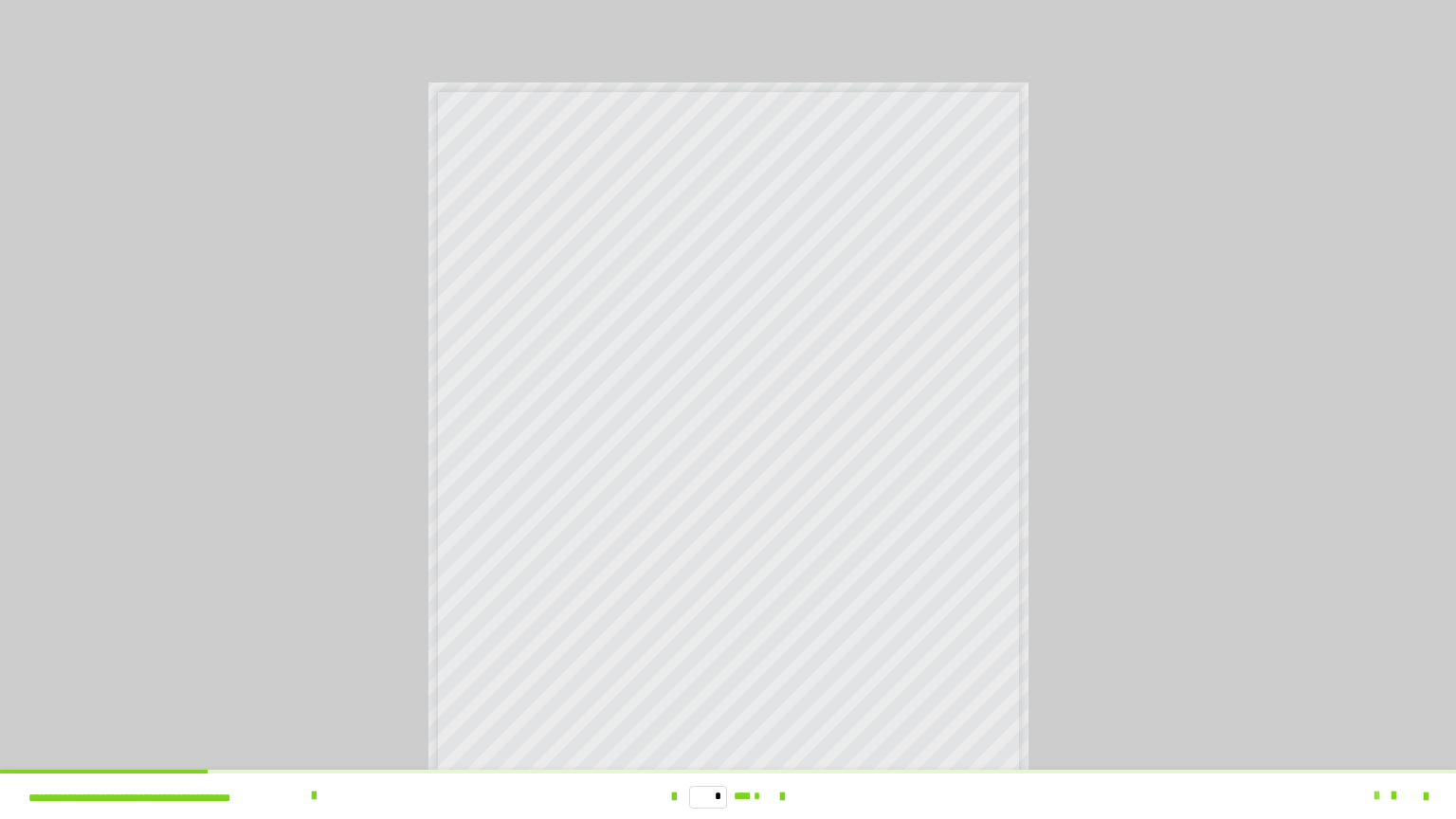 click at bounding box center (1376, 796) 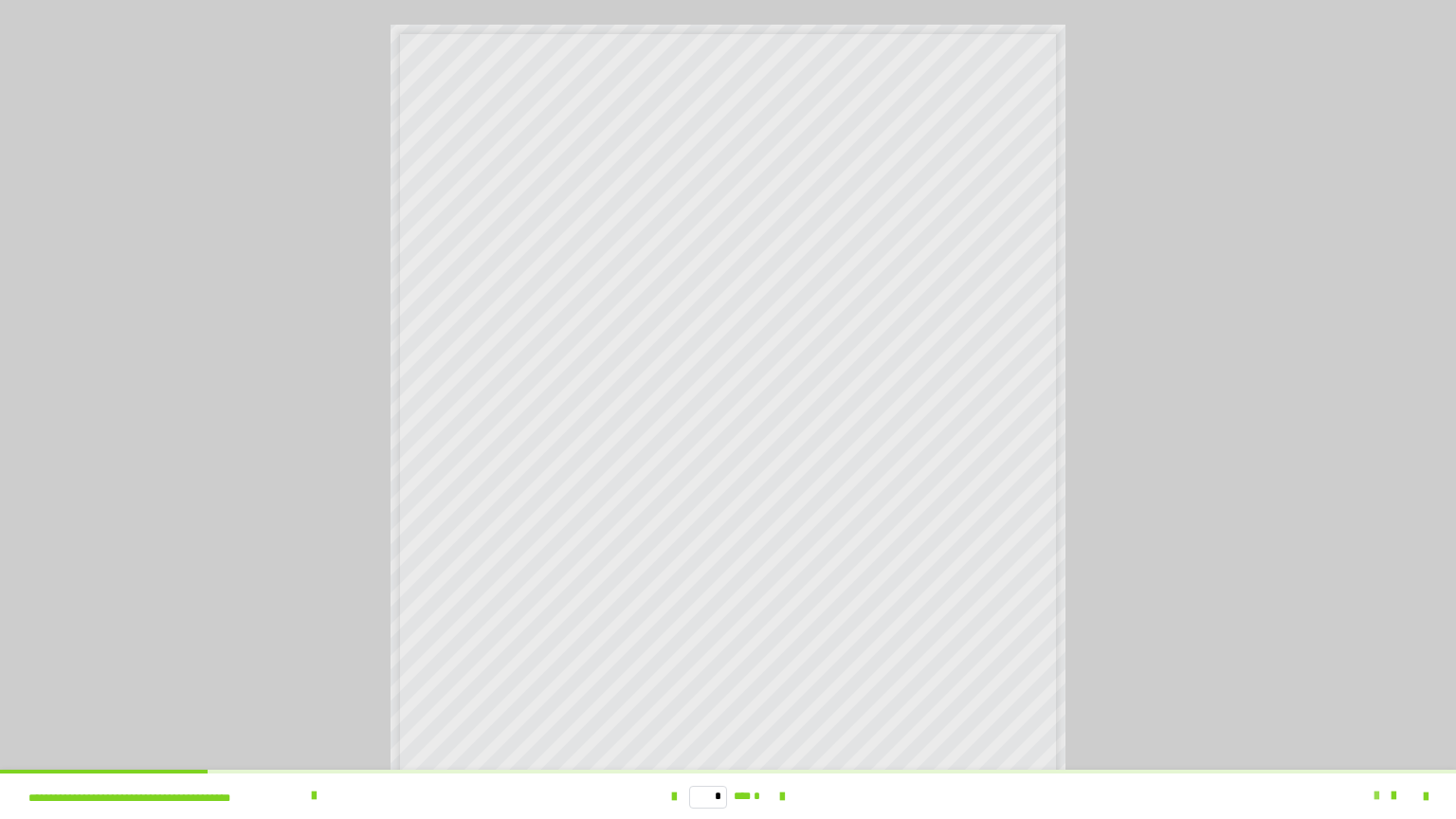 click at bounding box center [1376, 796] 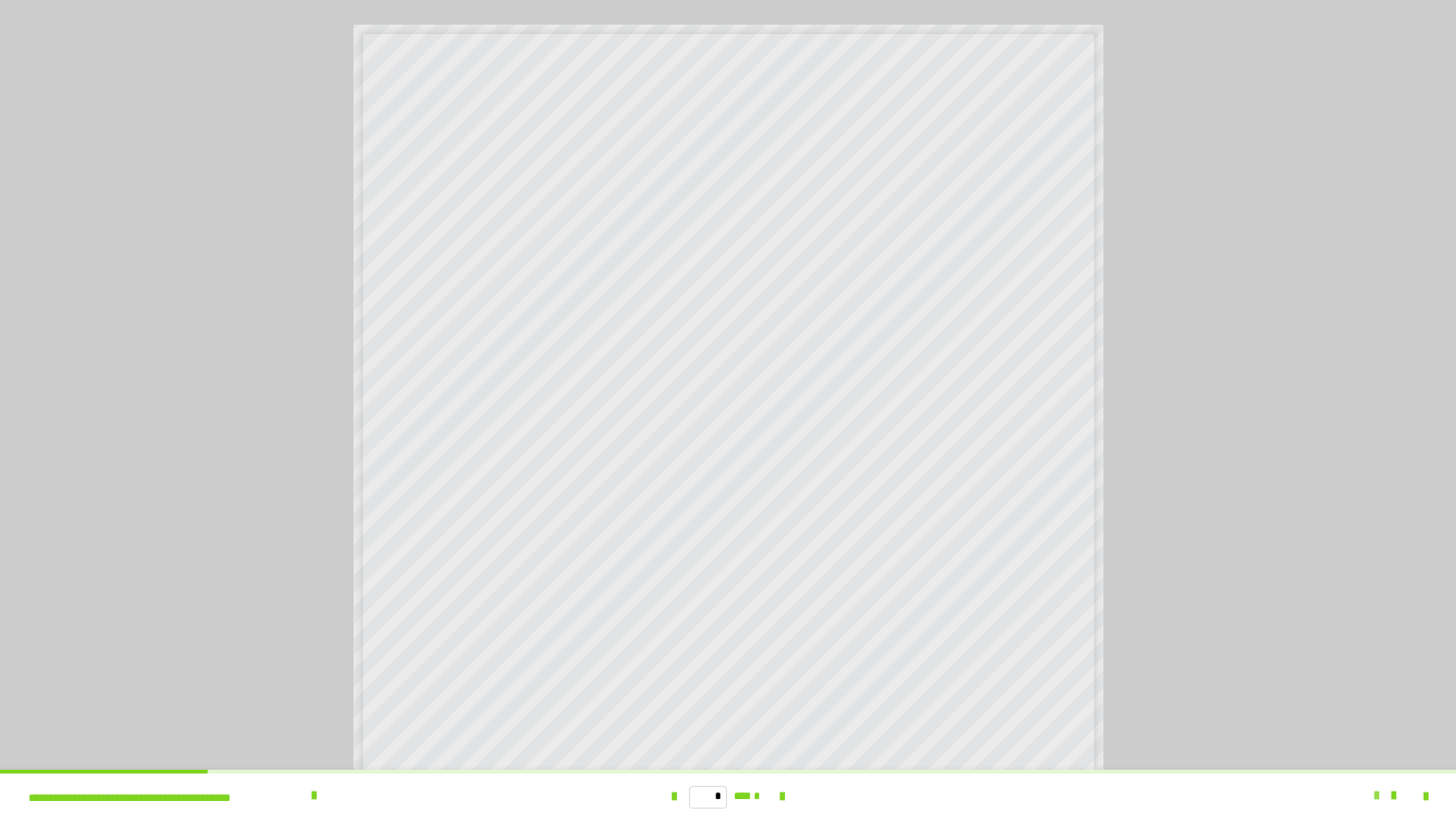 click at bounding box center [1376, 796] 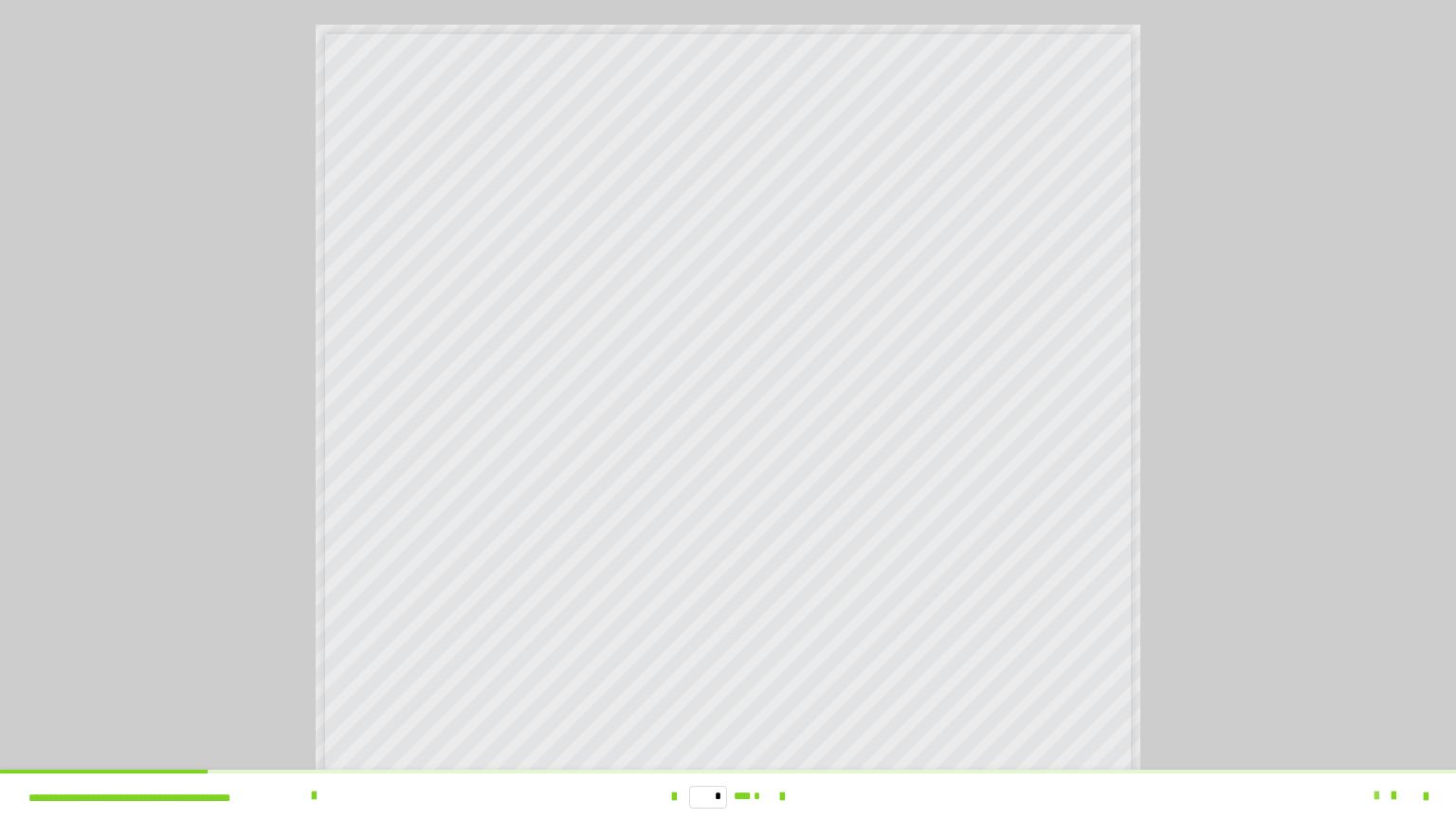 click at bounding box center (1376, 796) 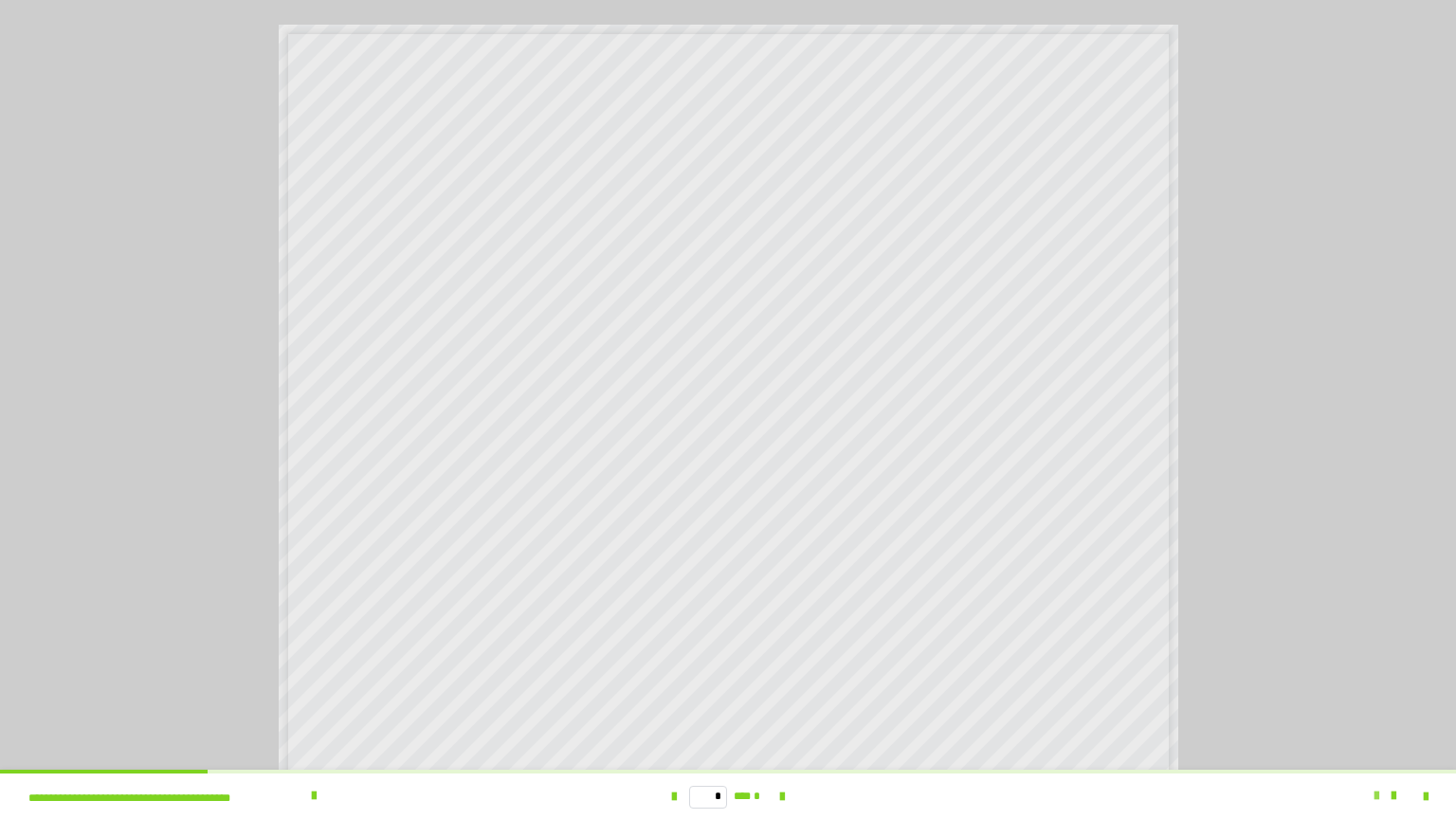 click at bounding box center (1376, 796) 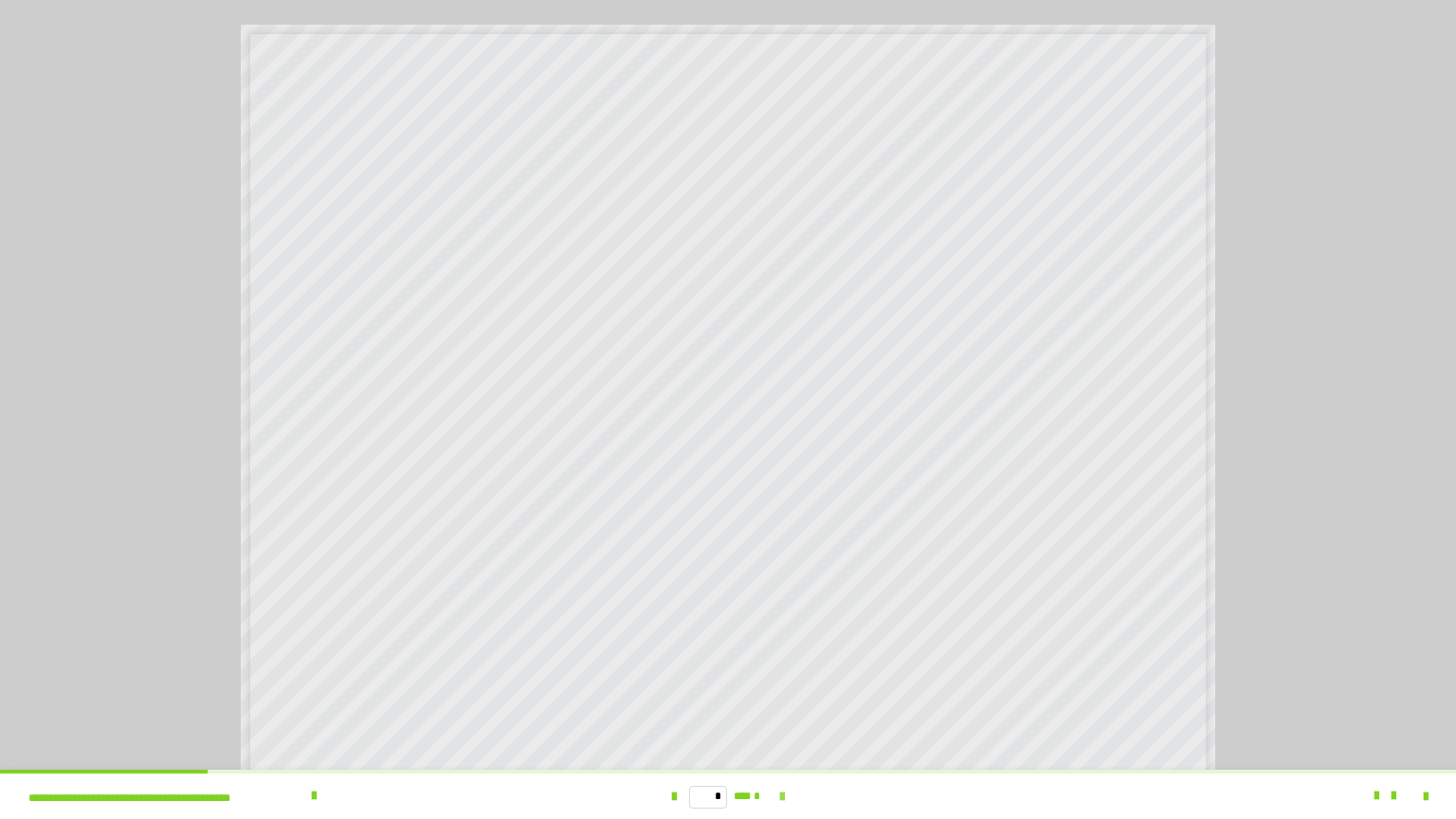 click at bounding box center (782, 797) 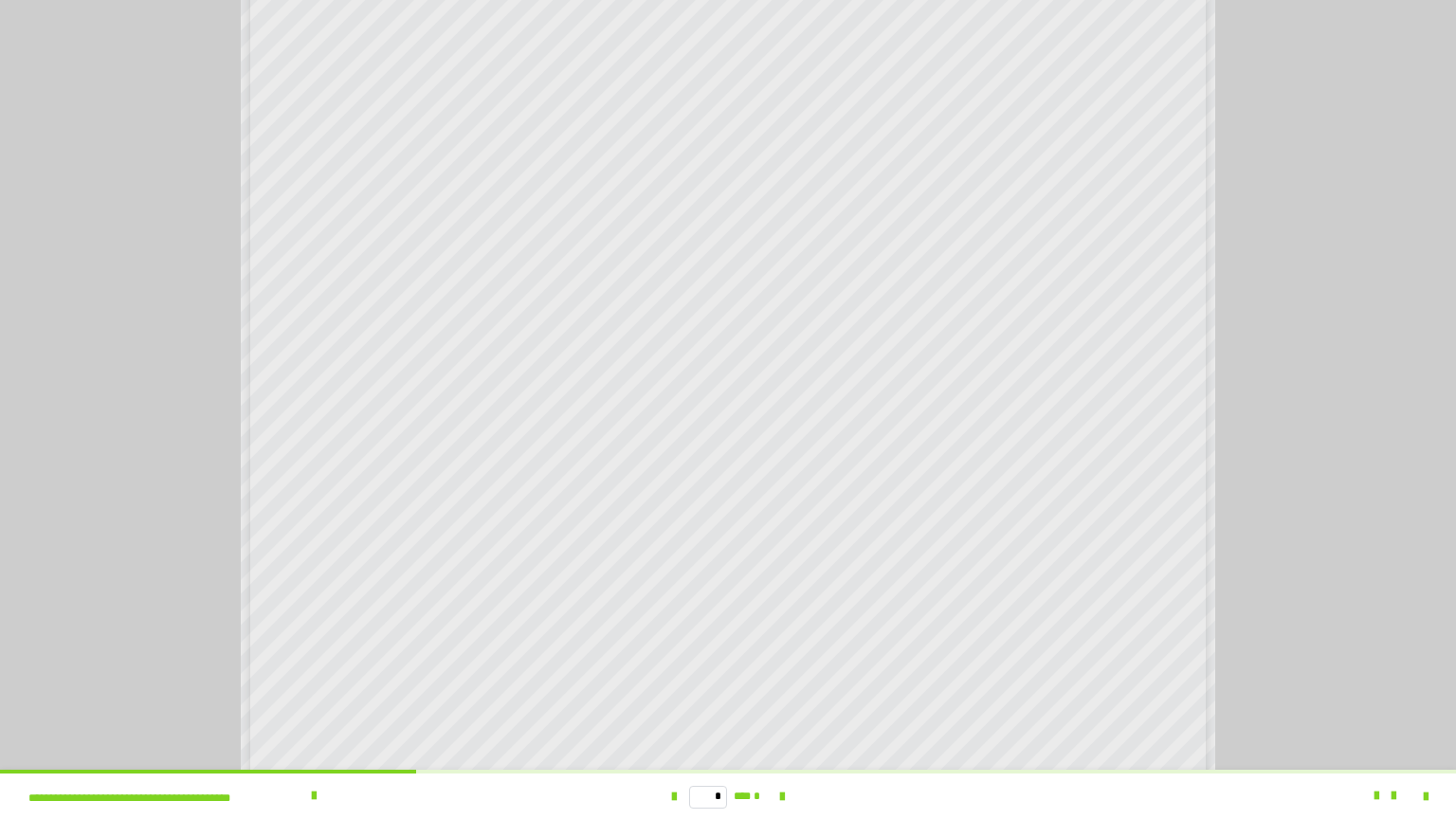 scroll, scrollTop: 202, scrollLeft: 0, axis: vertical 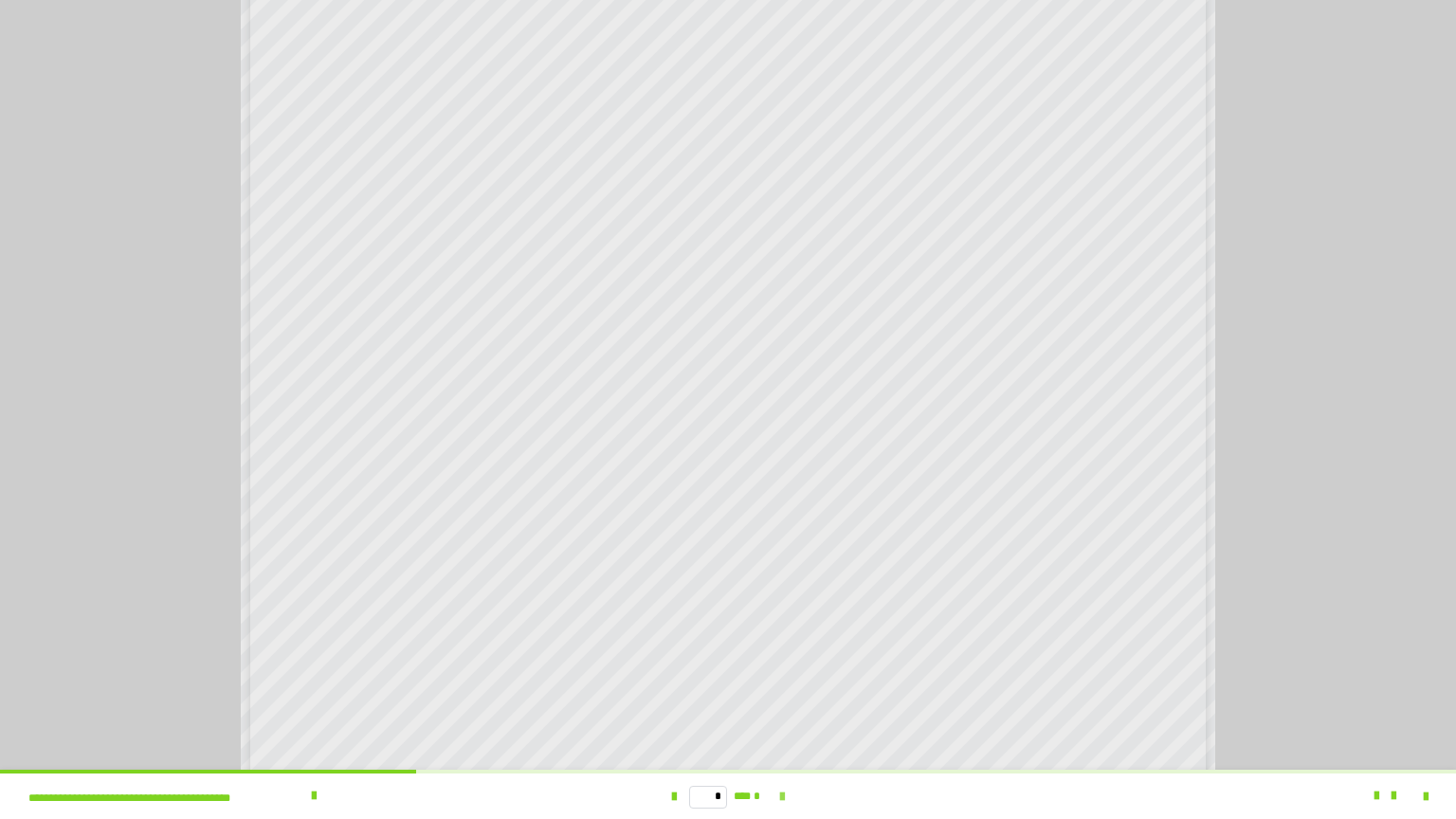click at bounding box center [782, 797] 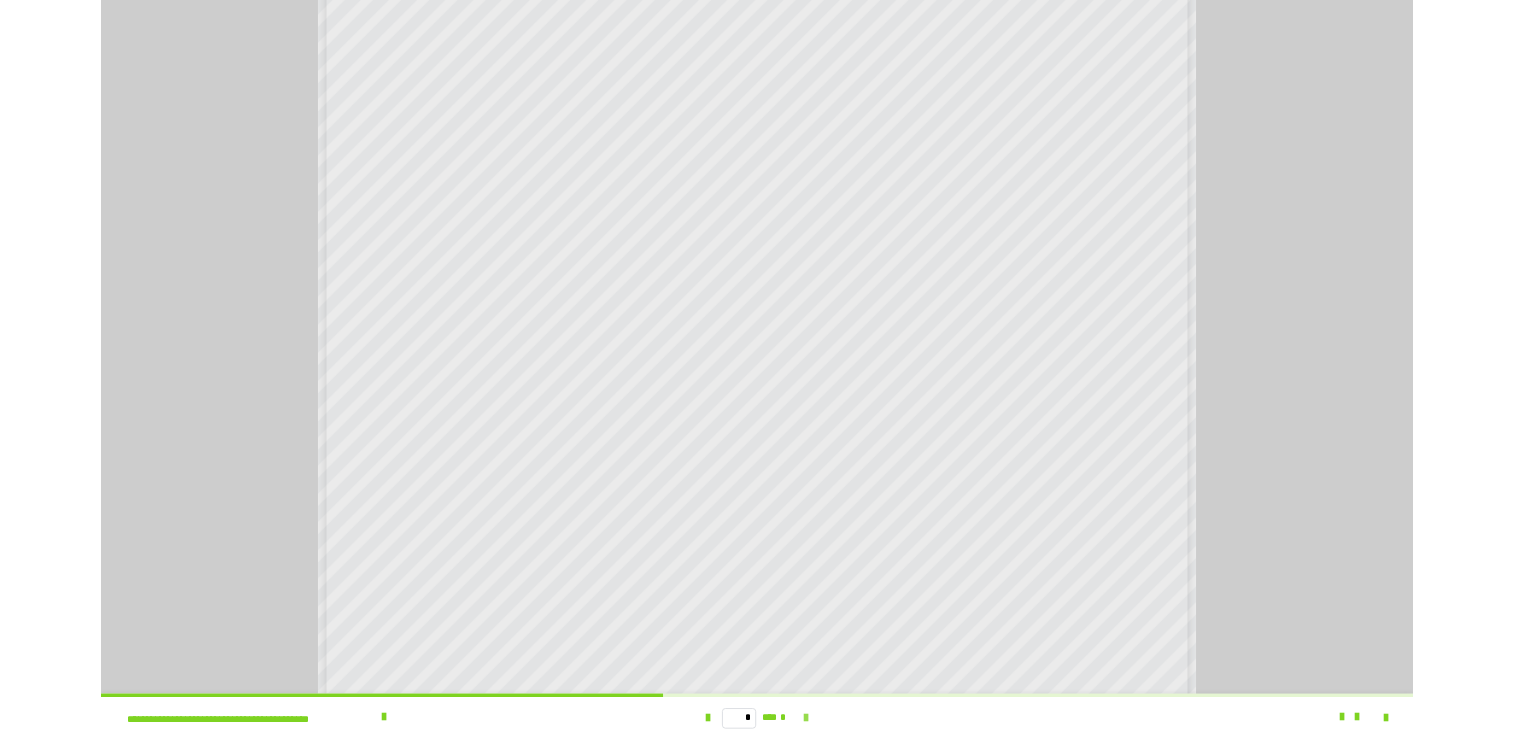scroll, scrollTop: 0, scrollLeft: 0, axis: both 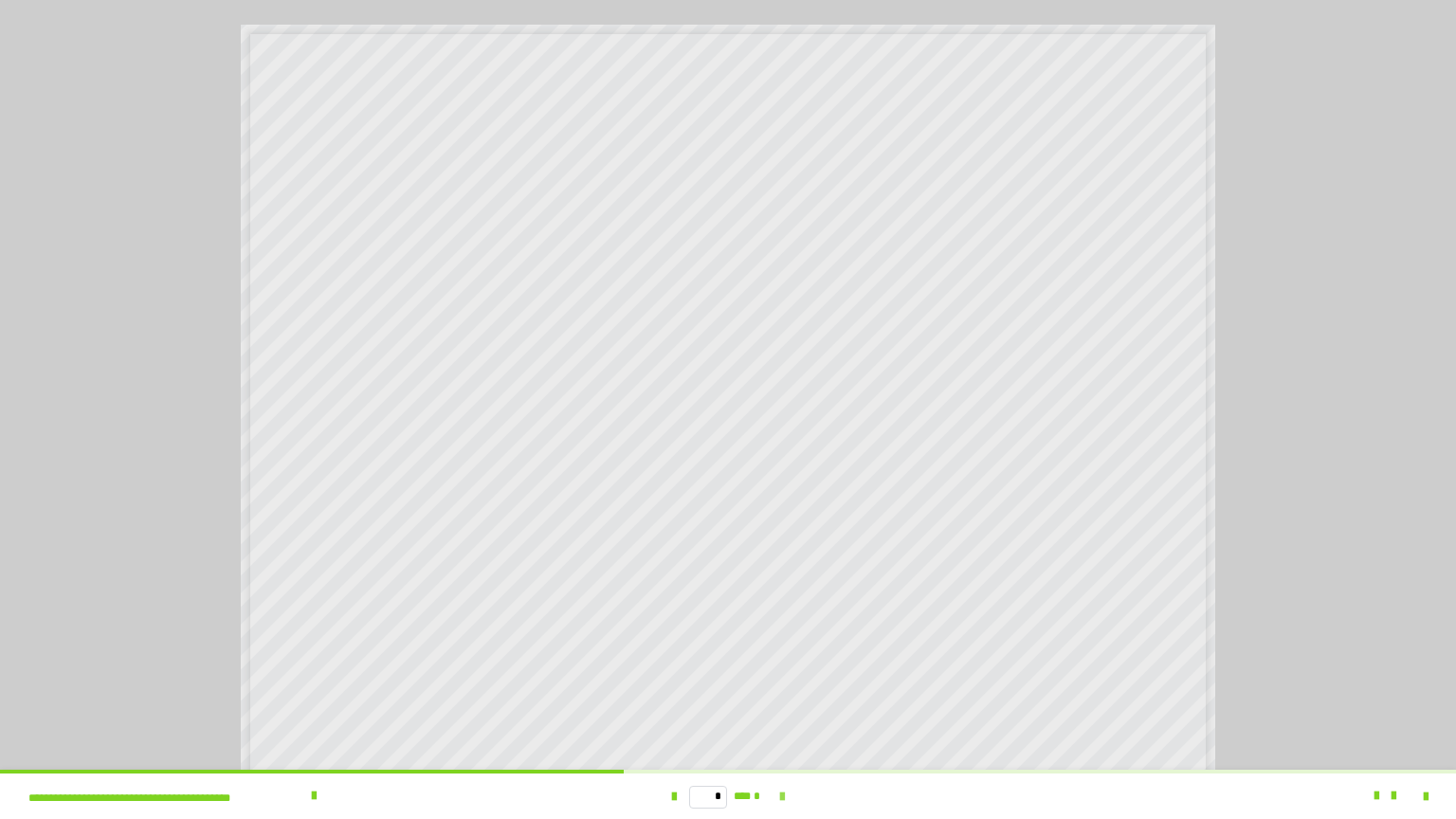 click at bounding box center (782, 797) 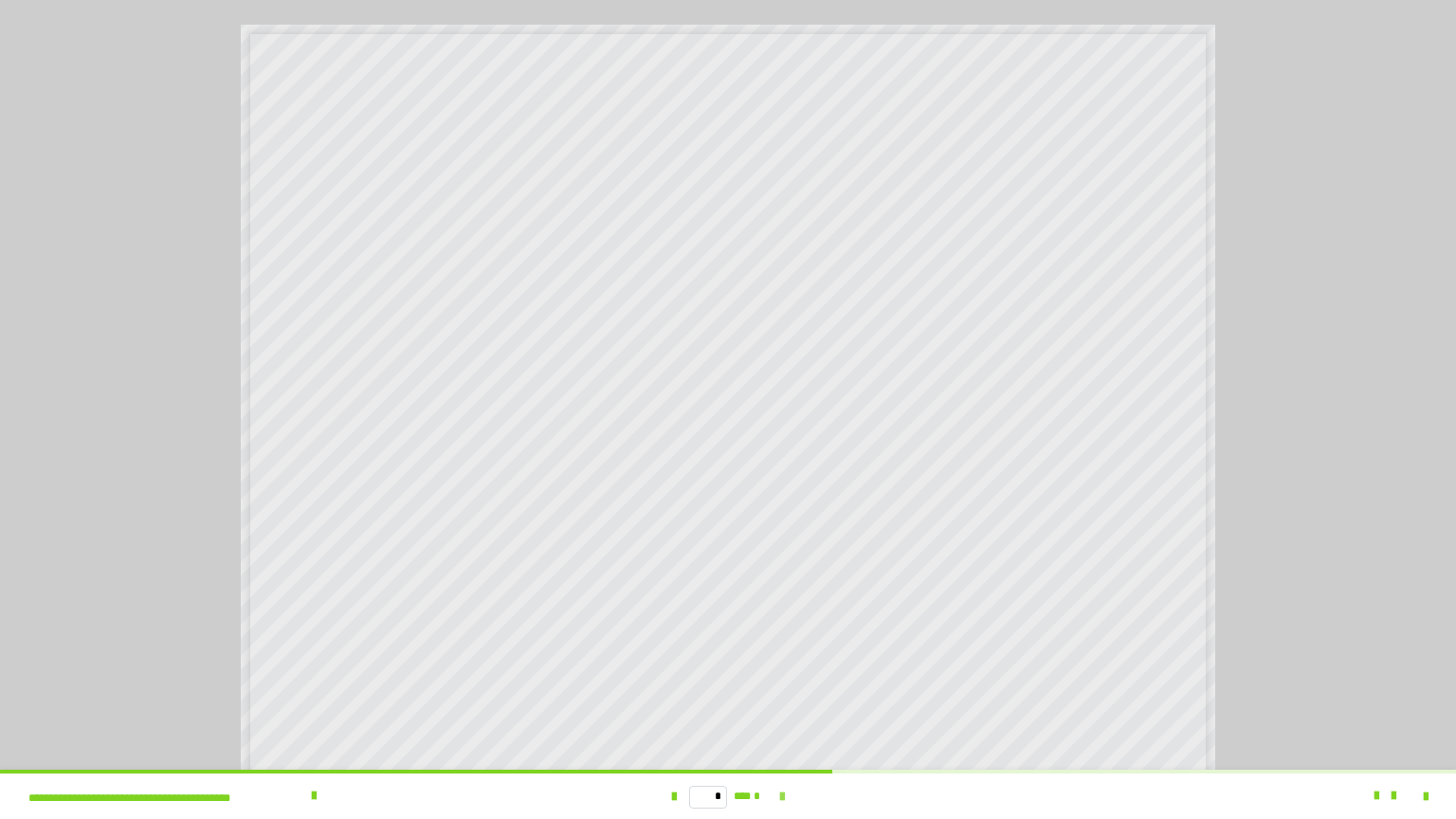click at bounding box center [782, 797] 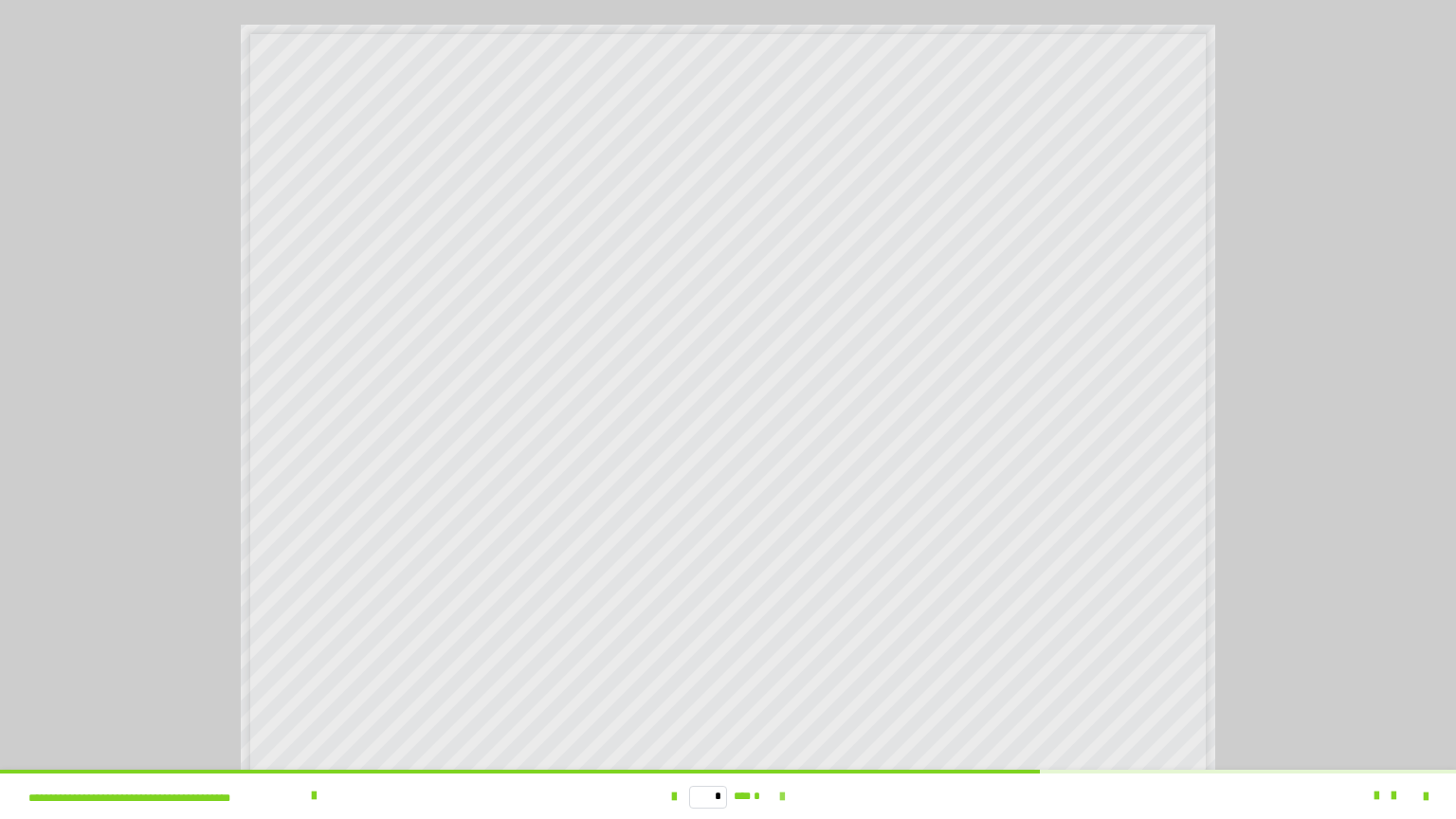 click at bounding box center [782, 797] 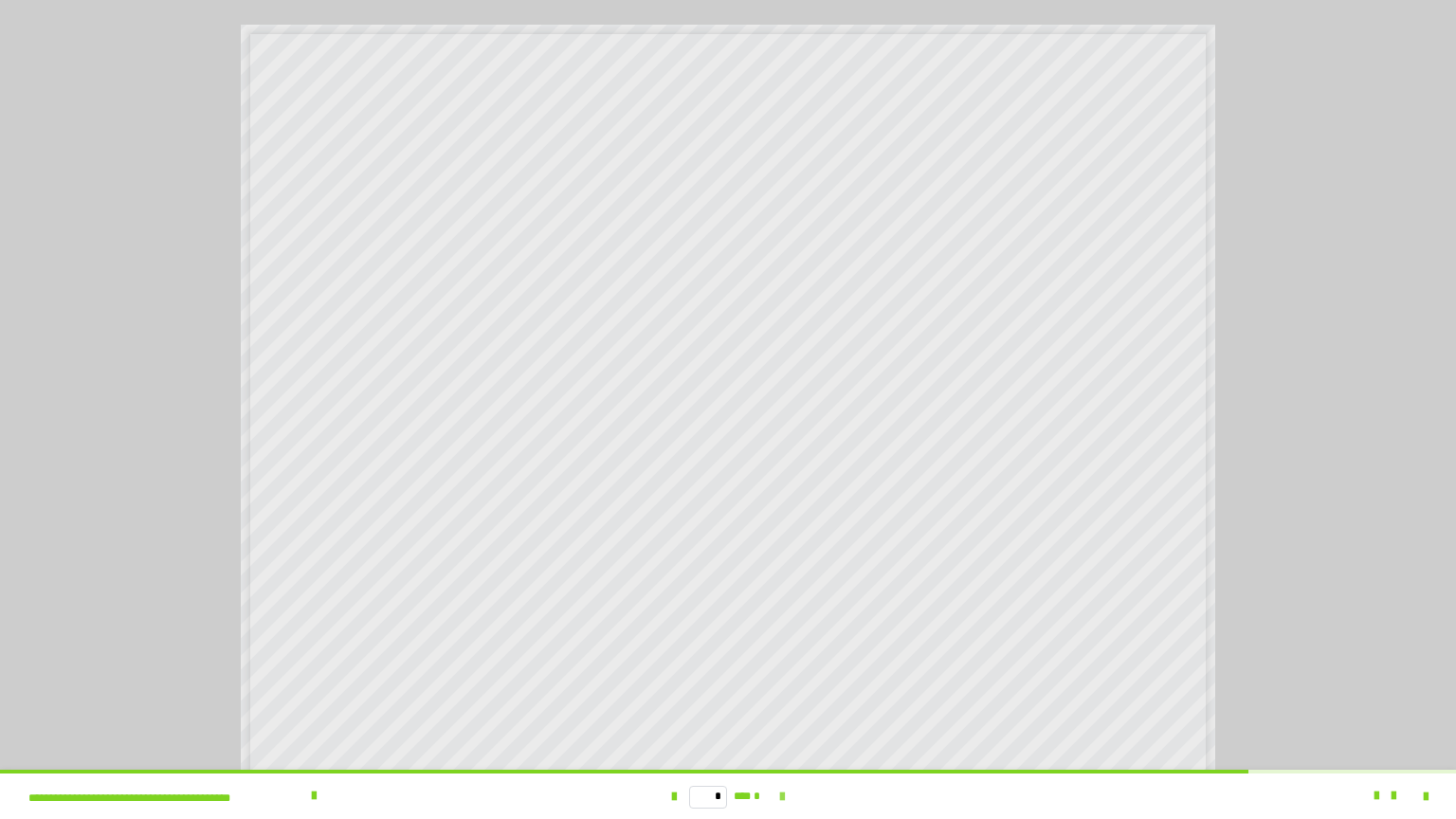click at bounding box center [782, 797] 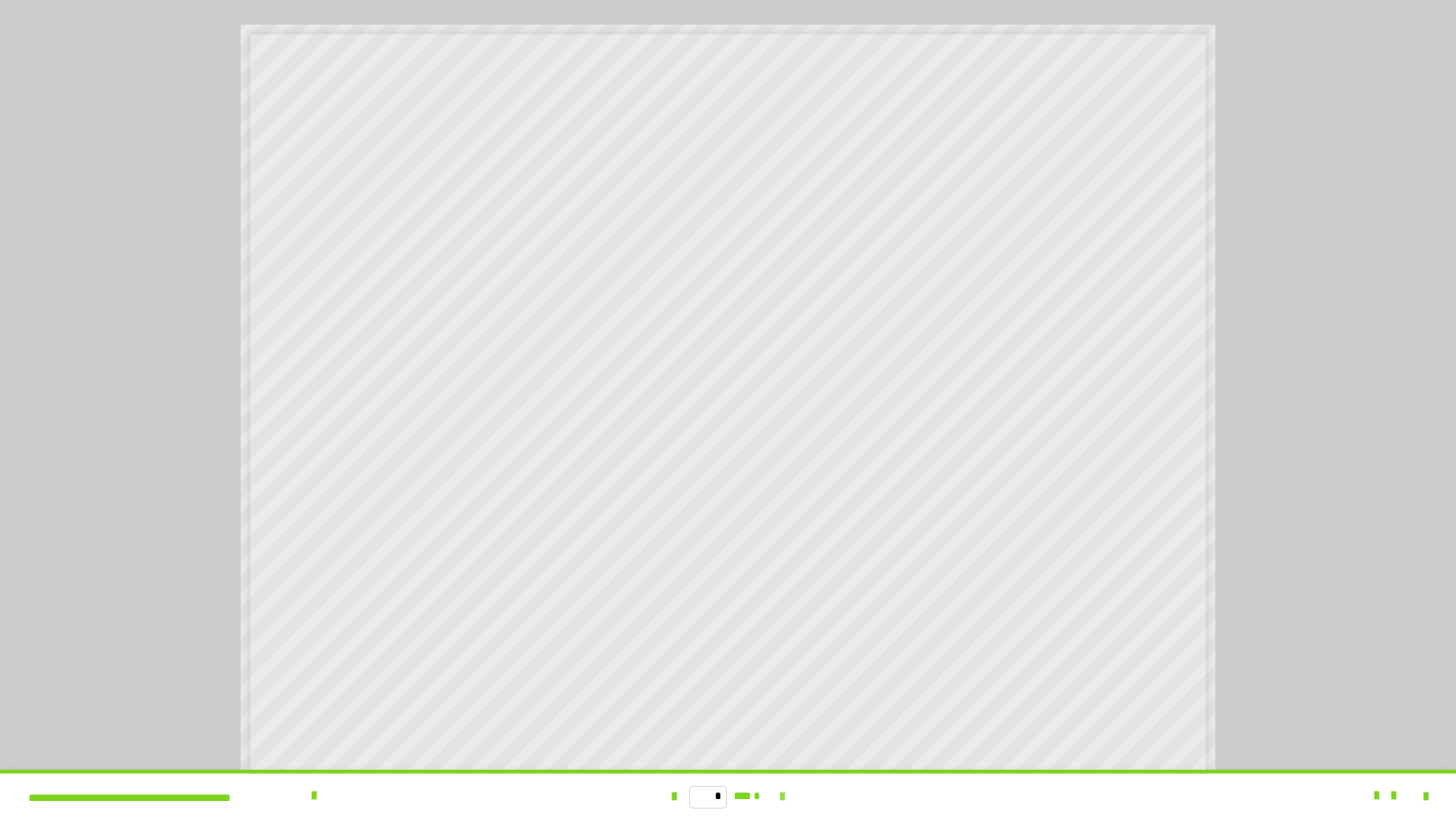 click on "* *** *" at bounding box center (728, 796) 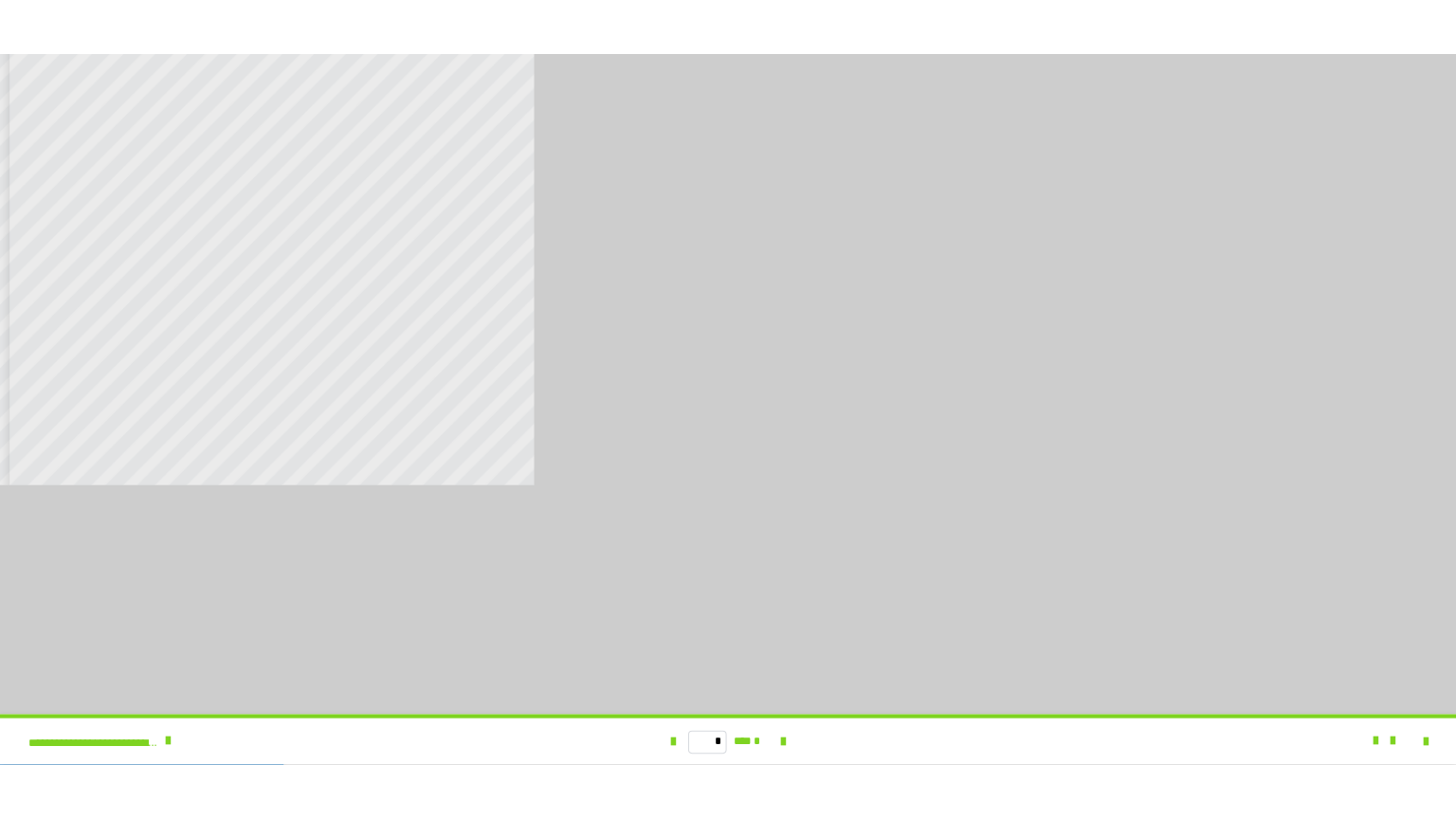 scroll, scrollTop: 1999, scrollLeft: 0, axis: vertical 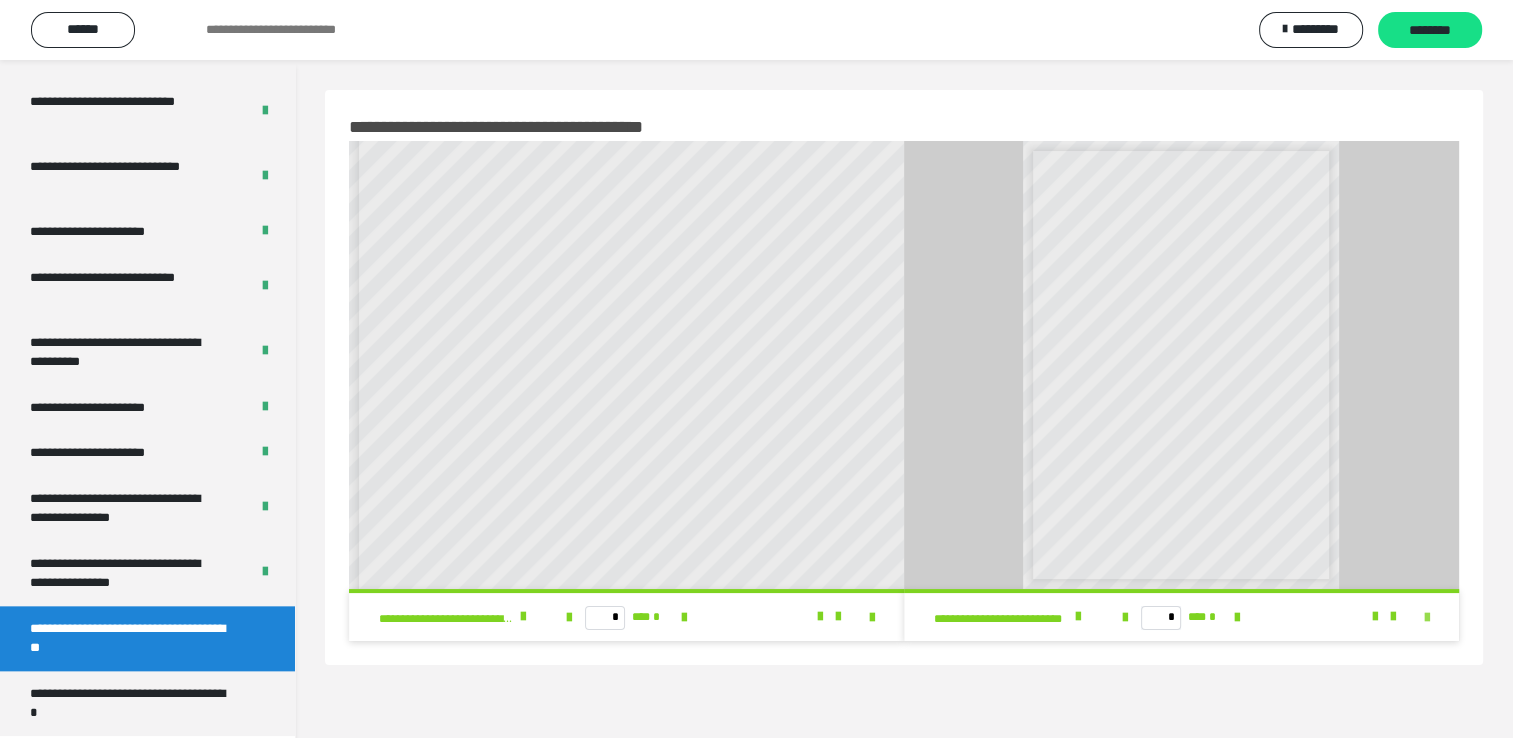 drag, startPoint x: 1439, startPoint y: 634, endPoint x: 1425, endPoint y: 623, distance: 17.804493 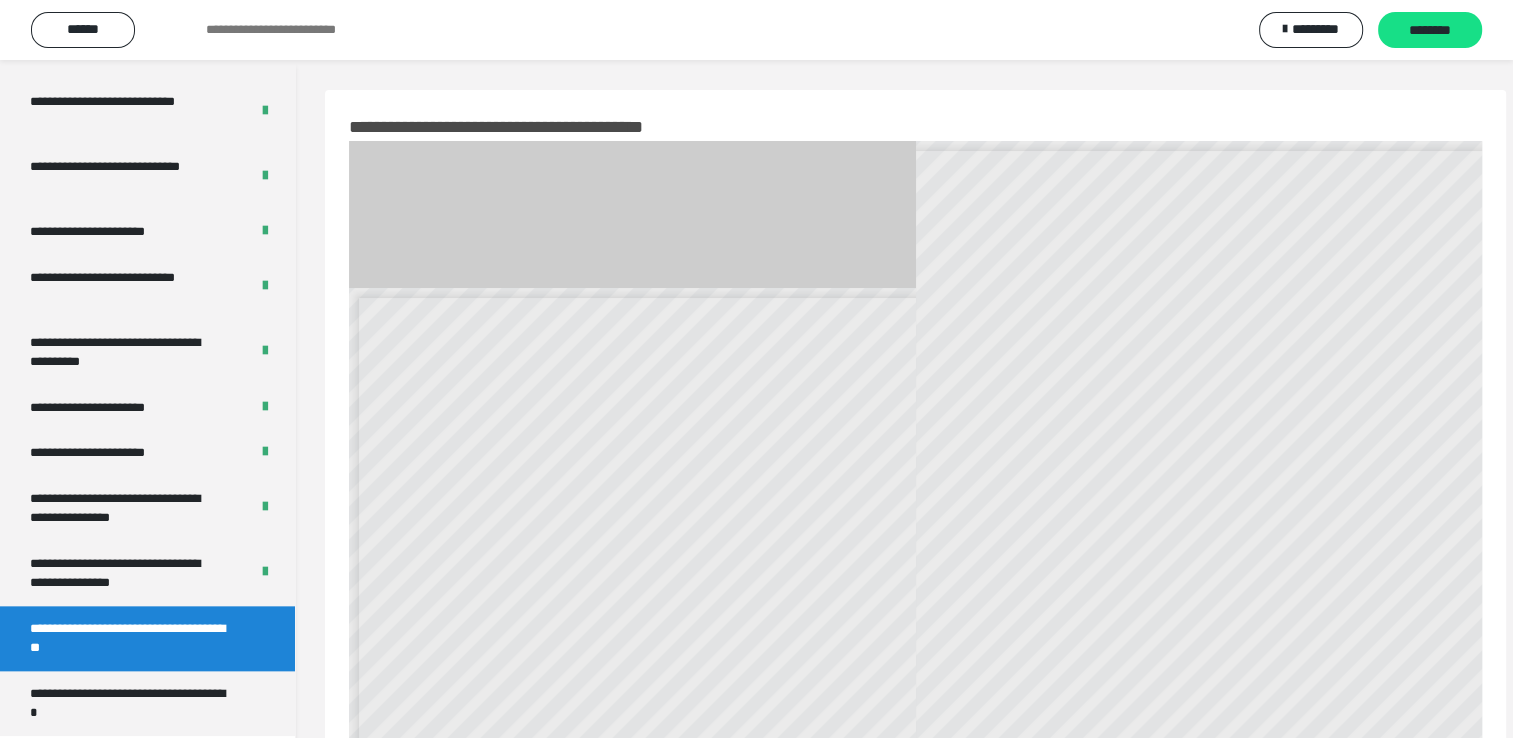 scroll, scrollTop: 1984, scrollLeft: 0, axis: vertical 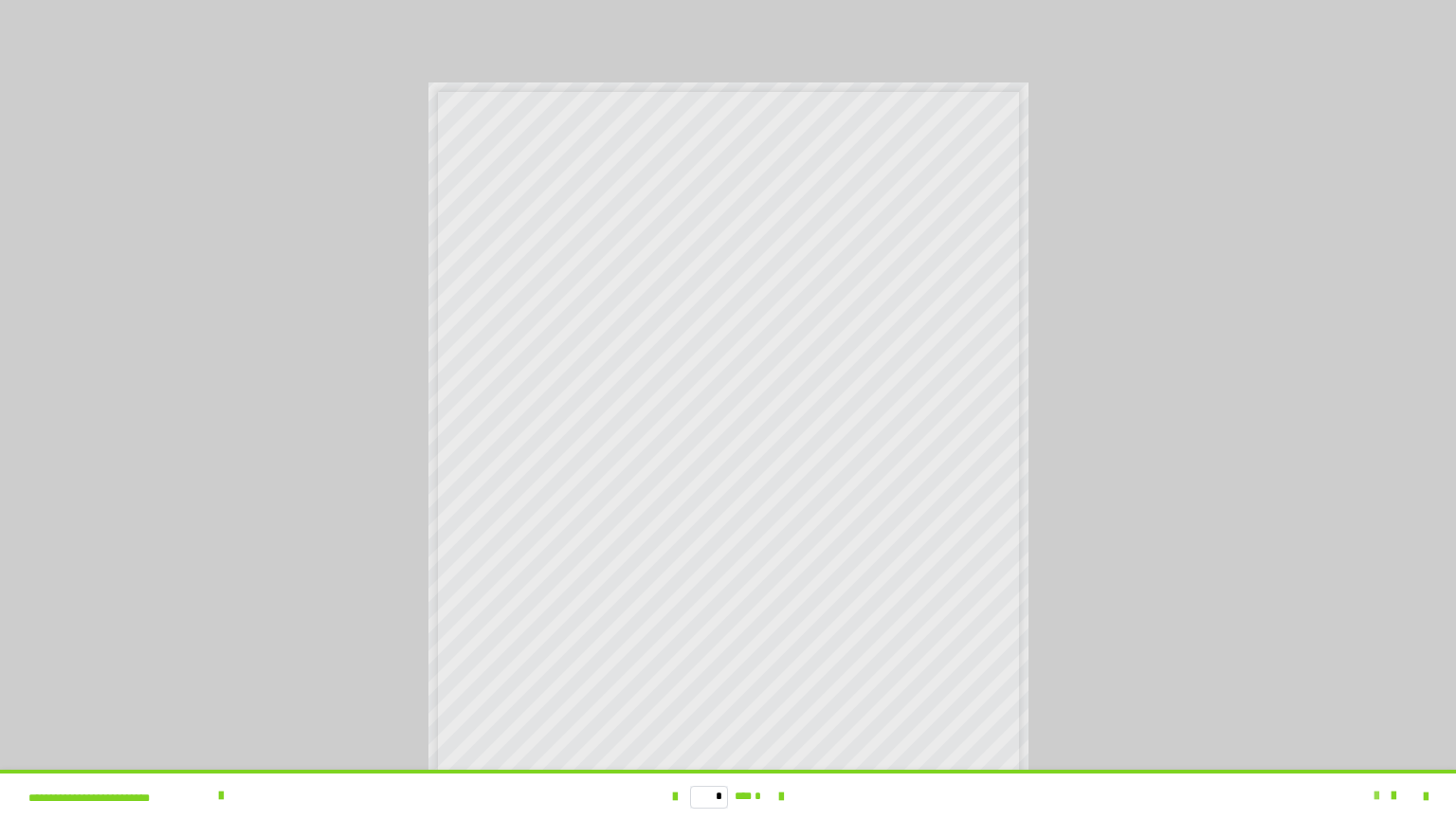 click at bounding box center [1376, 796] 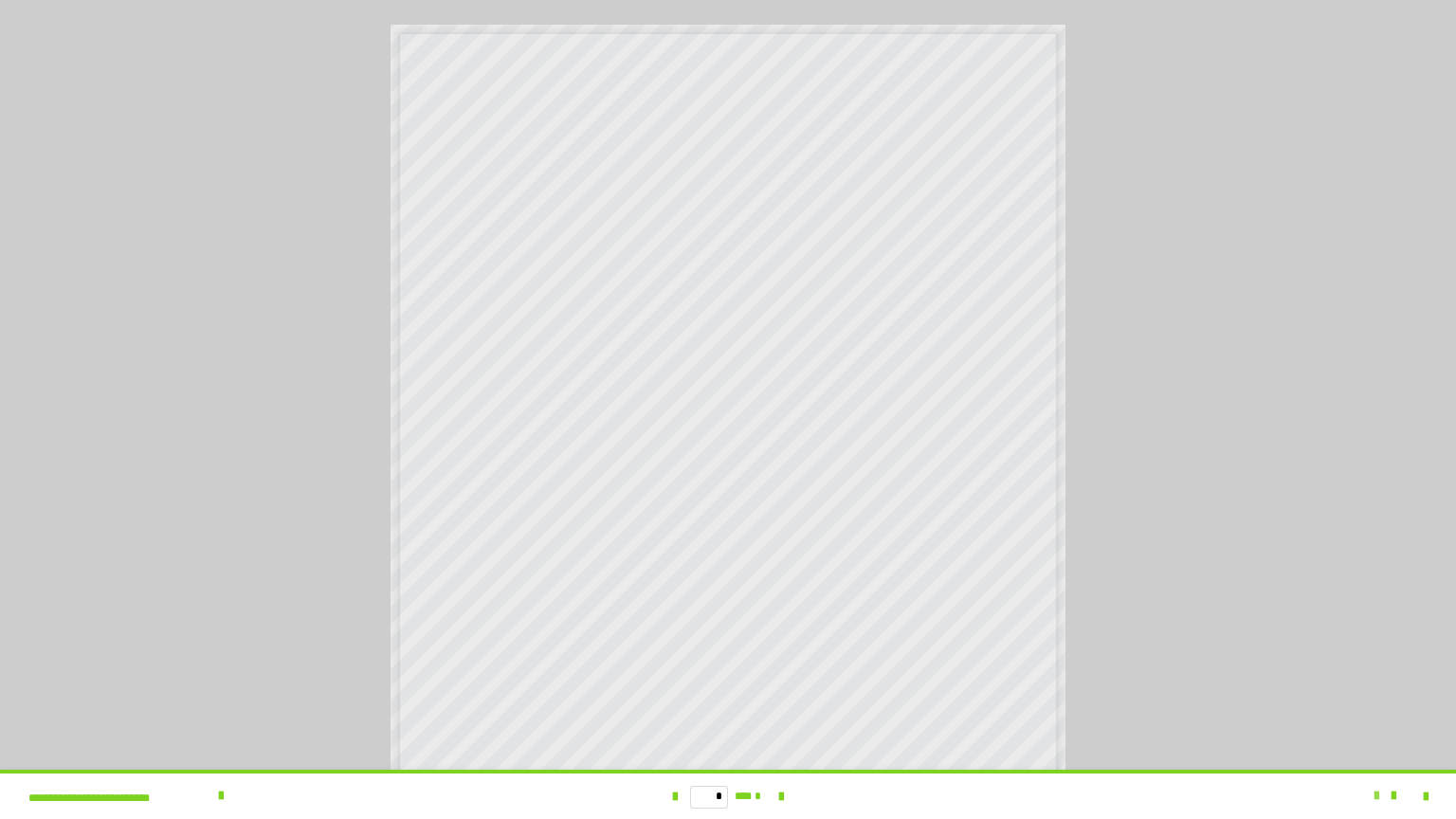 click at bounding box center [1376, 796] 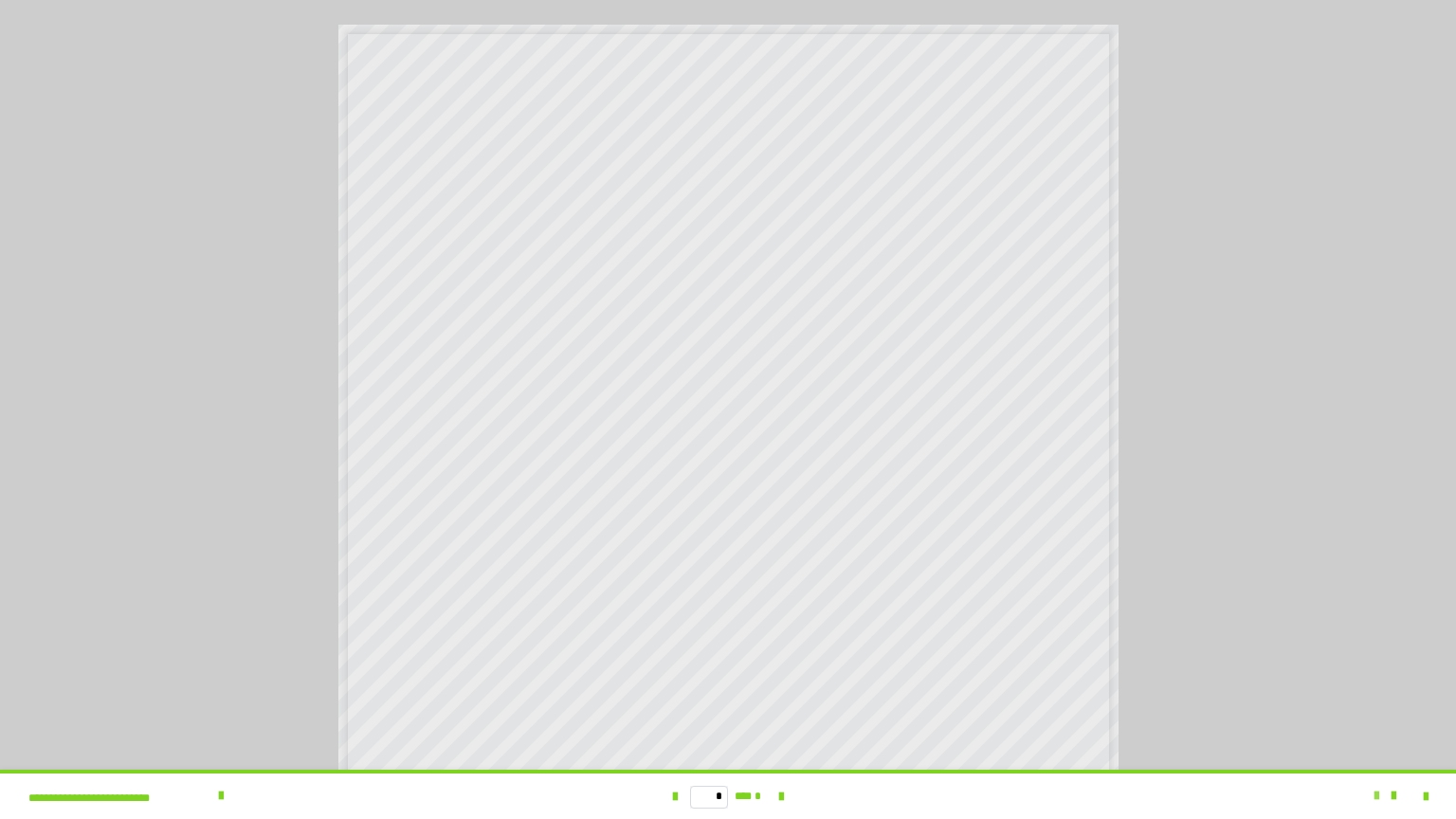 click at bounding box center (1376, 796) 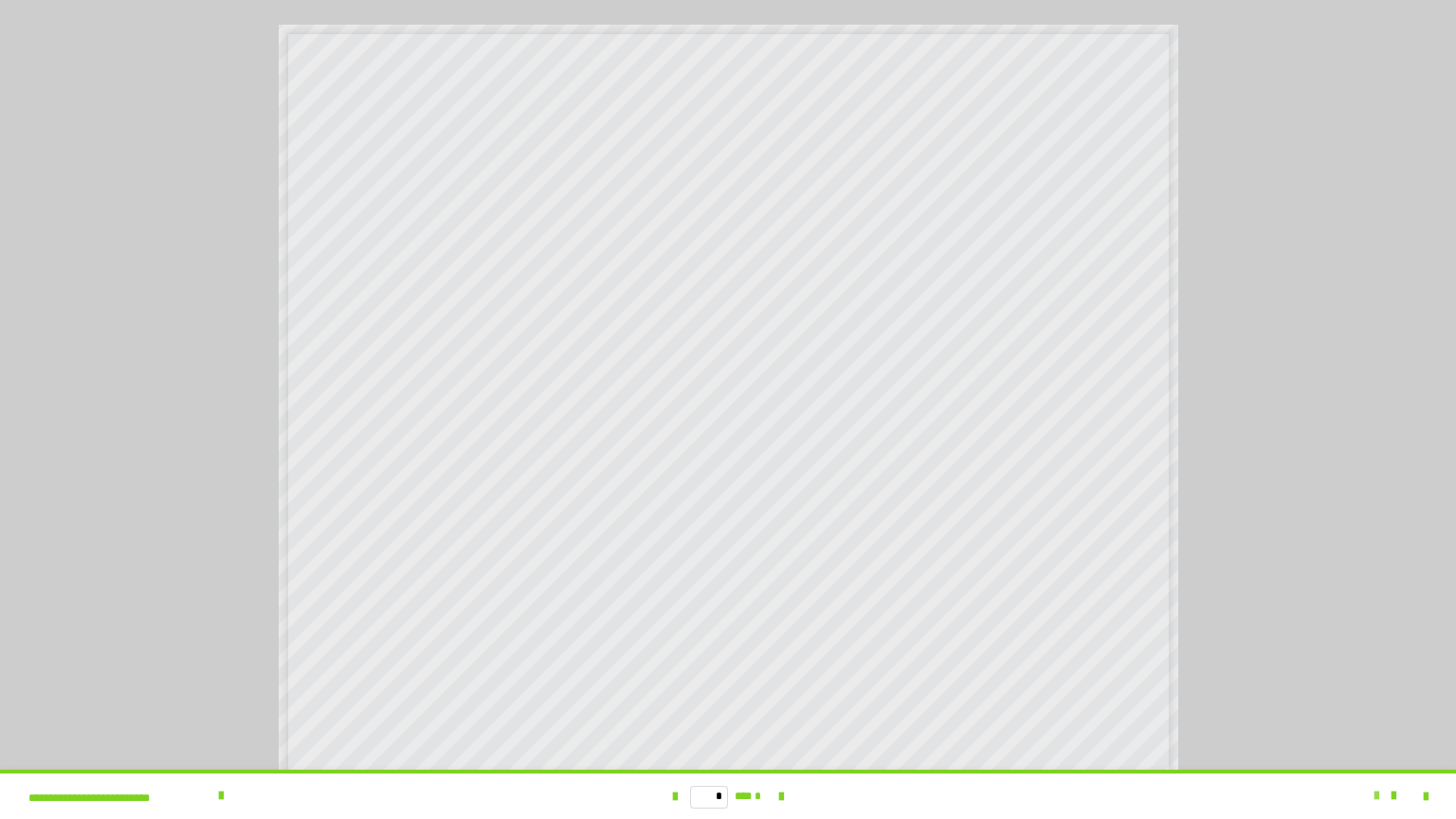 click at bounding box center (1376, 796) 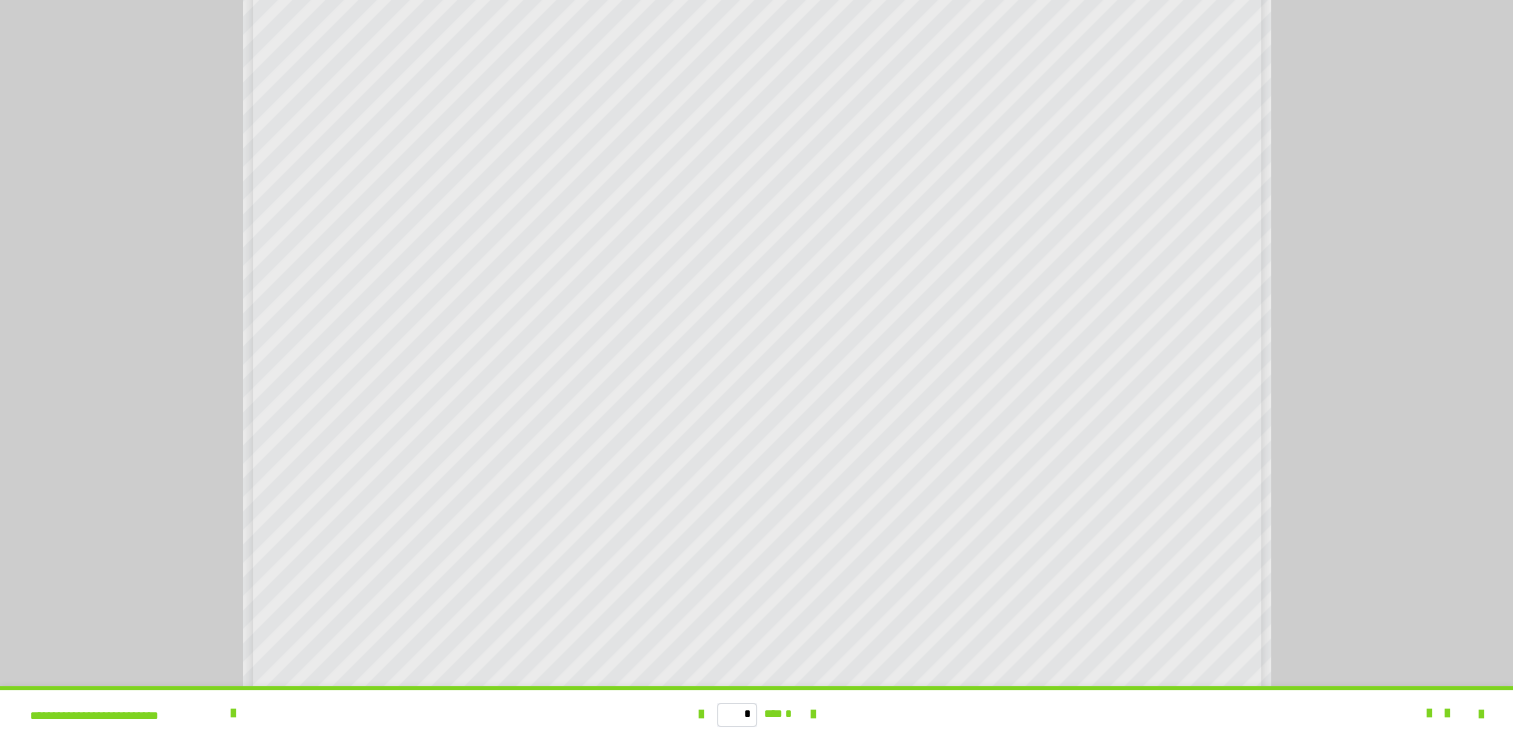 scroll, scrollTop: 2109, scrollLeft: 0, axis: vertical 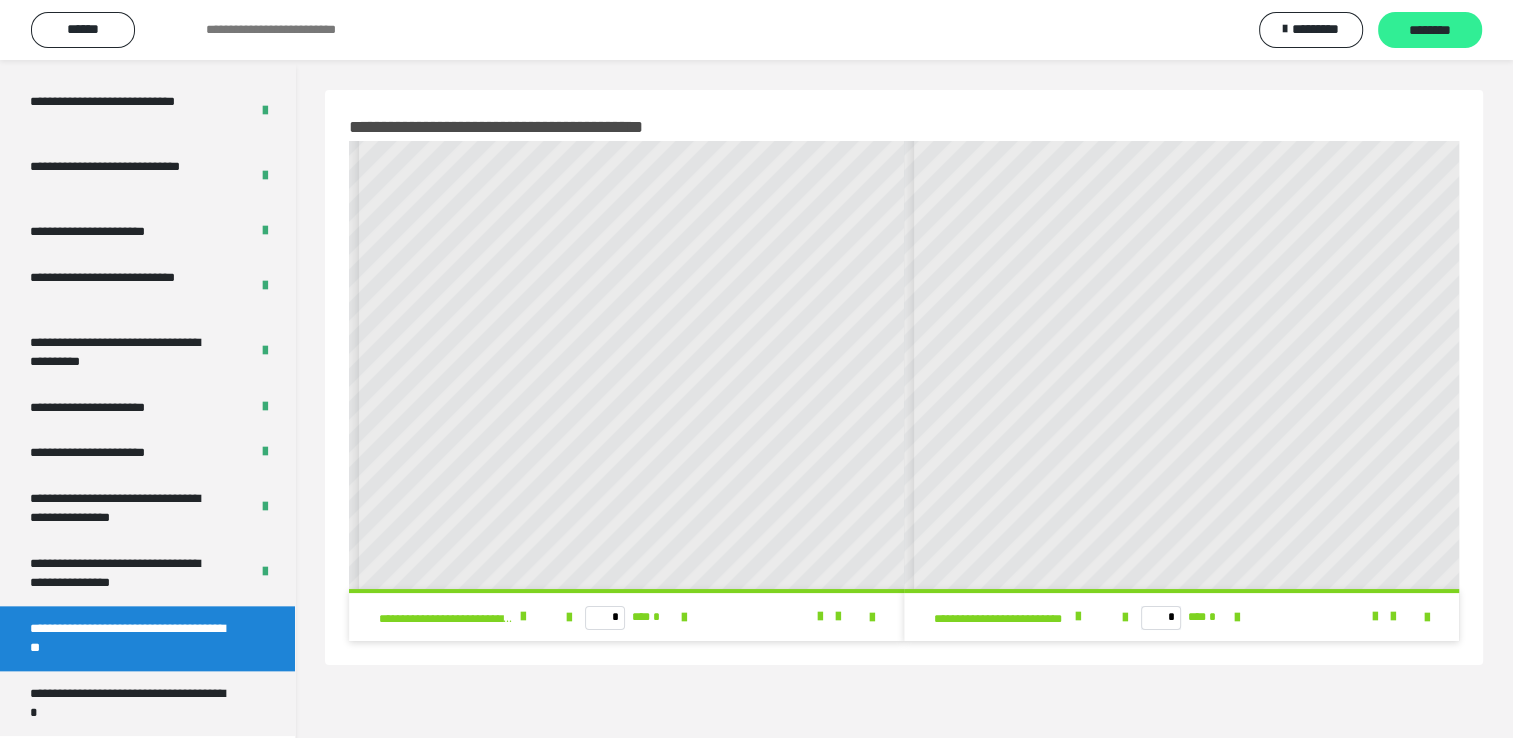 click on "********" at bounding box center (1430, 30) 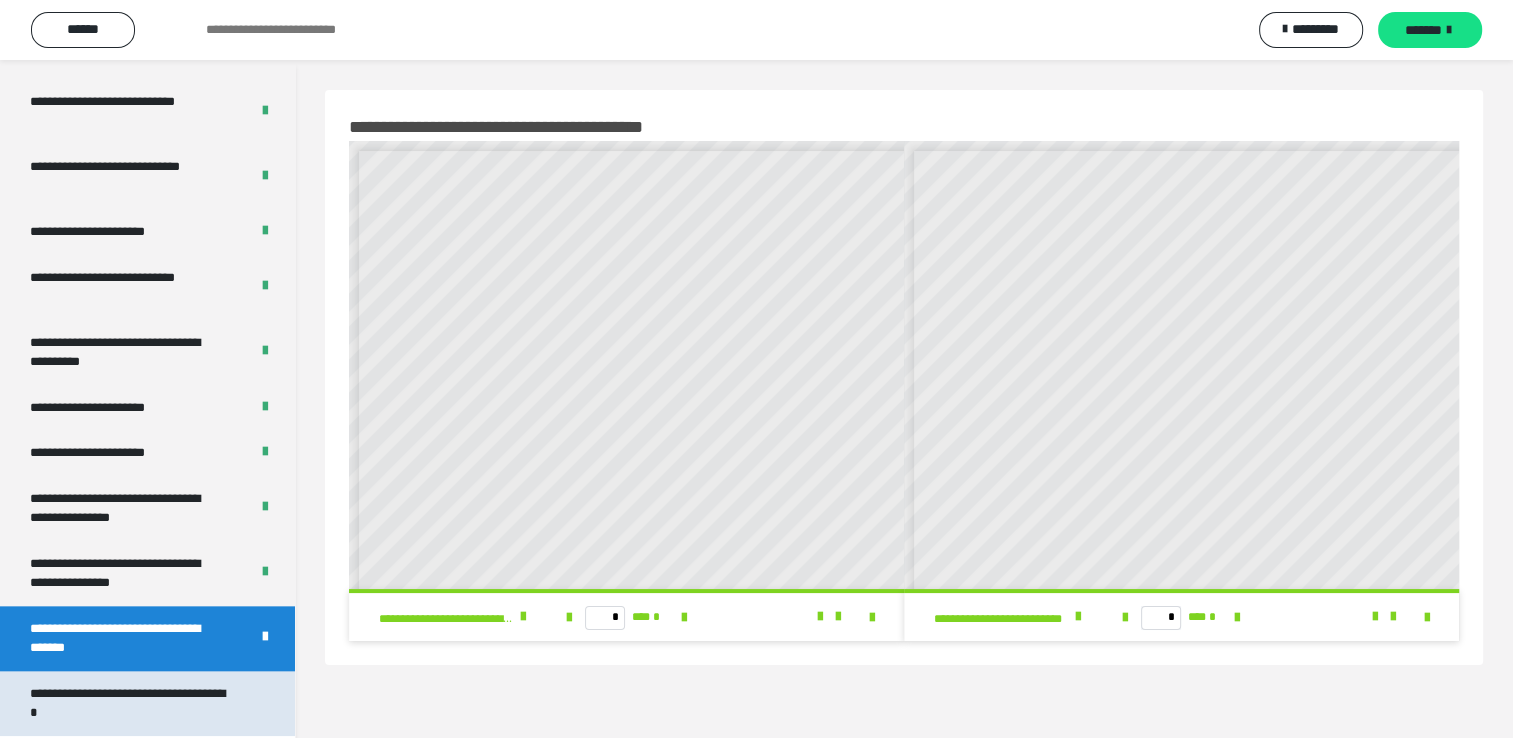 click on "**********" at bounding box center [132, 703] 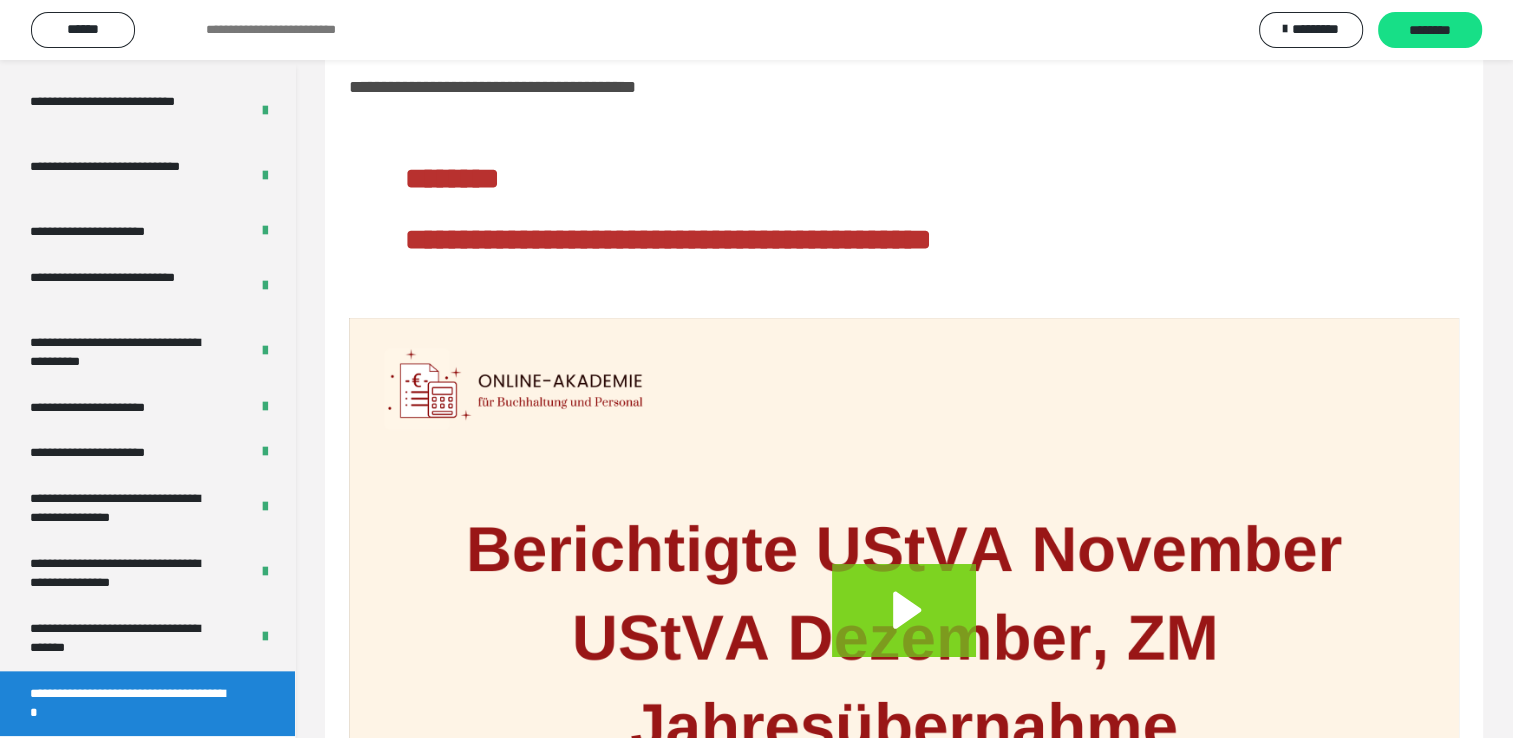 scroll, scrollTop: 0, scrollLeft: 0, axis: both 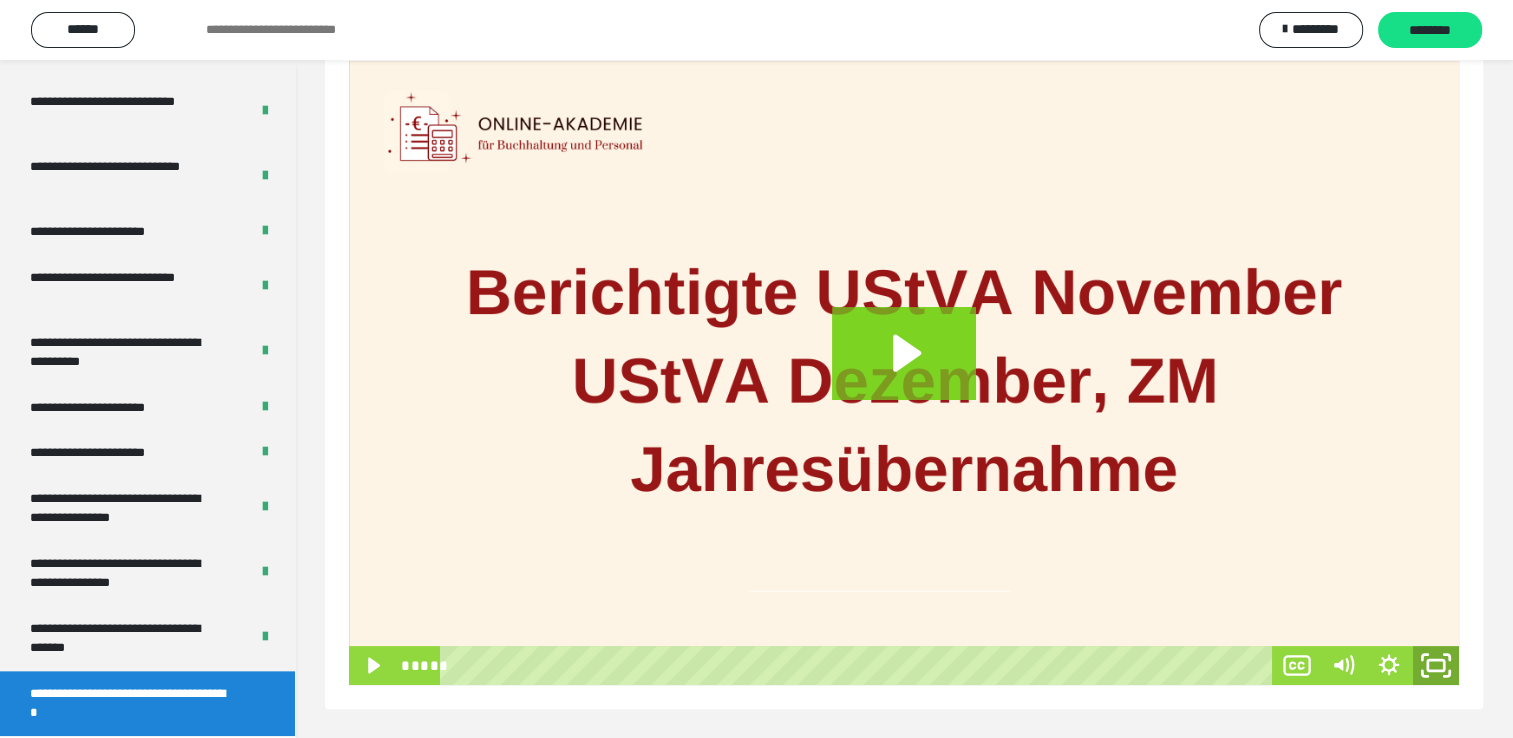 click 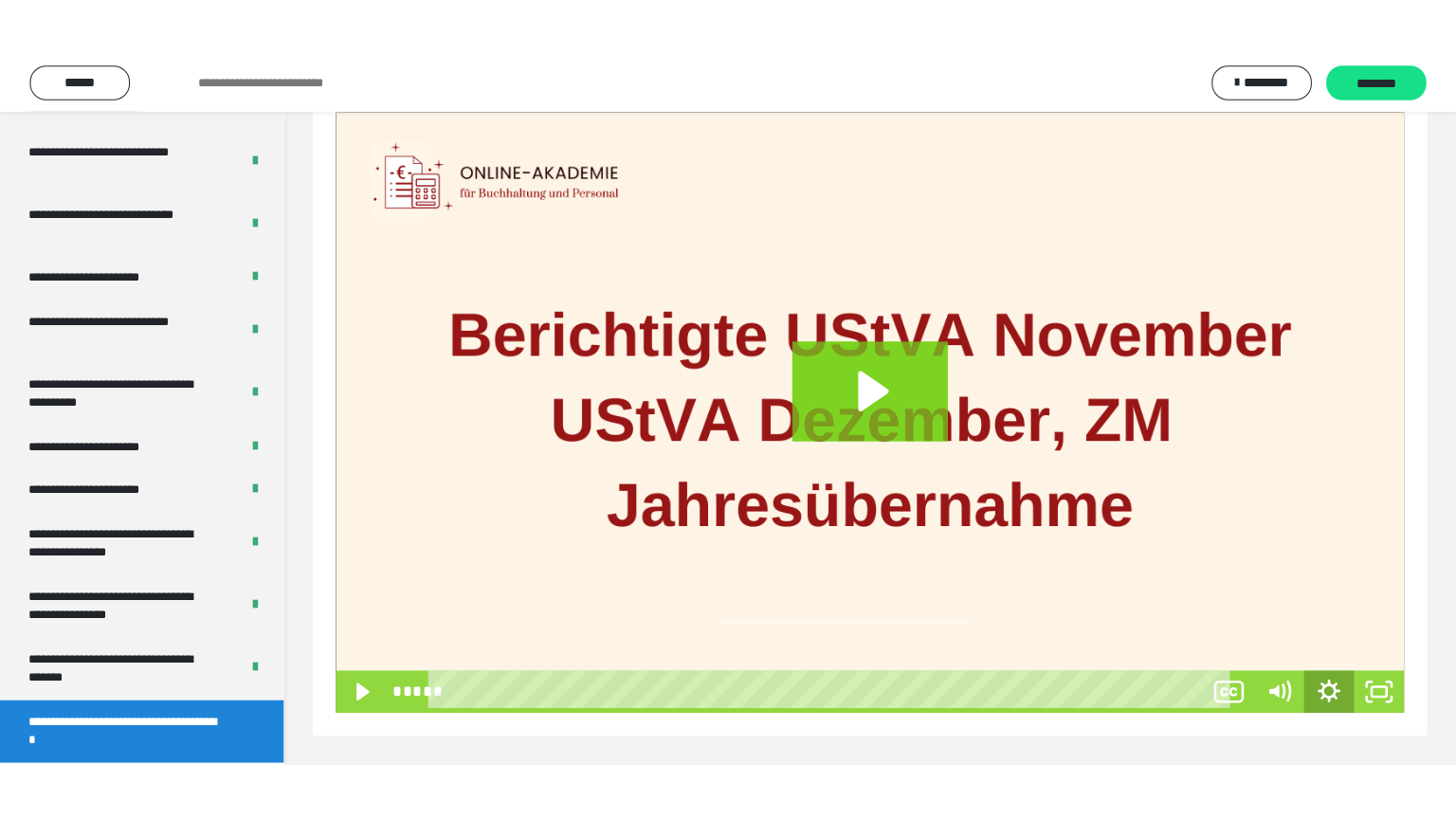 scroll, scrollTop: 178, scrollLeft: 0, axis: vertical 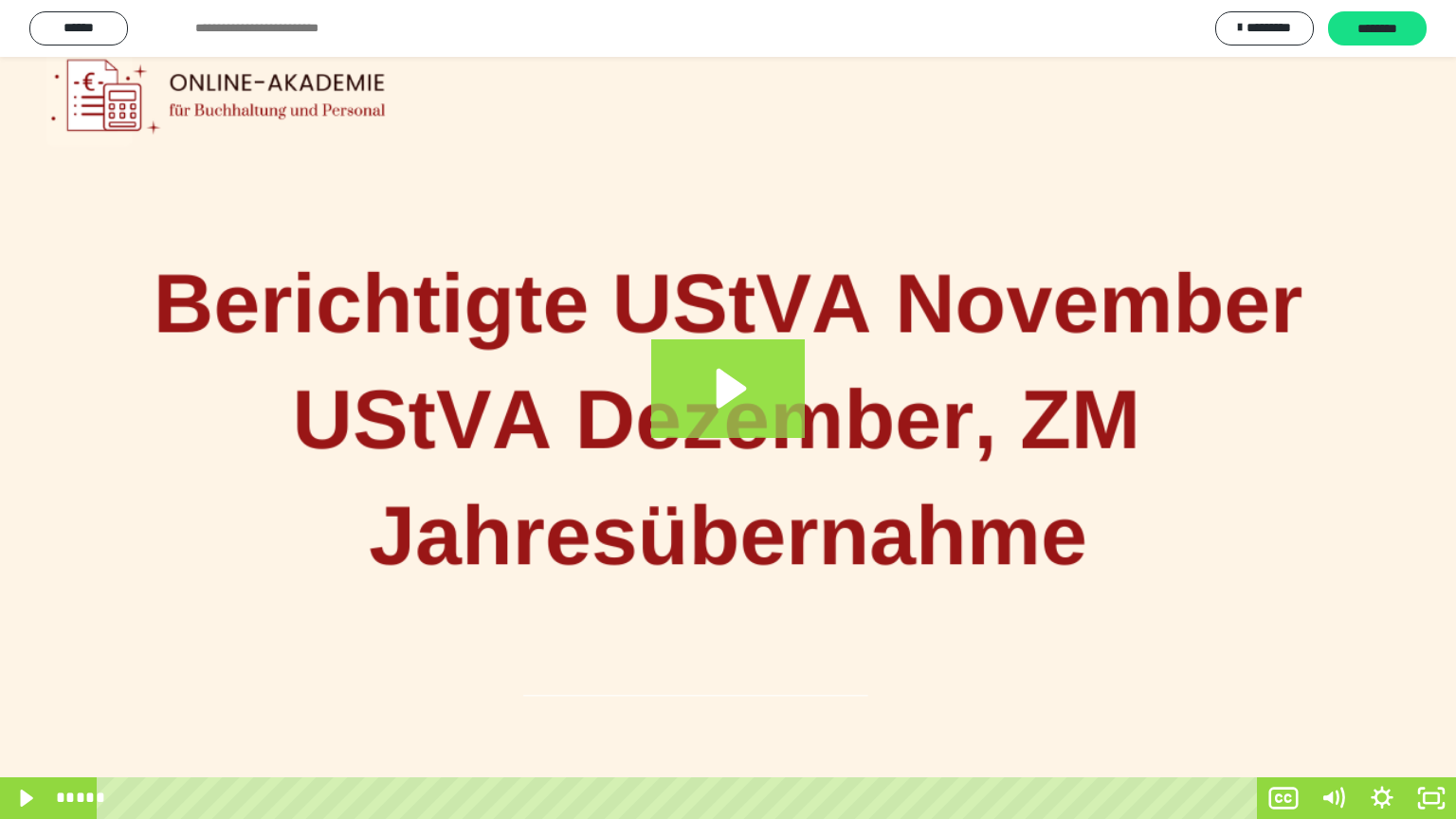 click 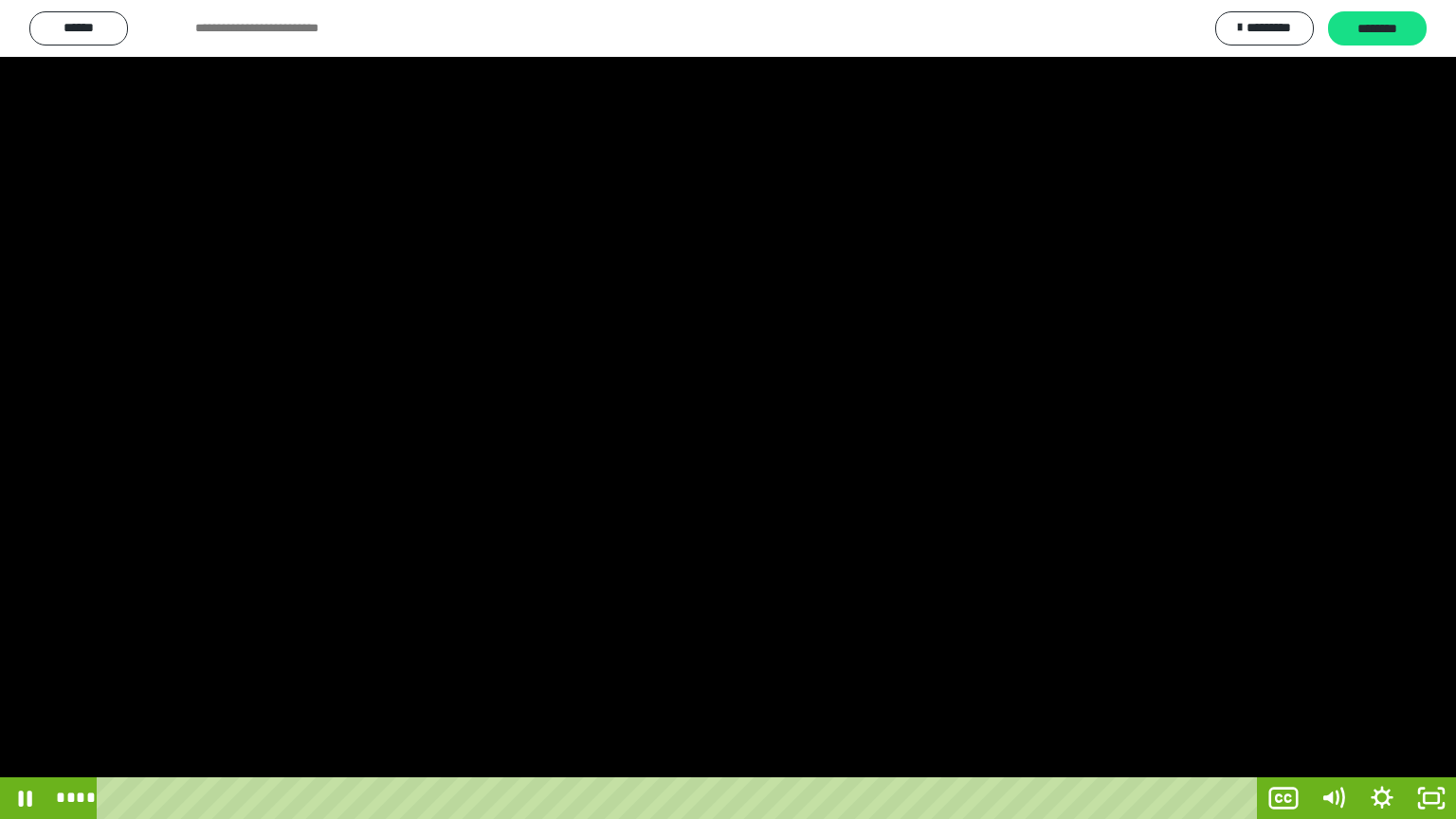 click at bounding box center [728, 410] 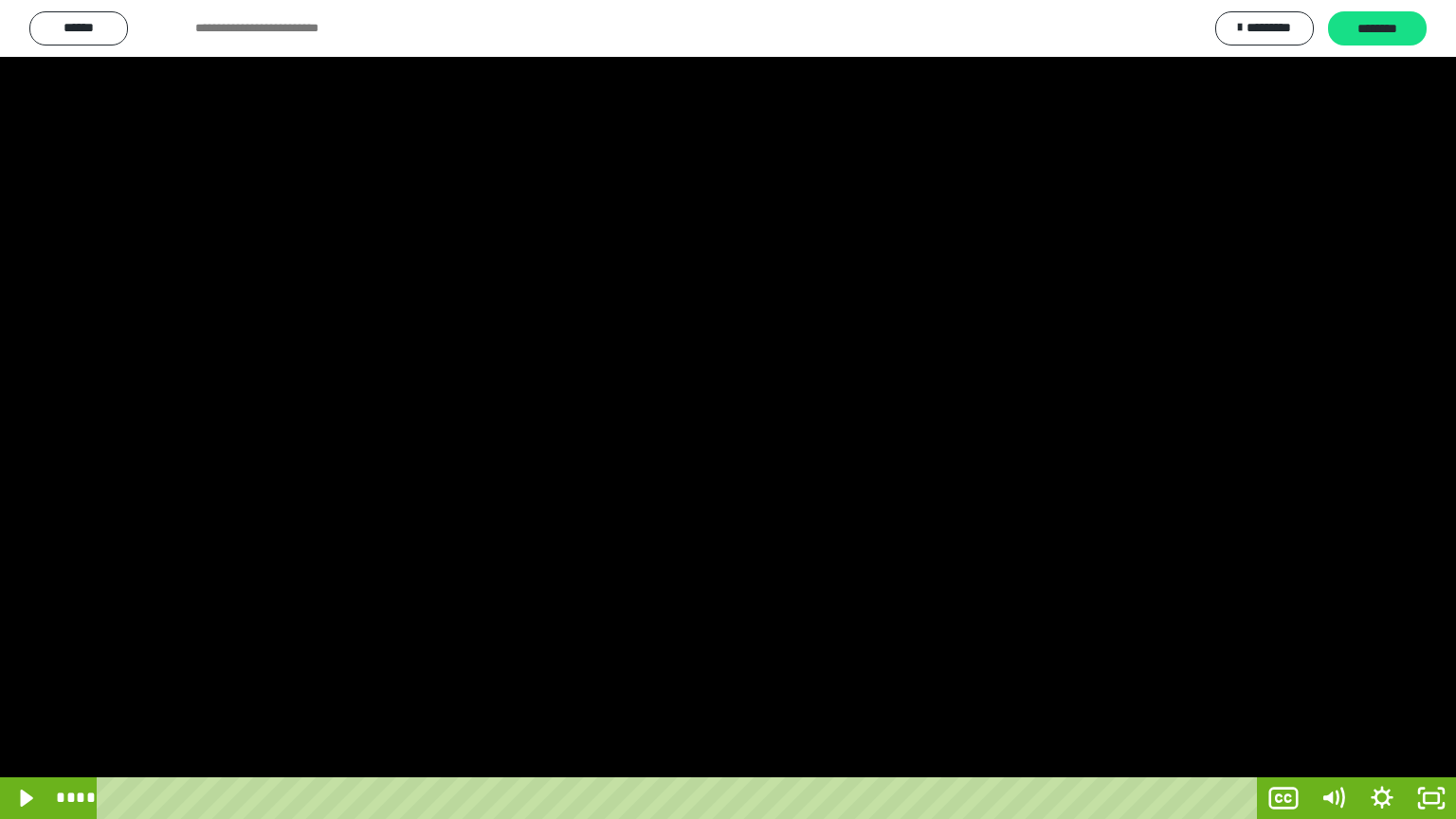 click at bounding box center (728, 410) 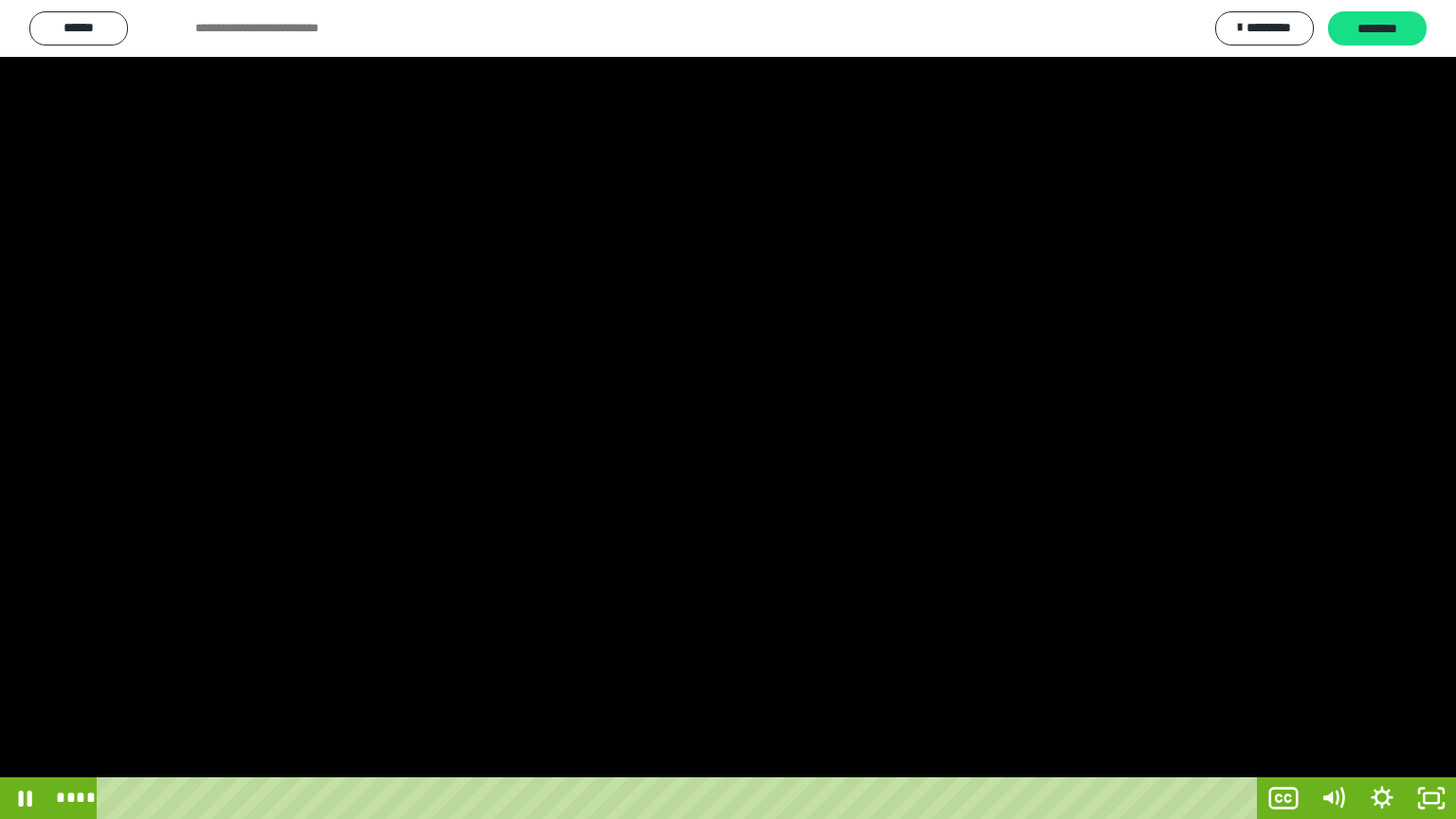 click at bounding box center [728, 410] 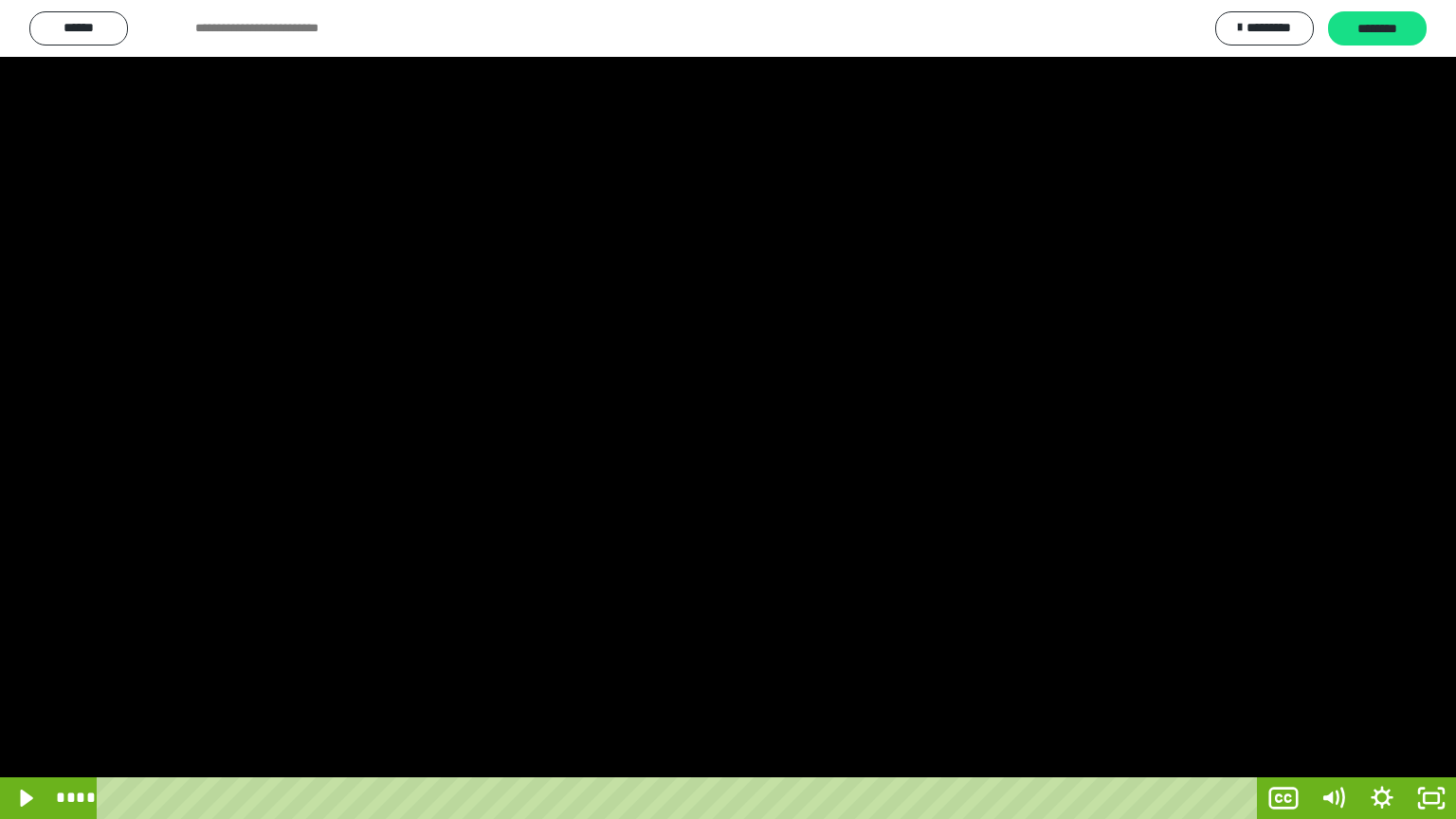 click at bounding box center [728, 410] 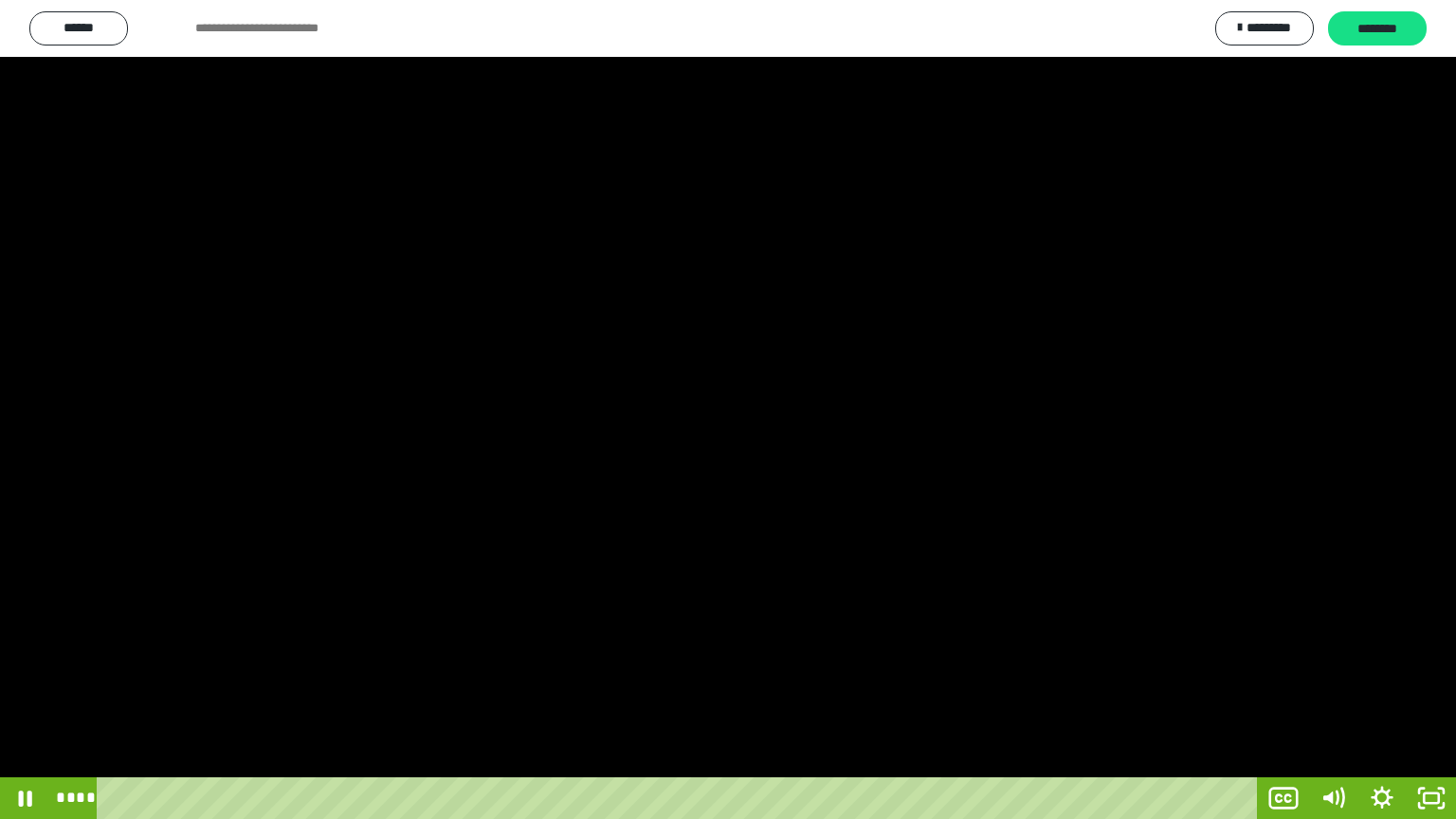 click at bounding box center (728, 410) 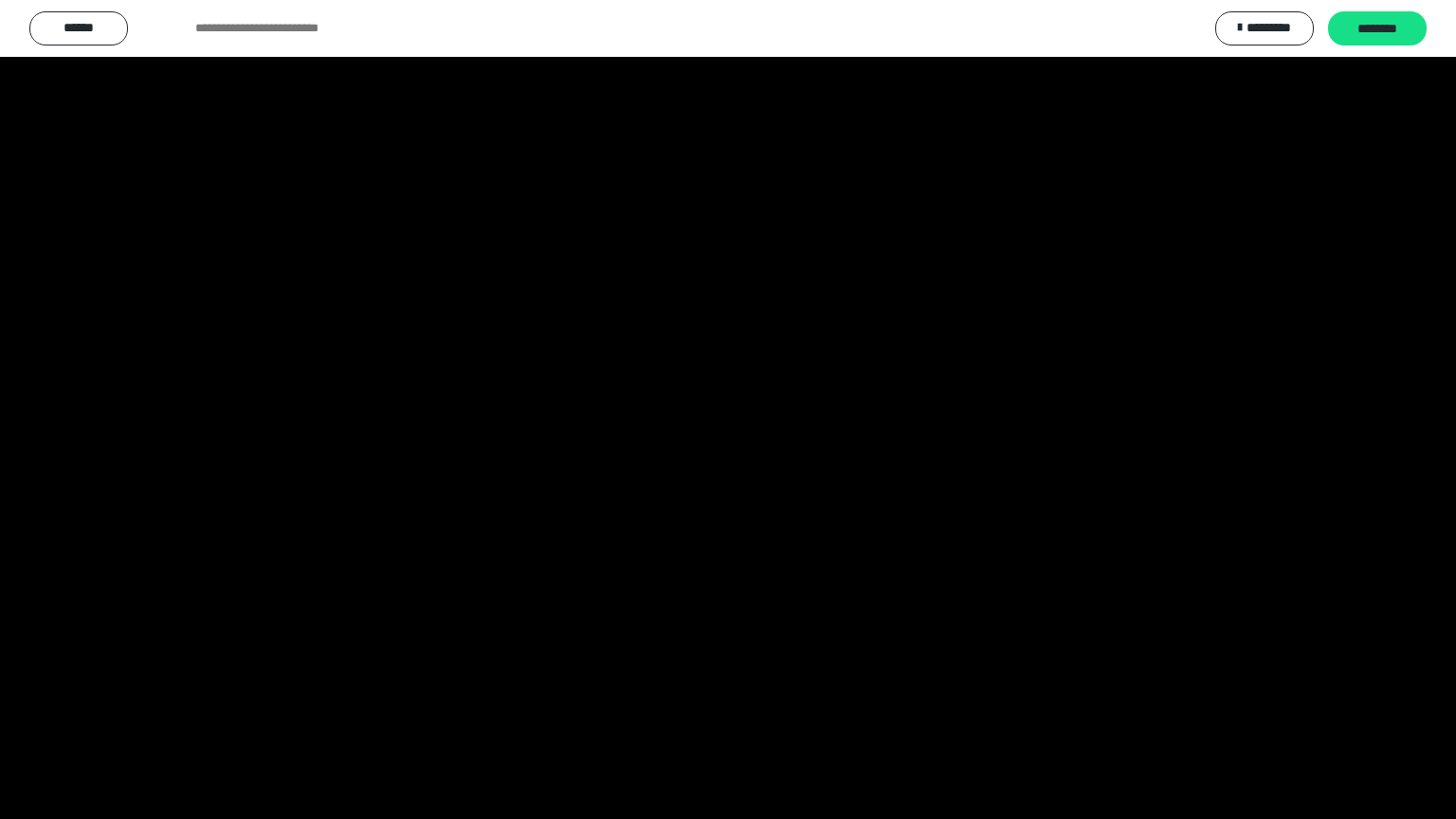 click at bounding box center (728, 410) 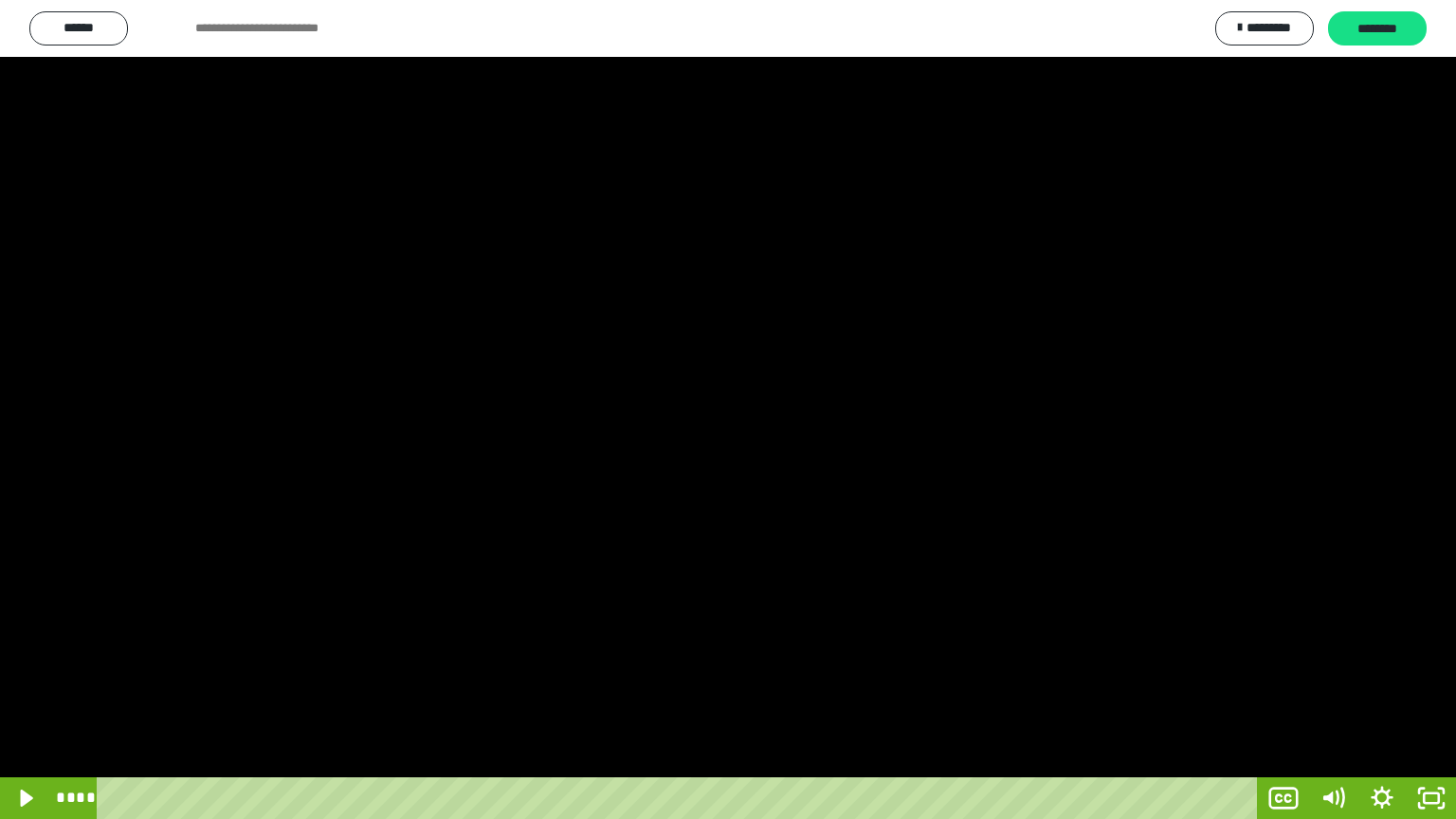 click at bounding box center [728, 410] 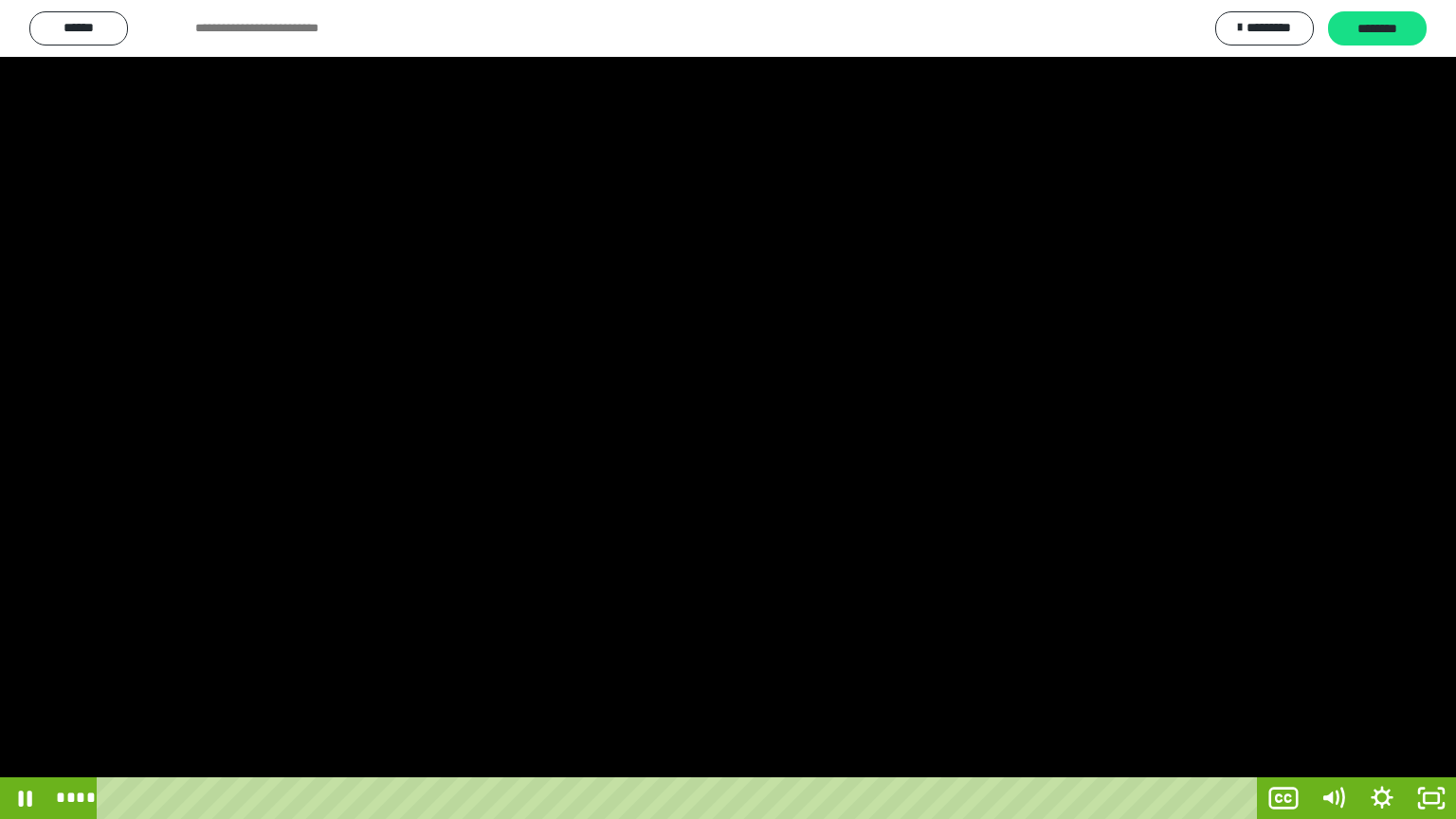 click at bounding box center [728, 410] 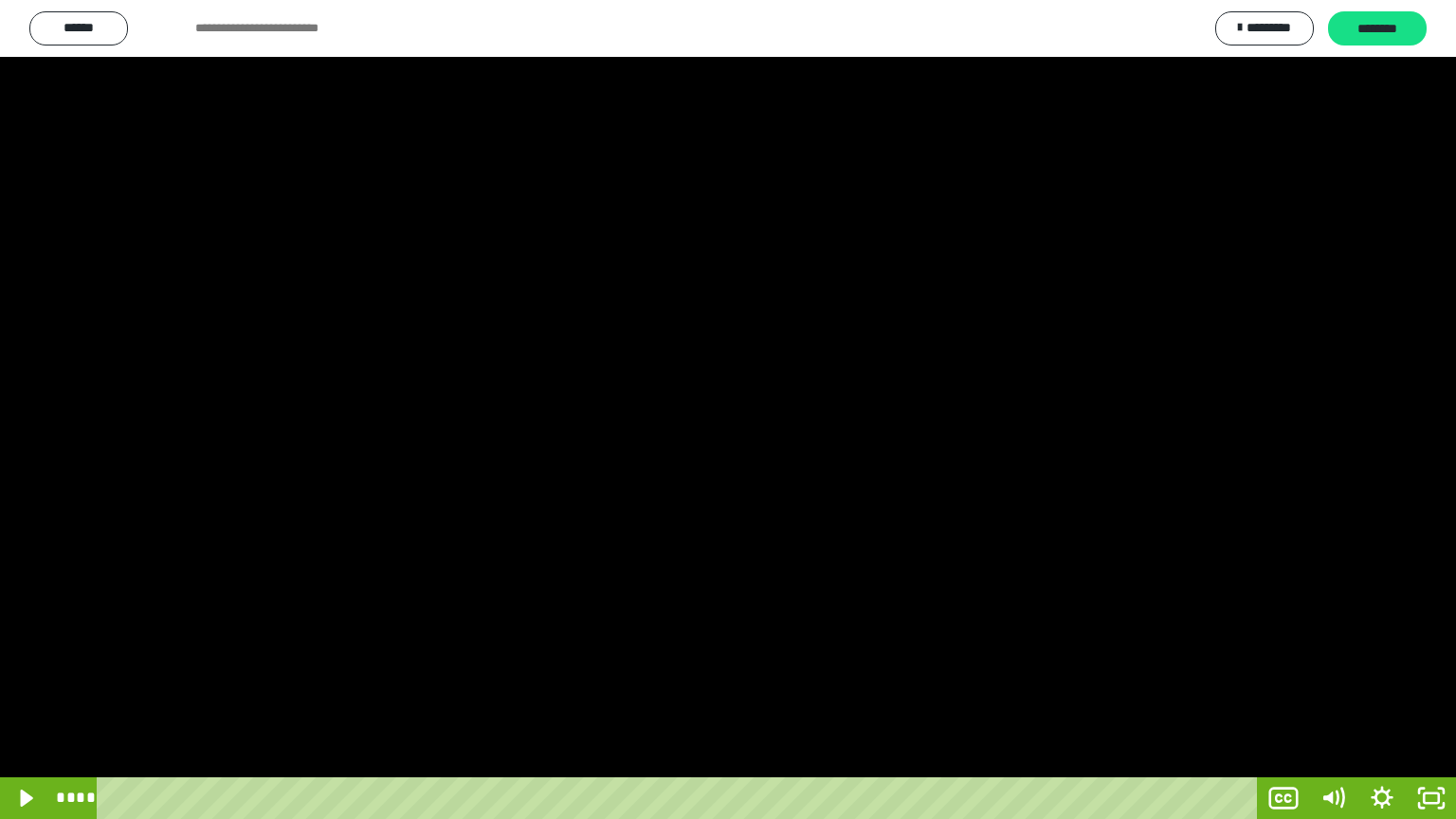 click at bounding box center (728, 410) 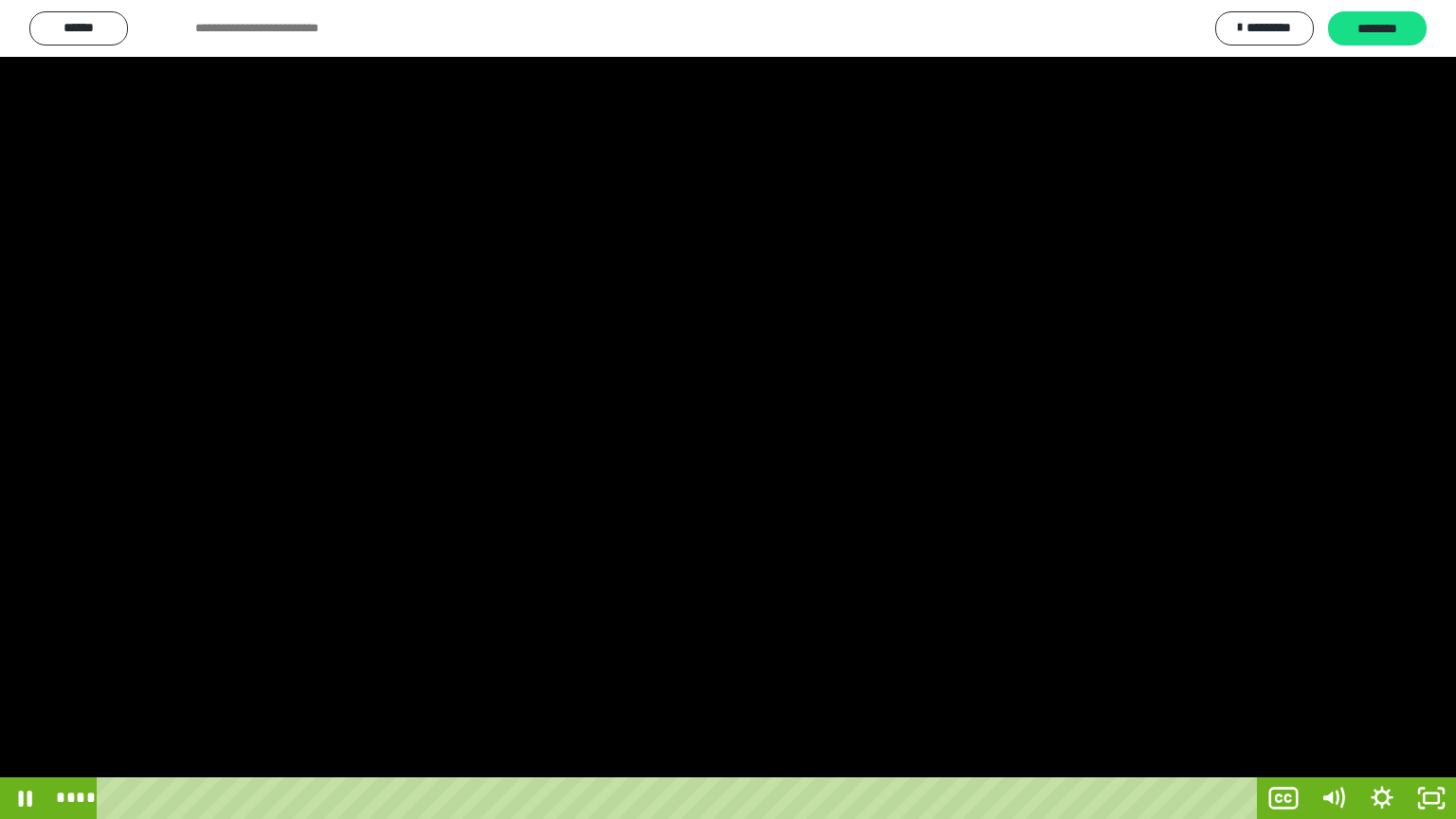 click at bounding box center [728, 410] 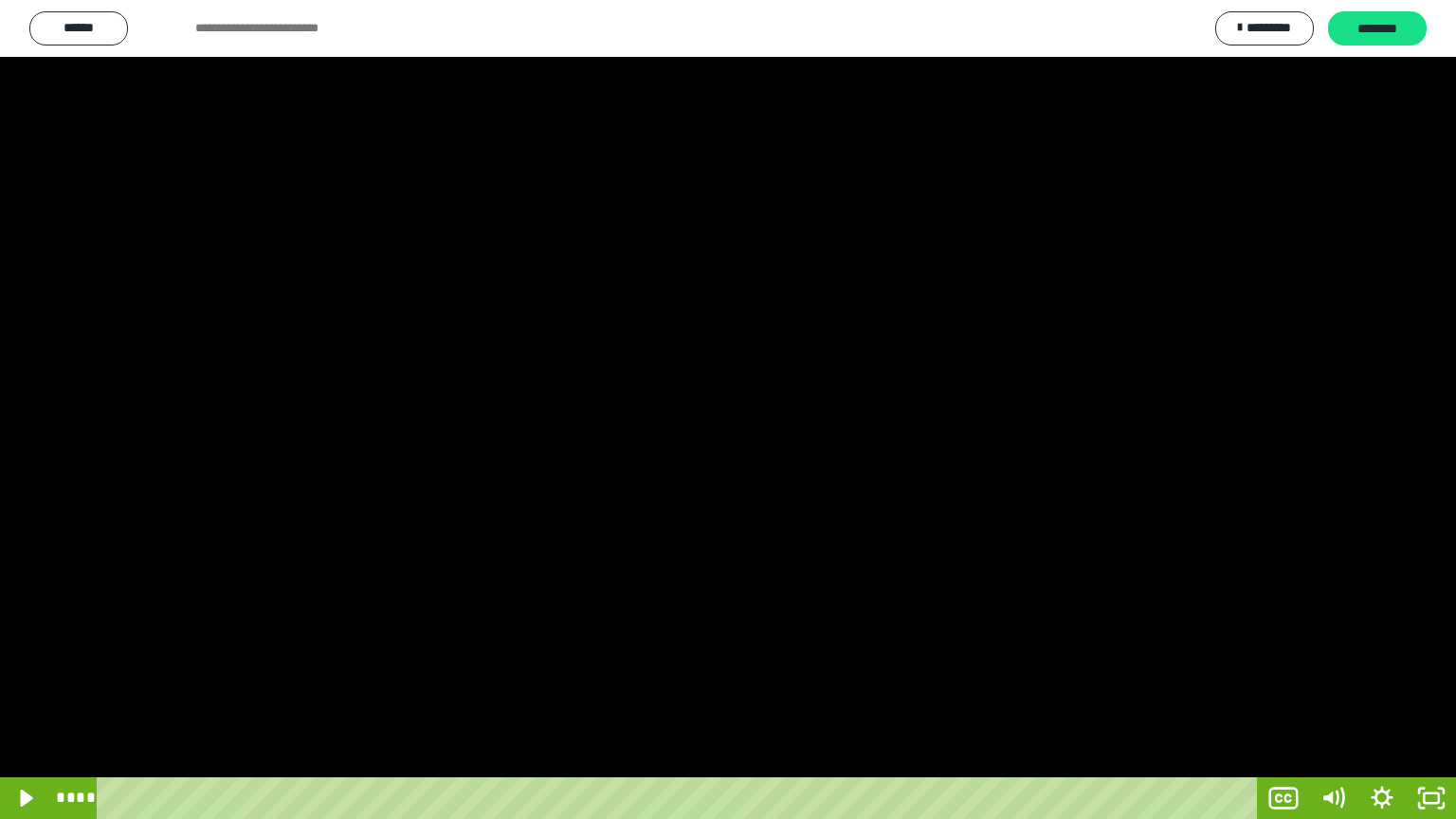 click at bounding box center (728, 410) 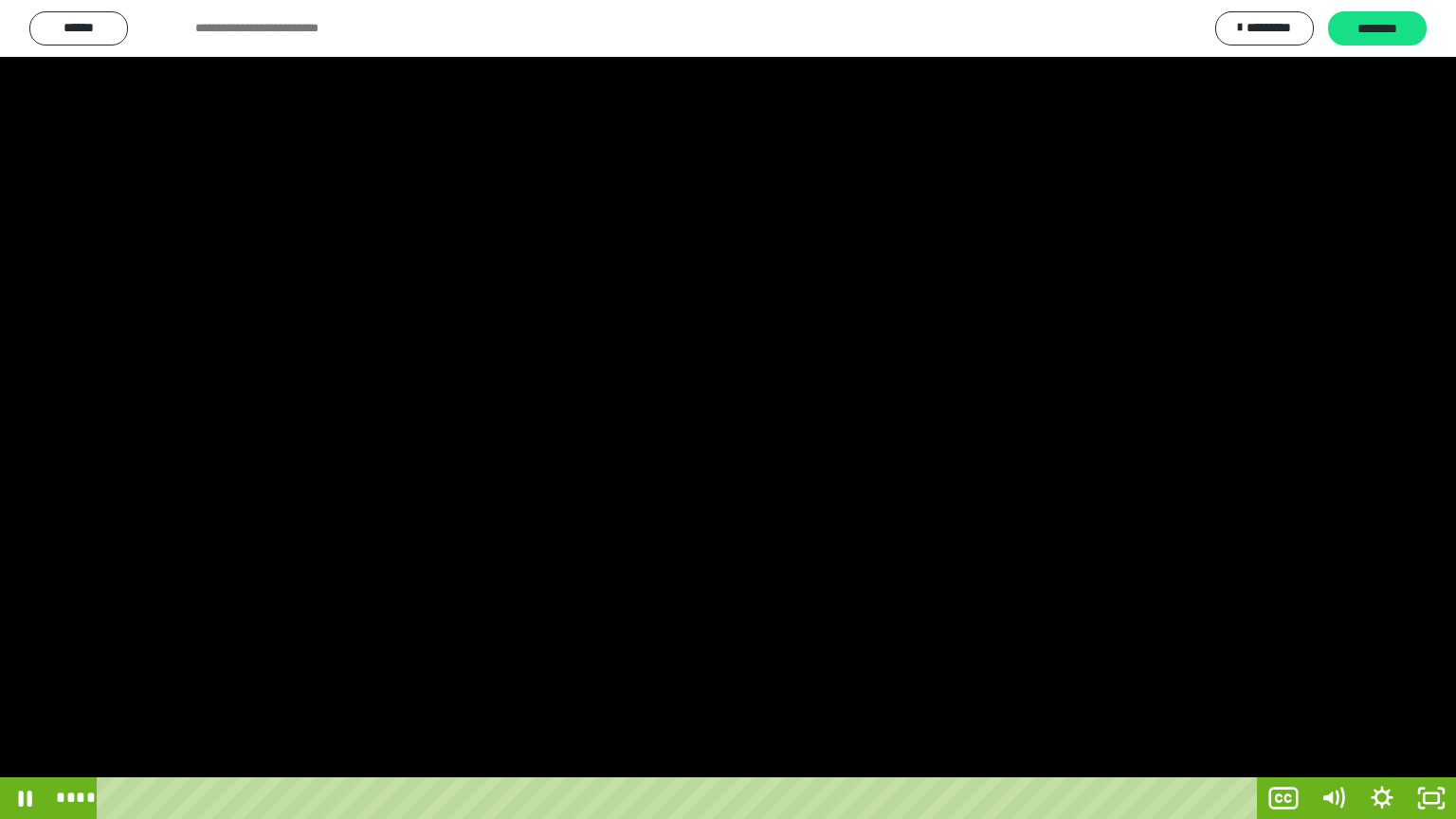 click at bounding box center [728, 410] 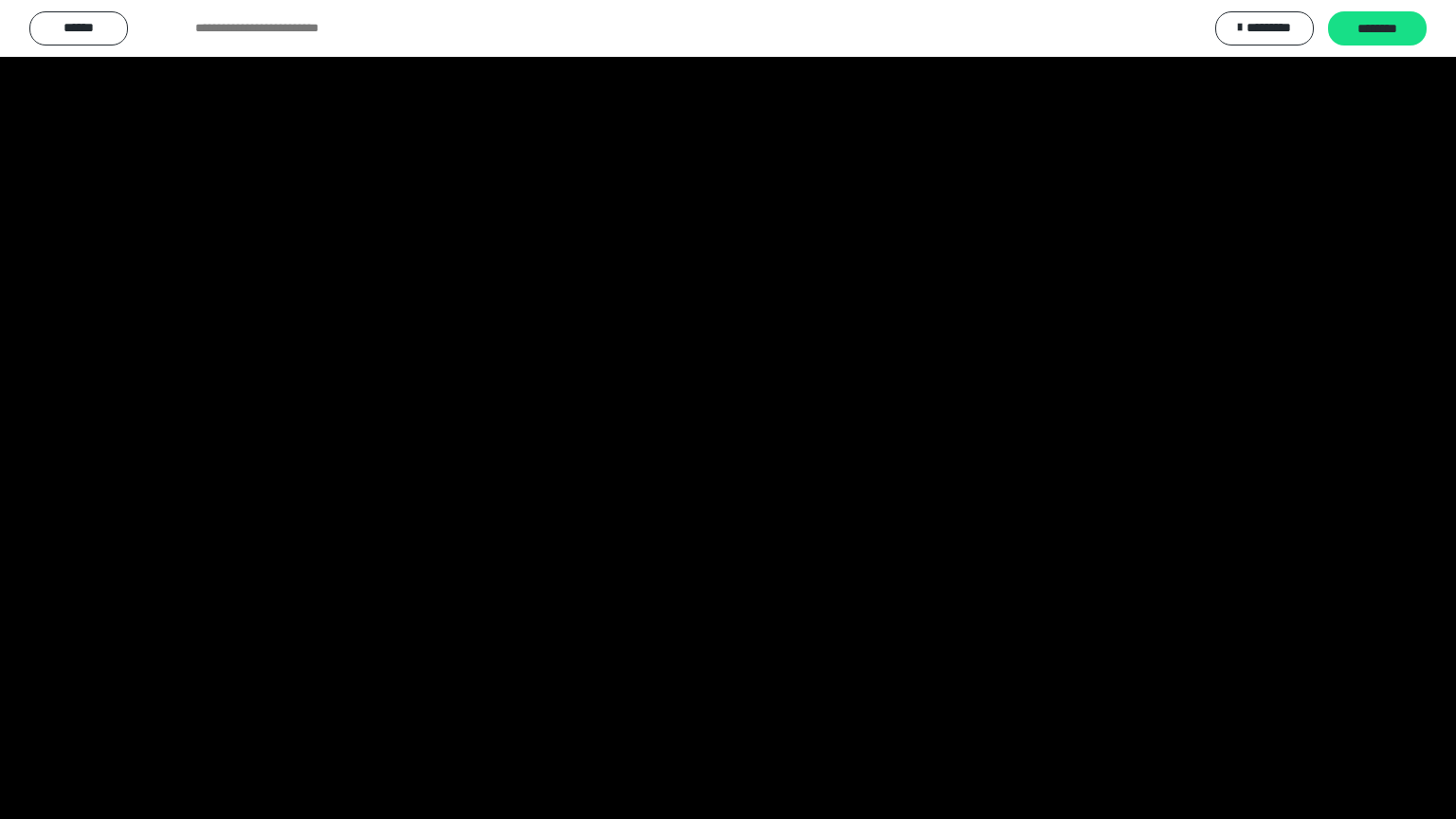 click at bounding box center (728, 410) 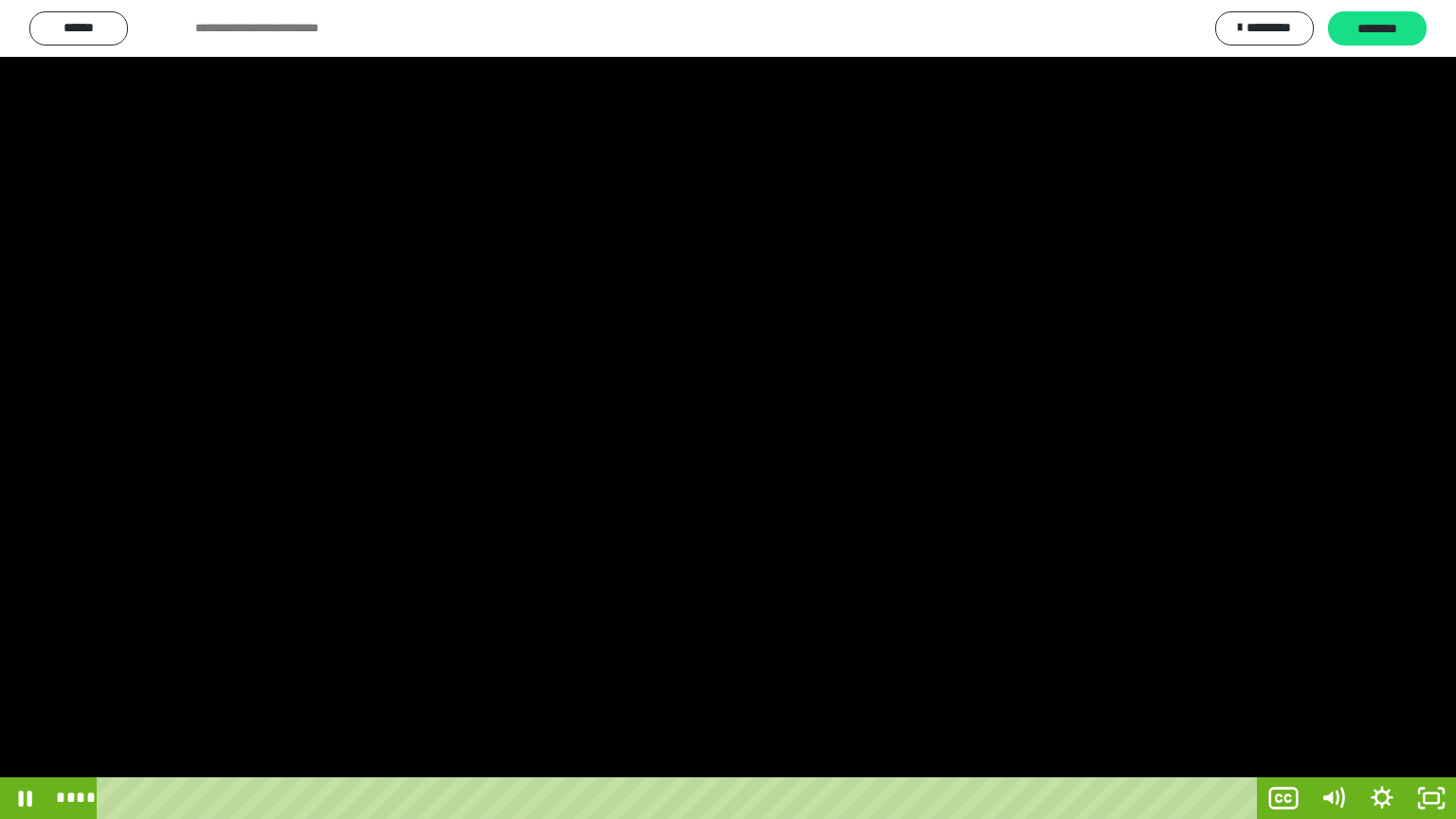 click at bounding box center [728, 410] 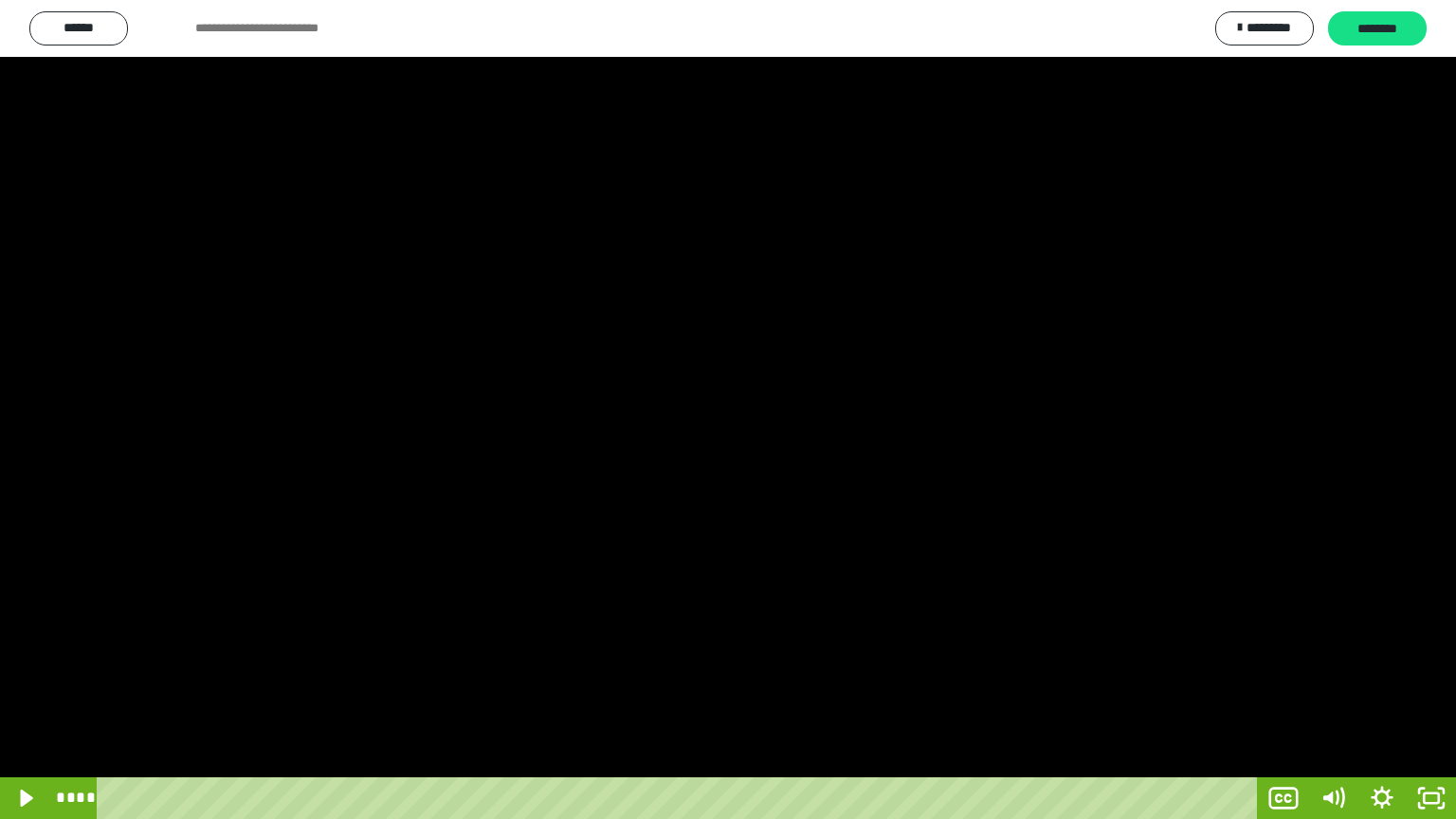 click at bounding box center (728, 410) 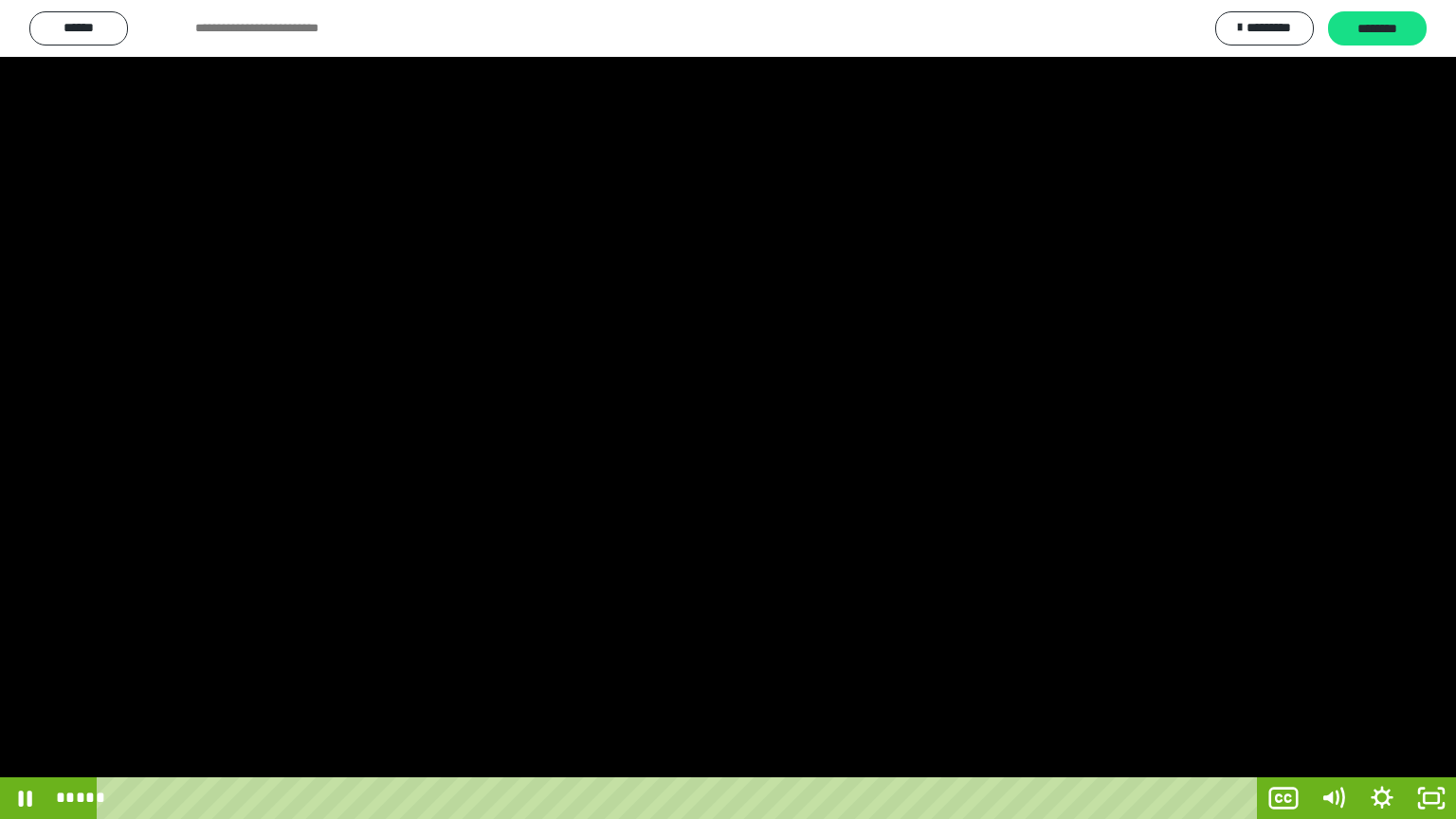 click at bounding box center (728, 410) 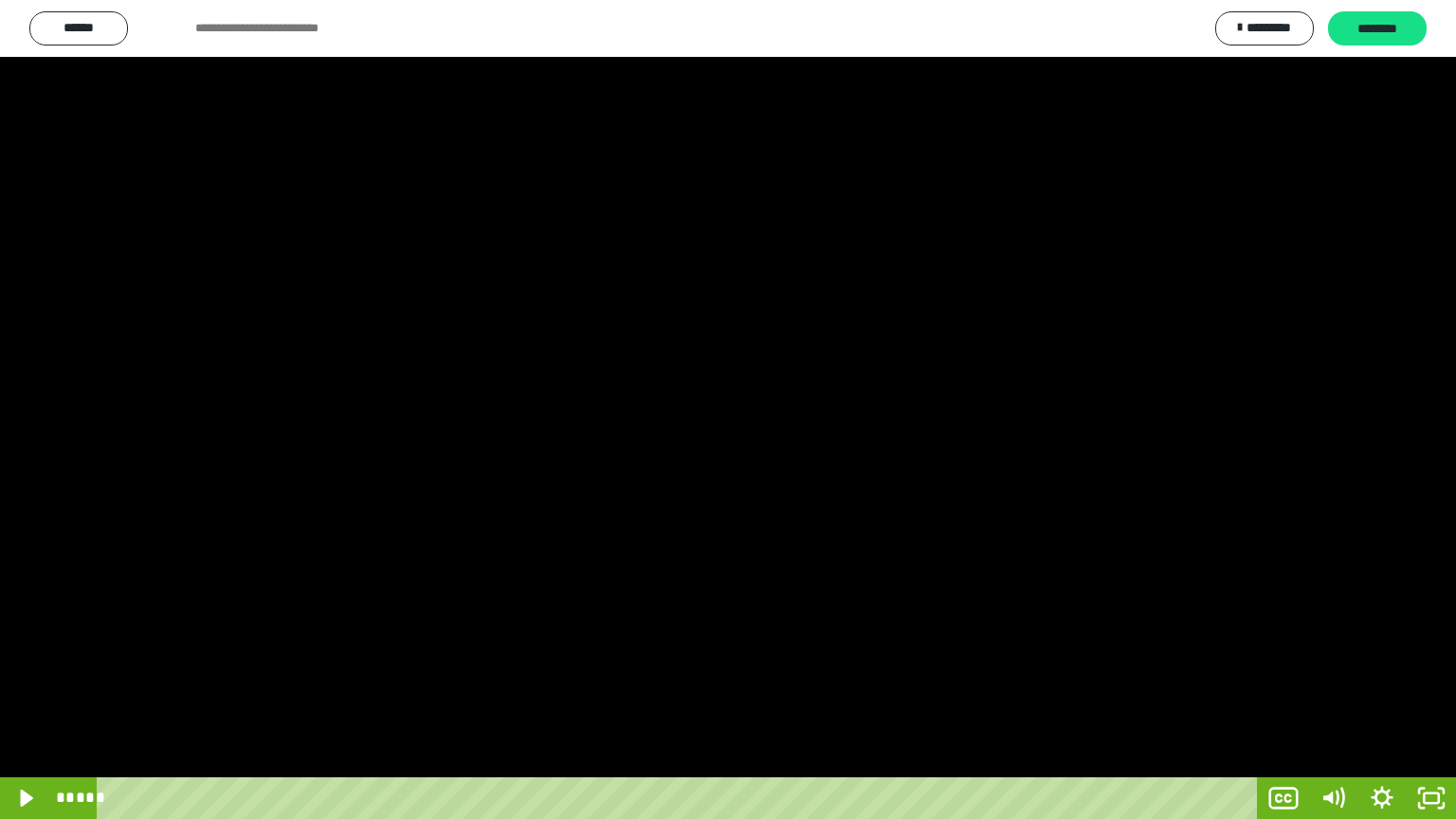 click at bounding box center (728, 410) 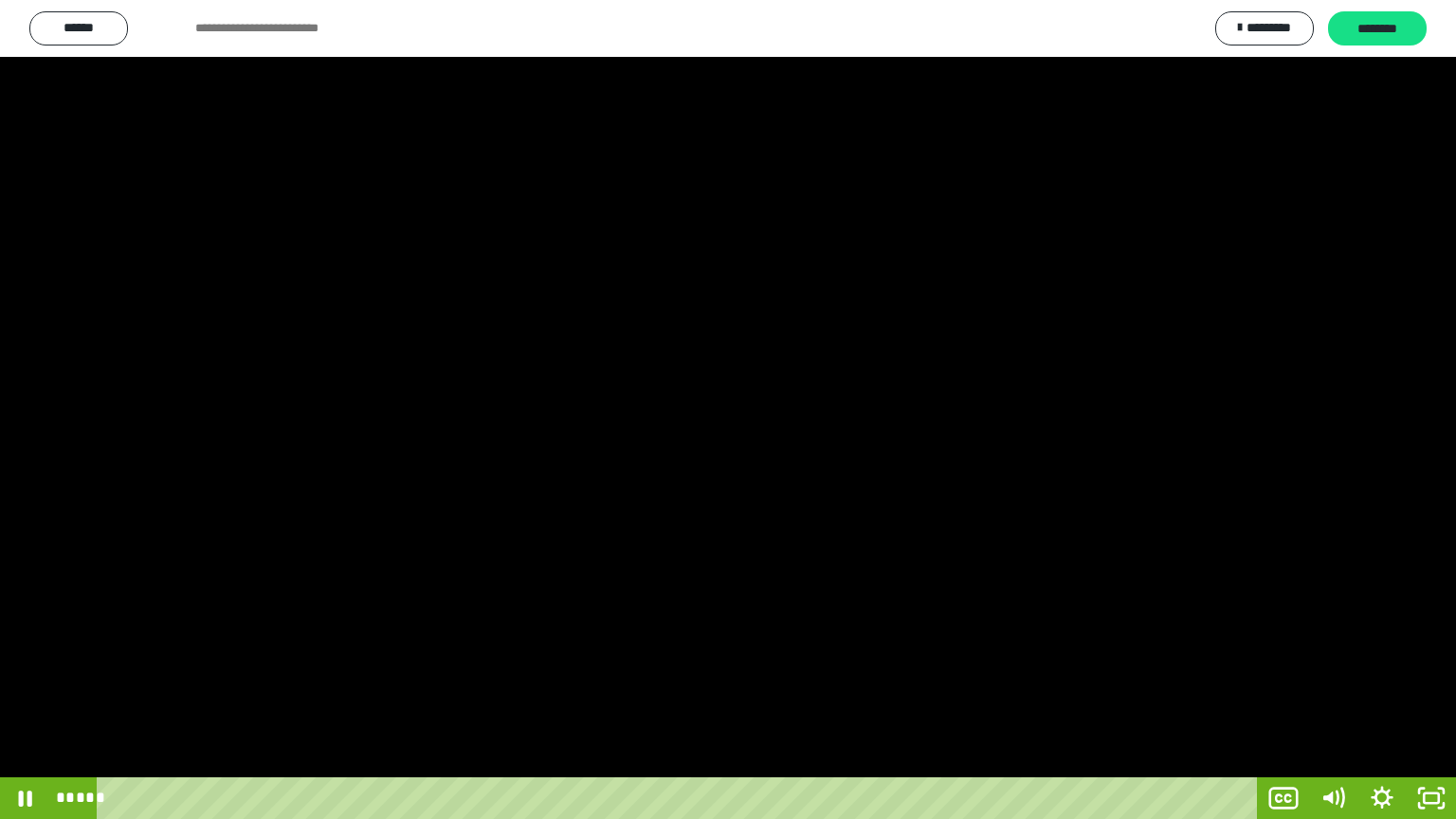 click at bounding box center (728, 410) 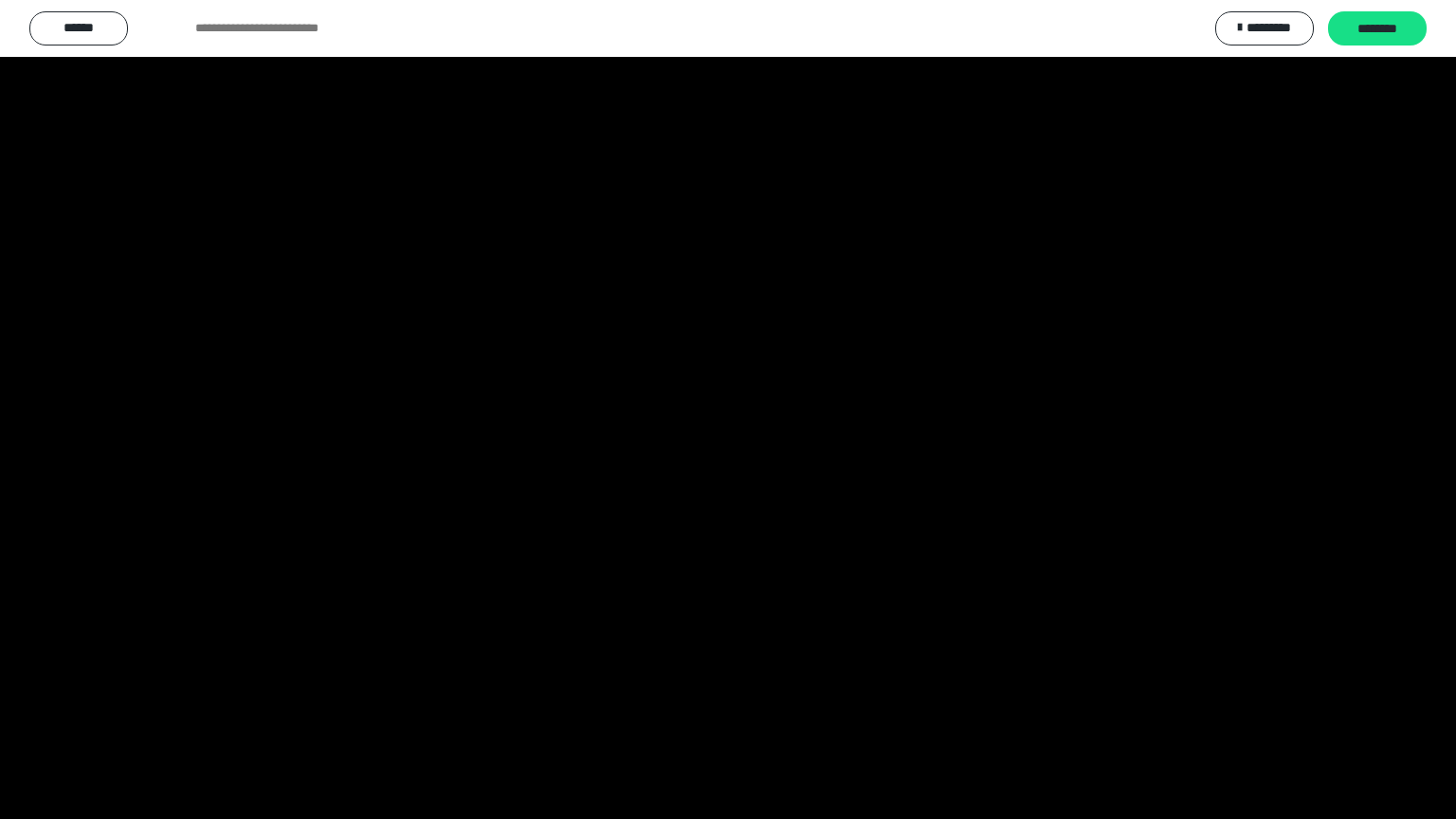 click at bounding box center [728, 410] 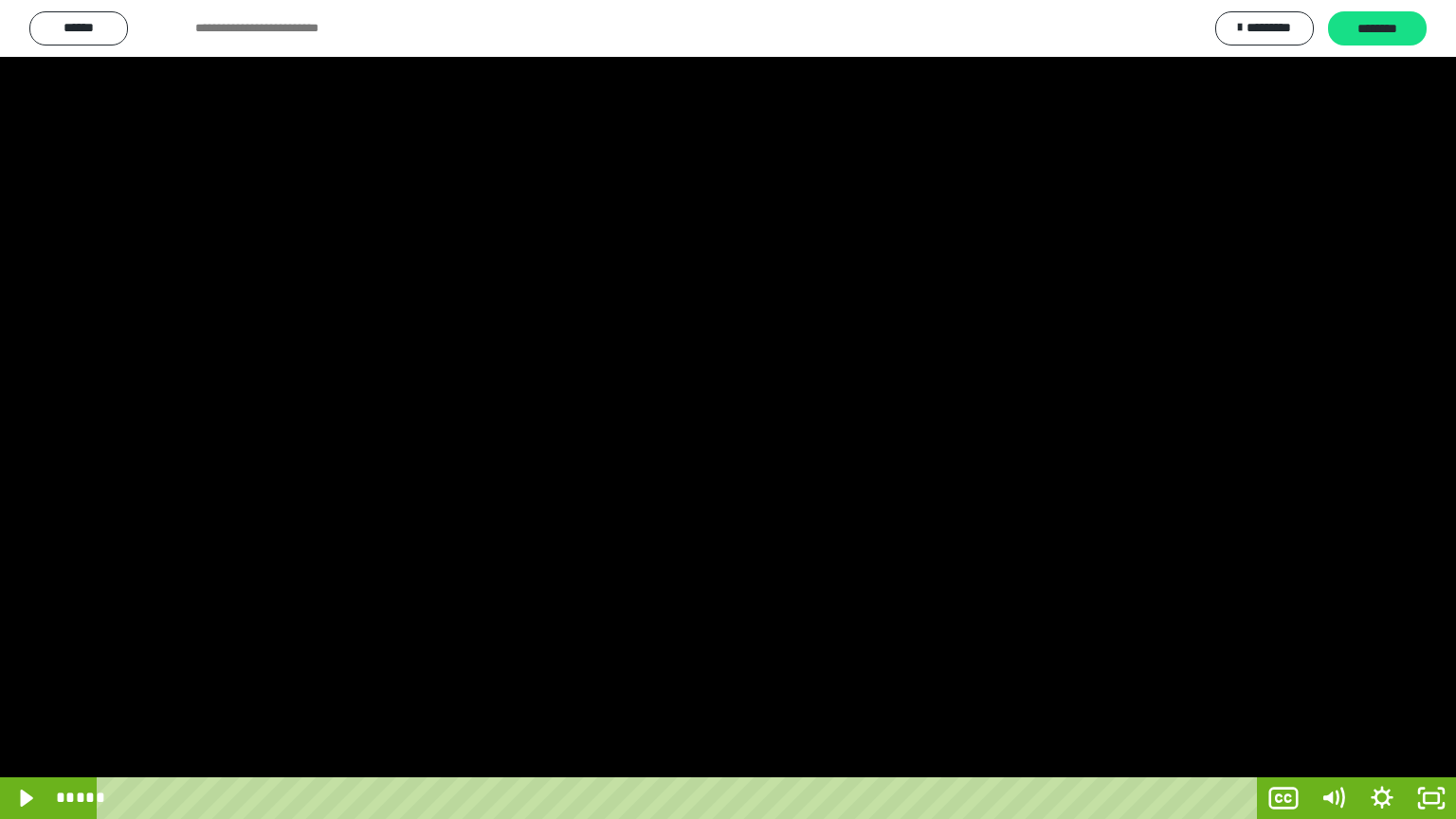 click at bounding box center [728, 410] 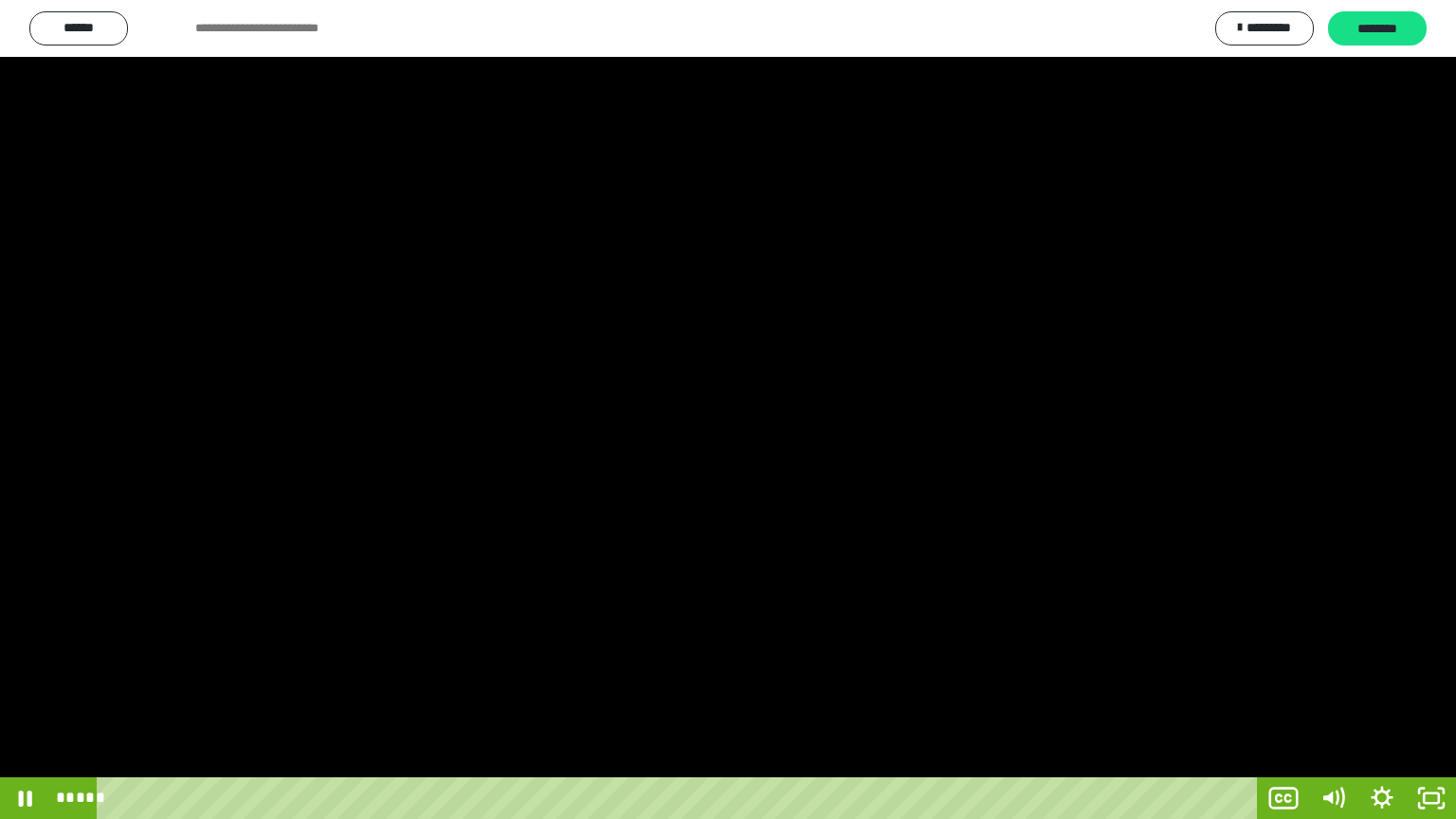 click at bounding box center [728, 410] 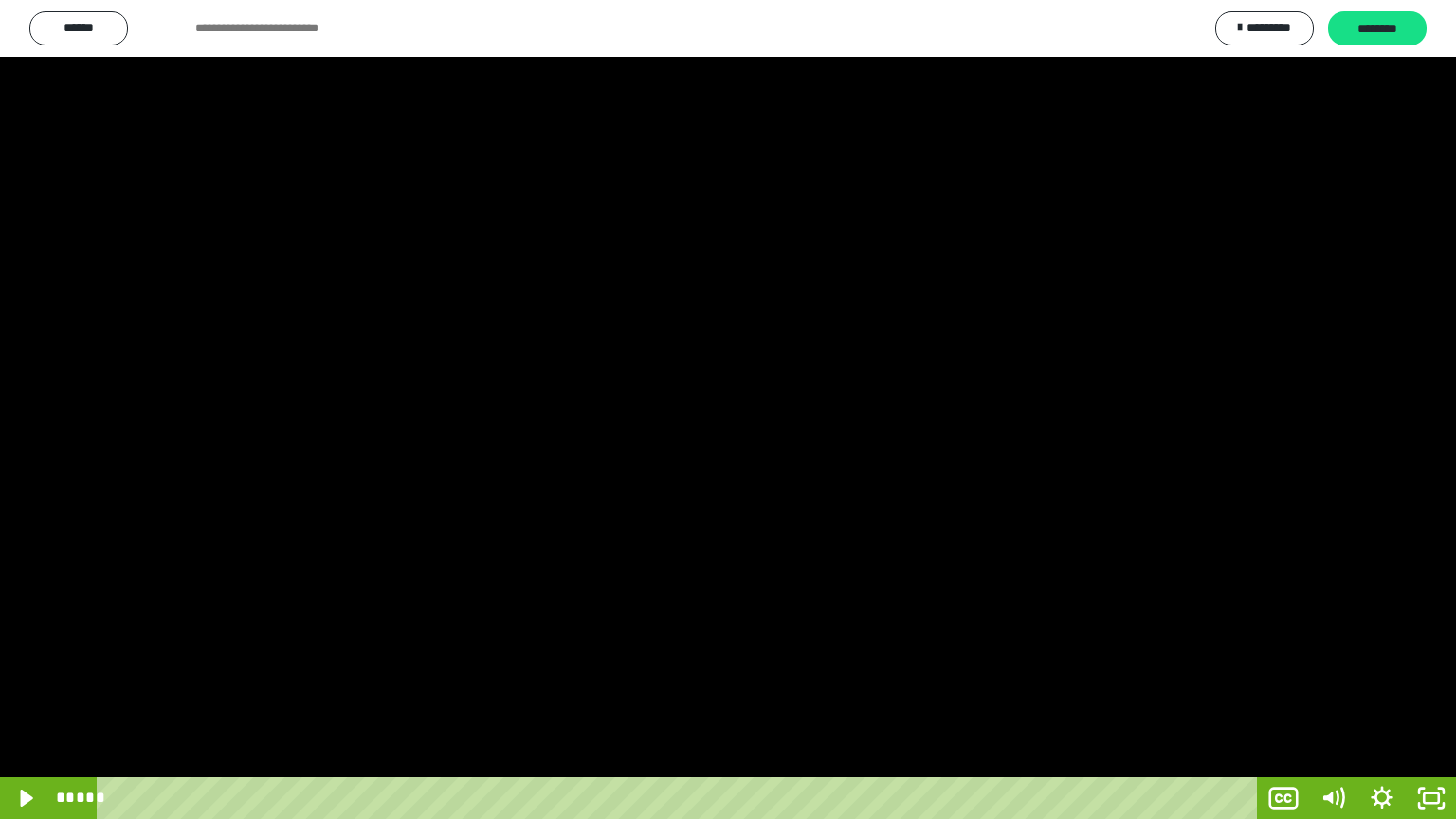 click at bounding box center [728, 410] 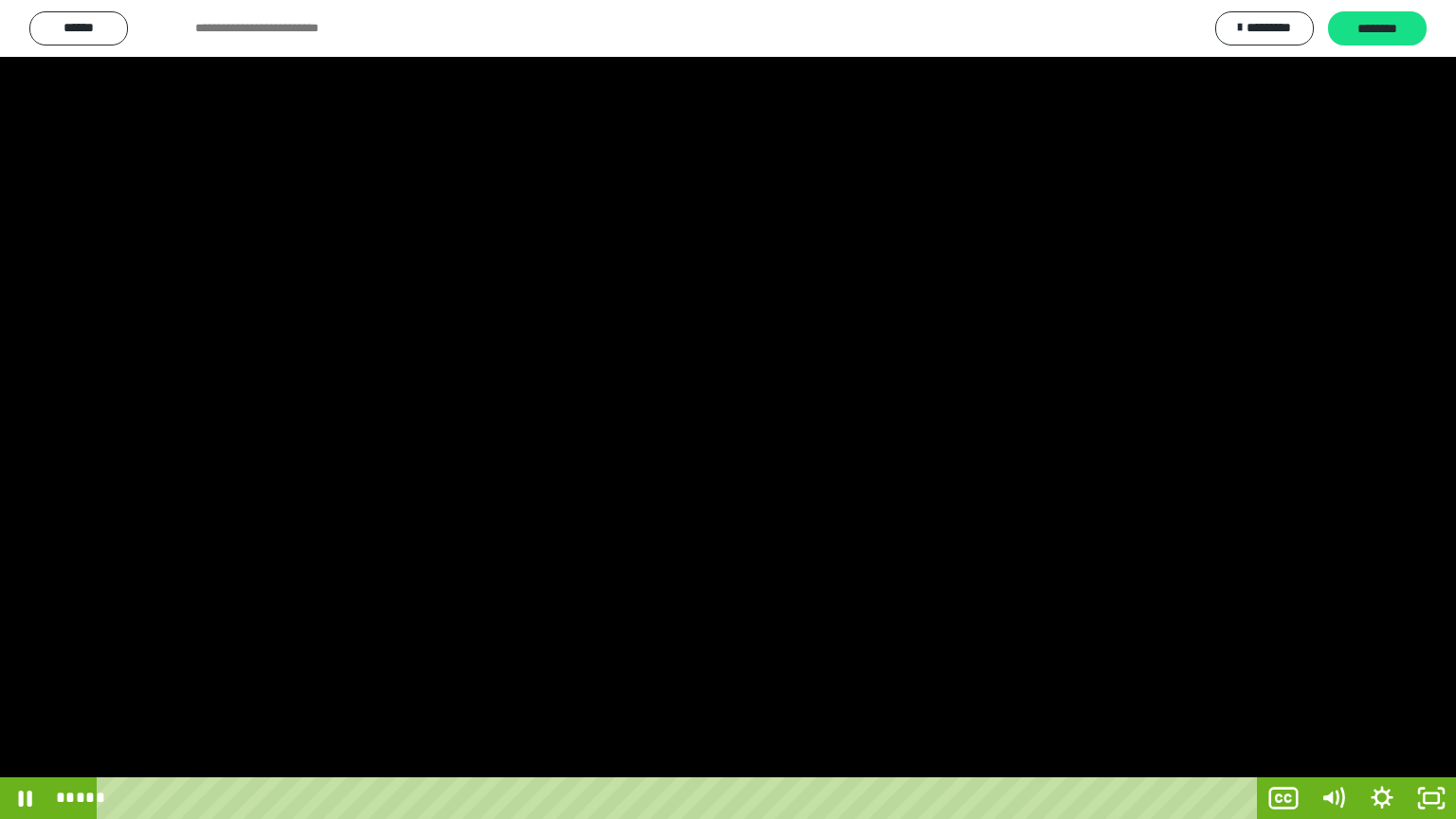 click at bounding box center (728, 410) 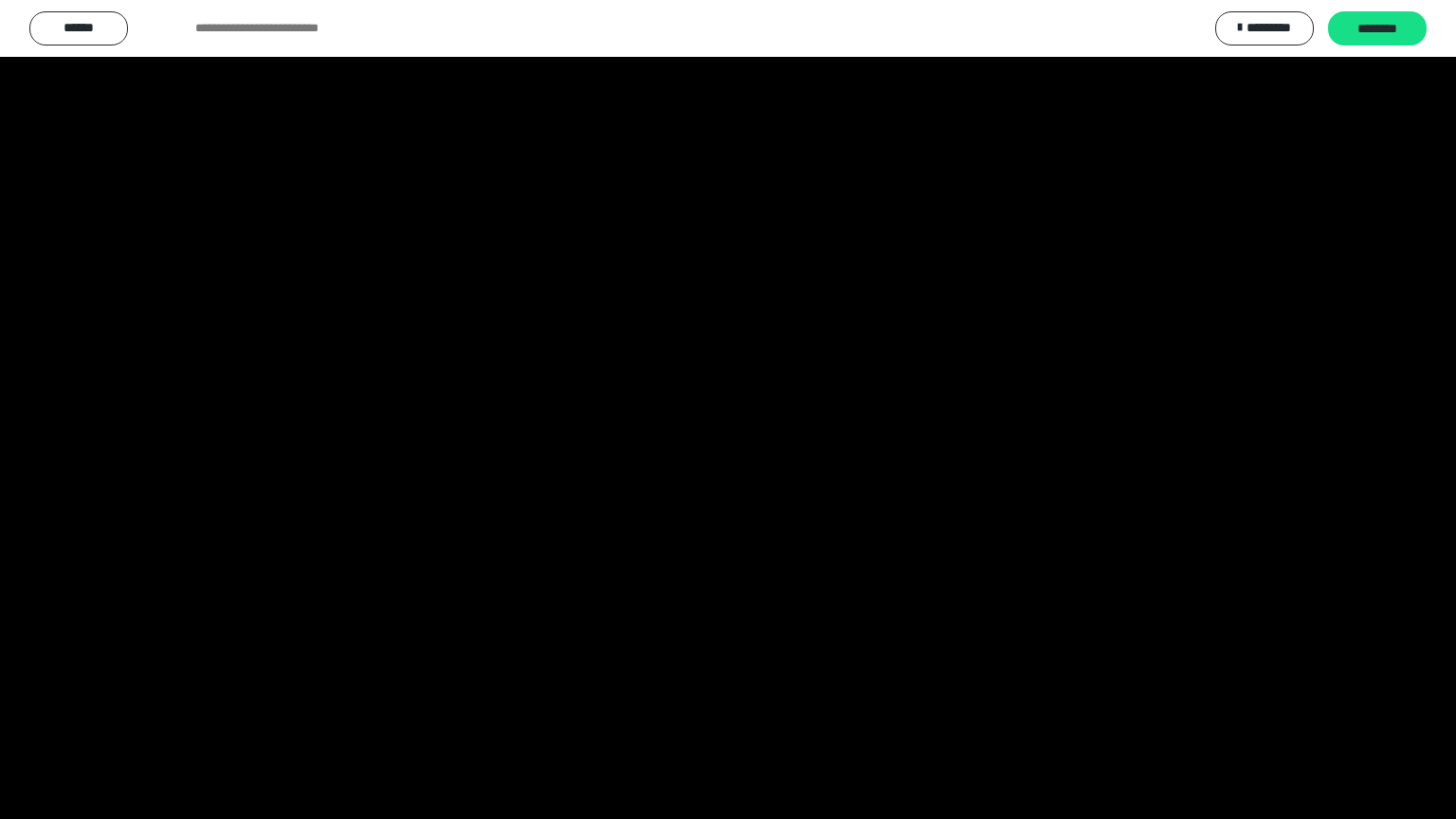 click at bounding box center (728, 410) 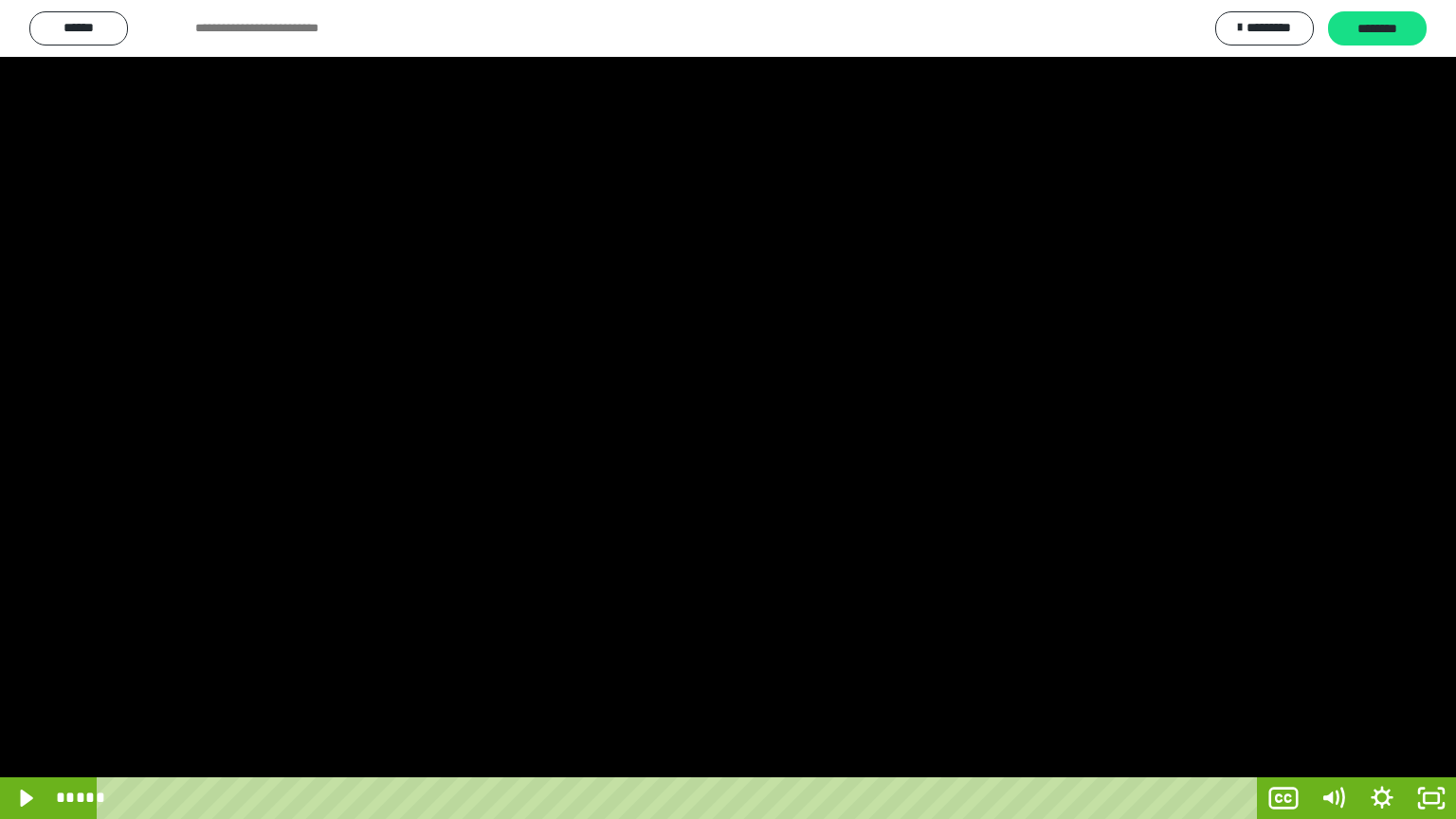 click at bounding box center [728, 410] 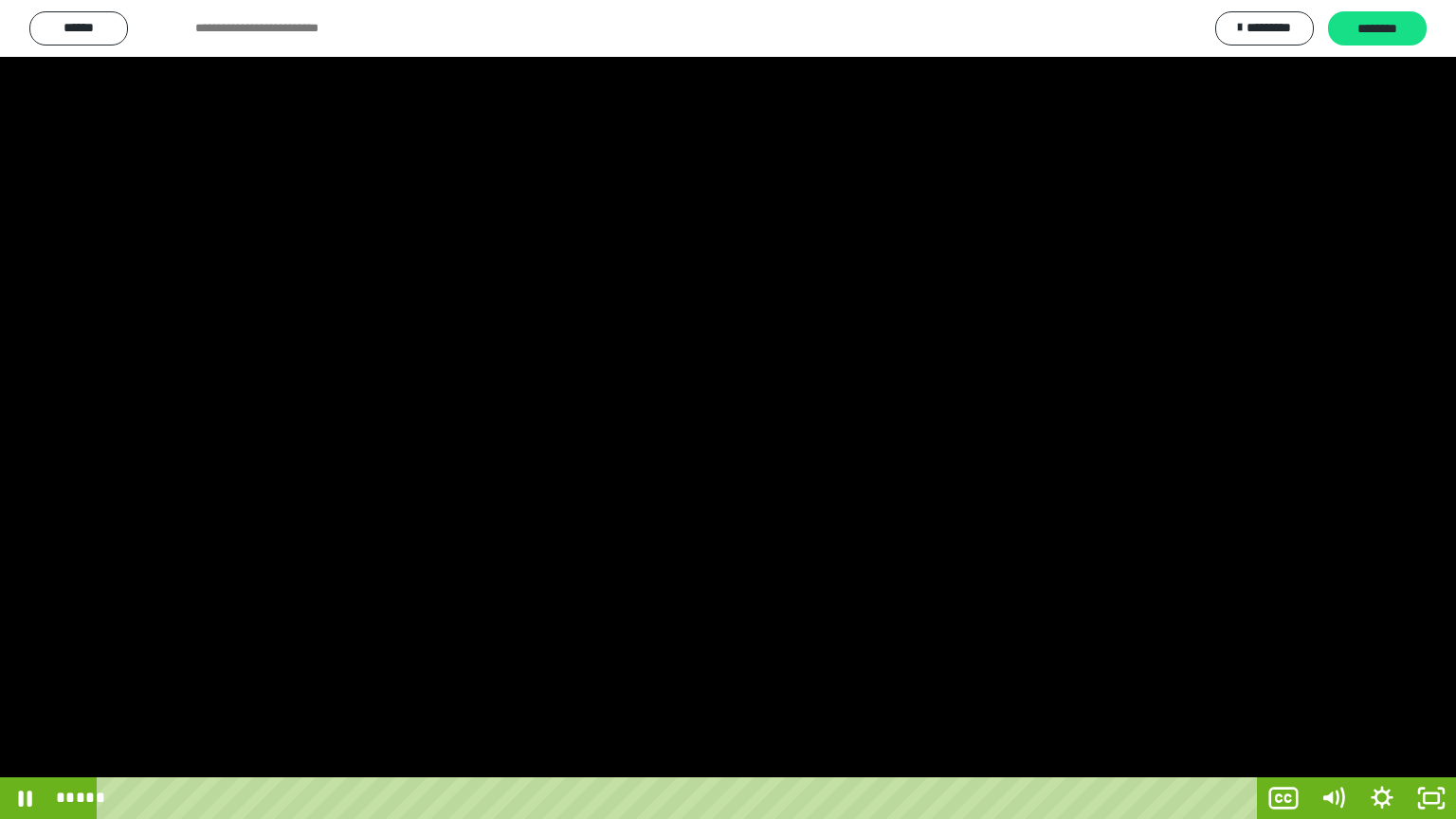 click at bounding box center [728, 410] 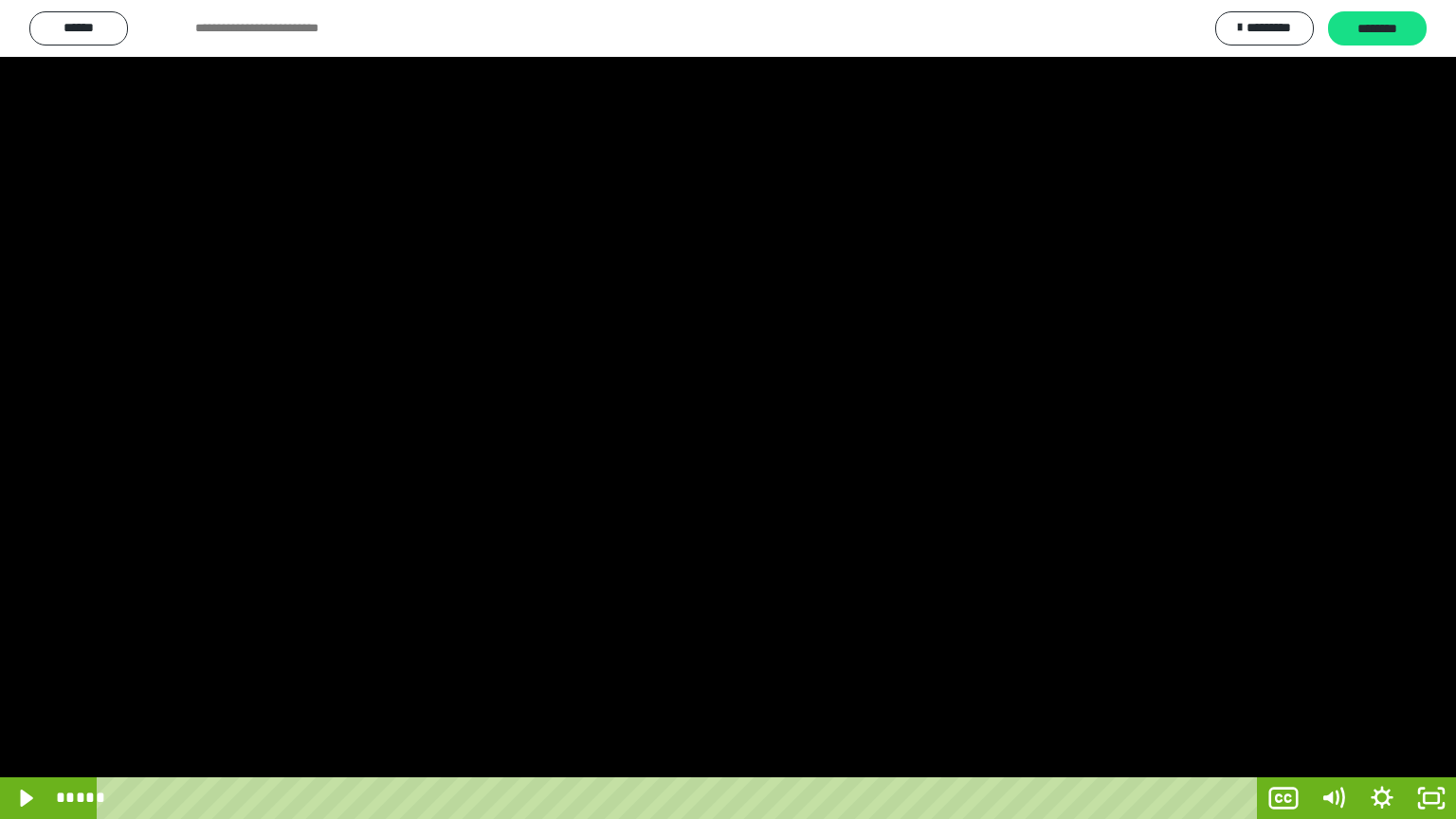 click at bounding box center (728, 410) 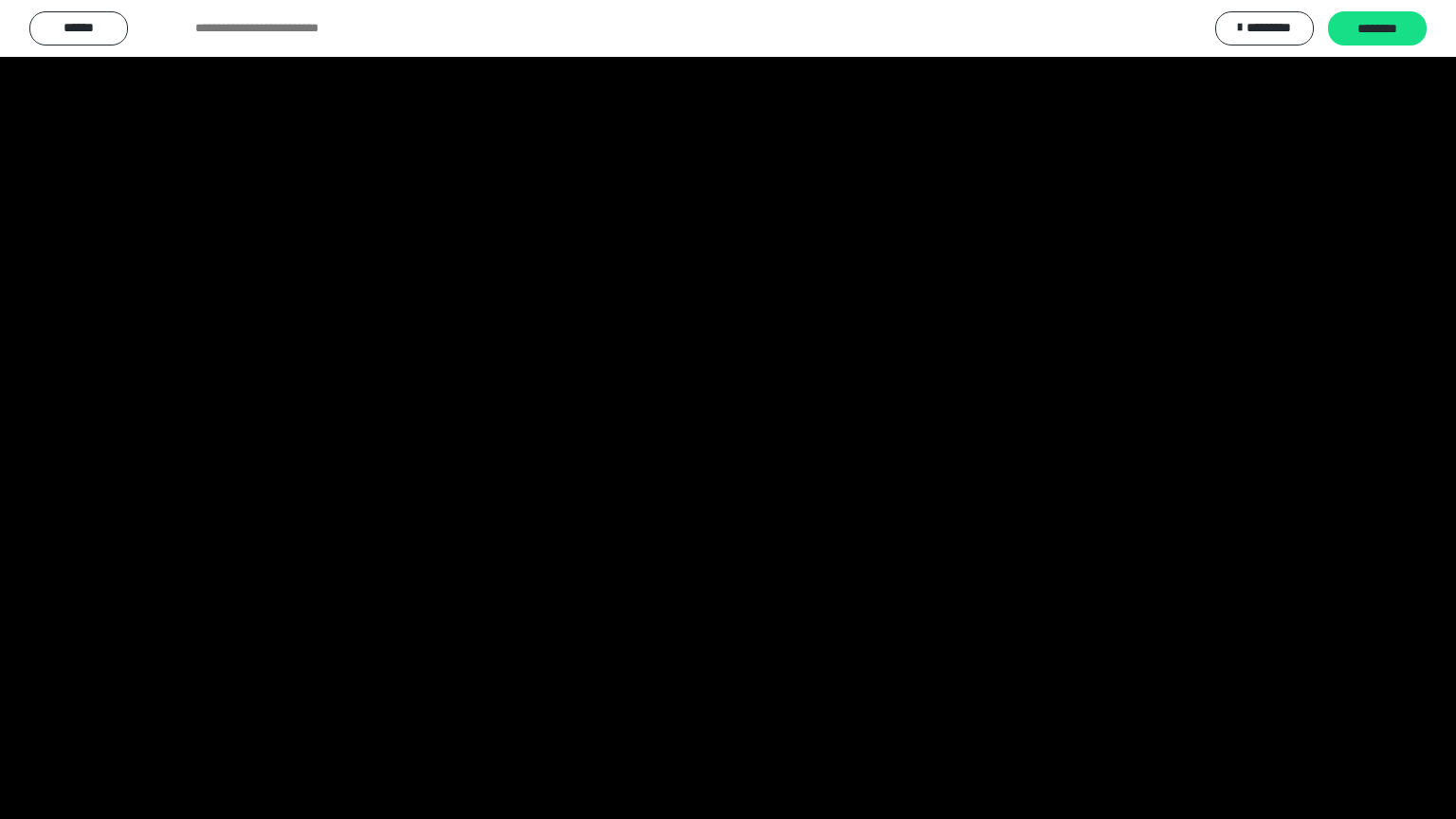 click at bounding box center (728, 410) 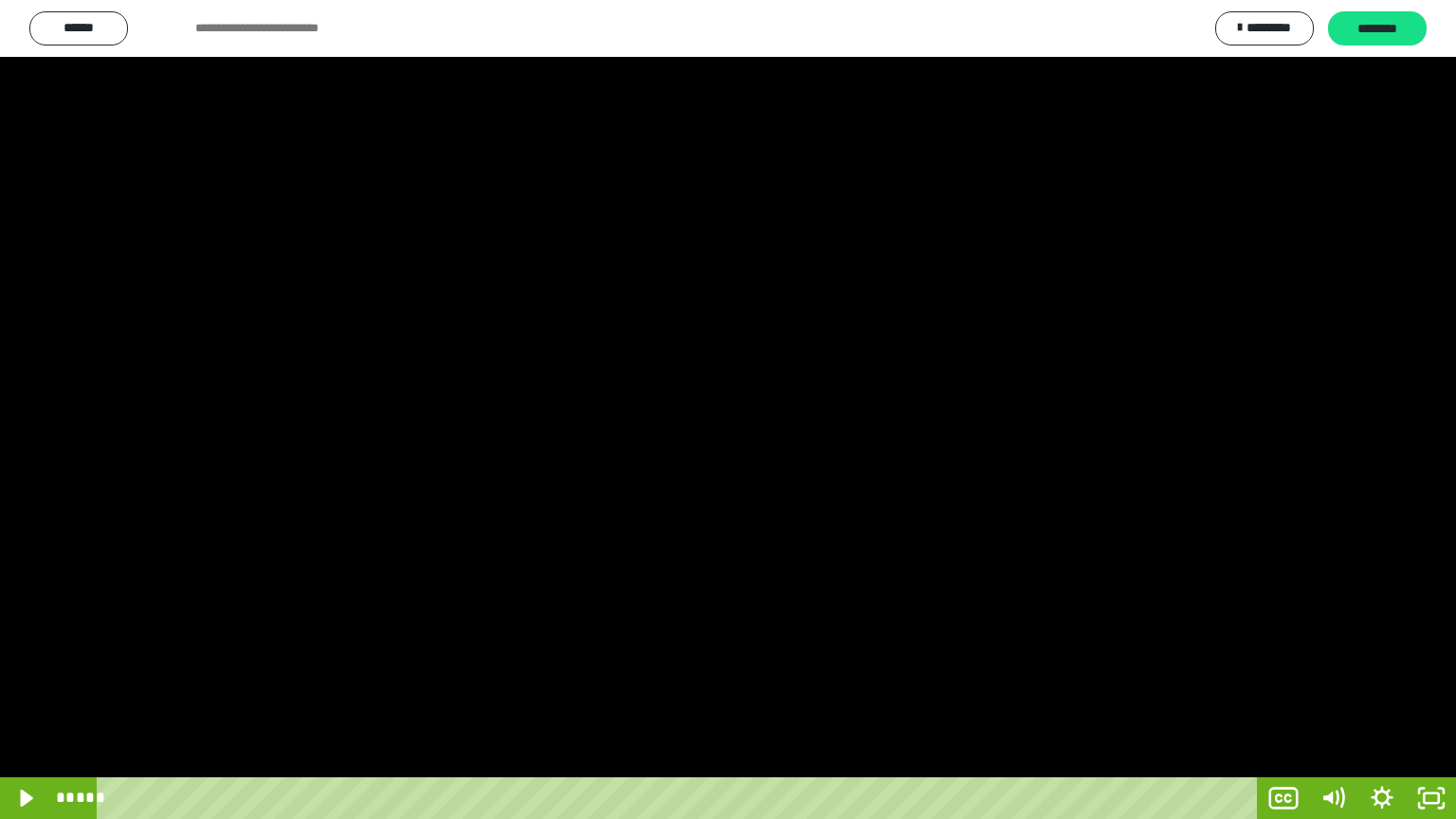 click at bounding box center [728, 410] 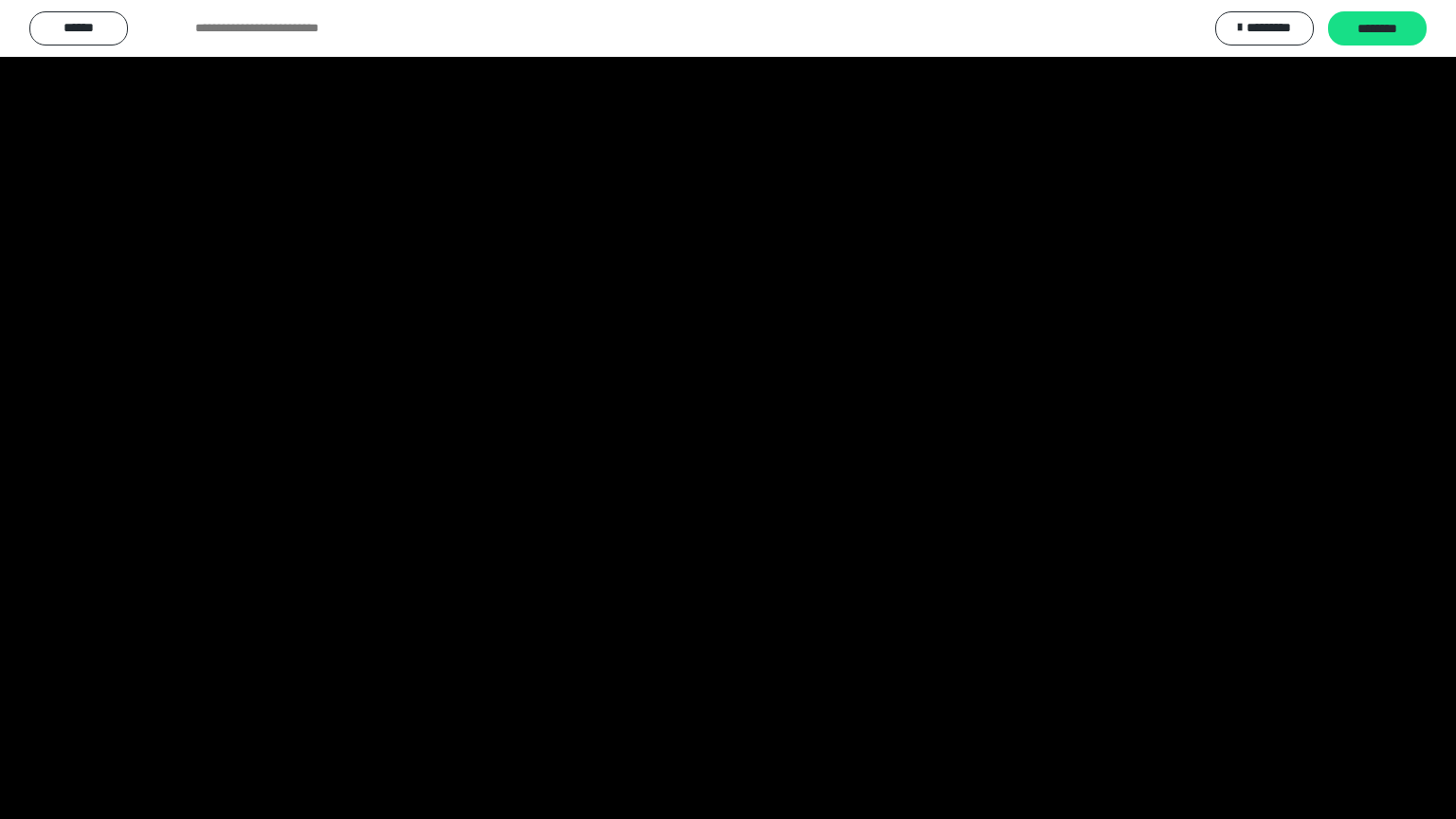 click at bounding box center (728, 410) 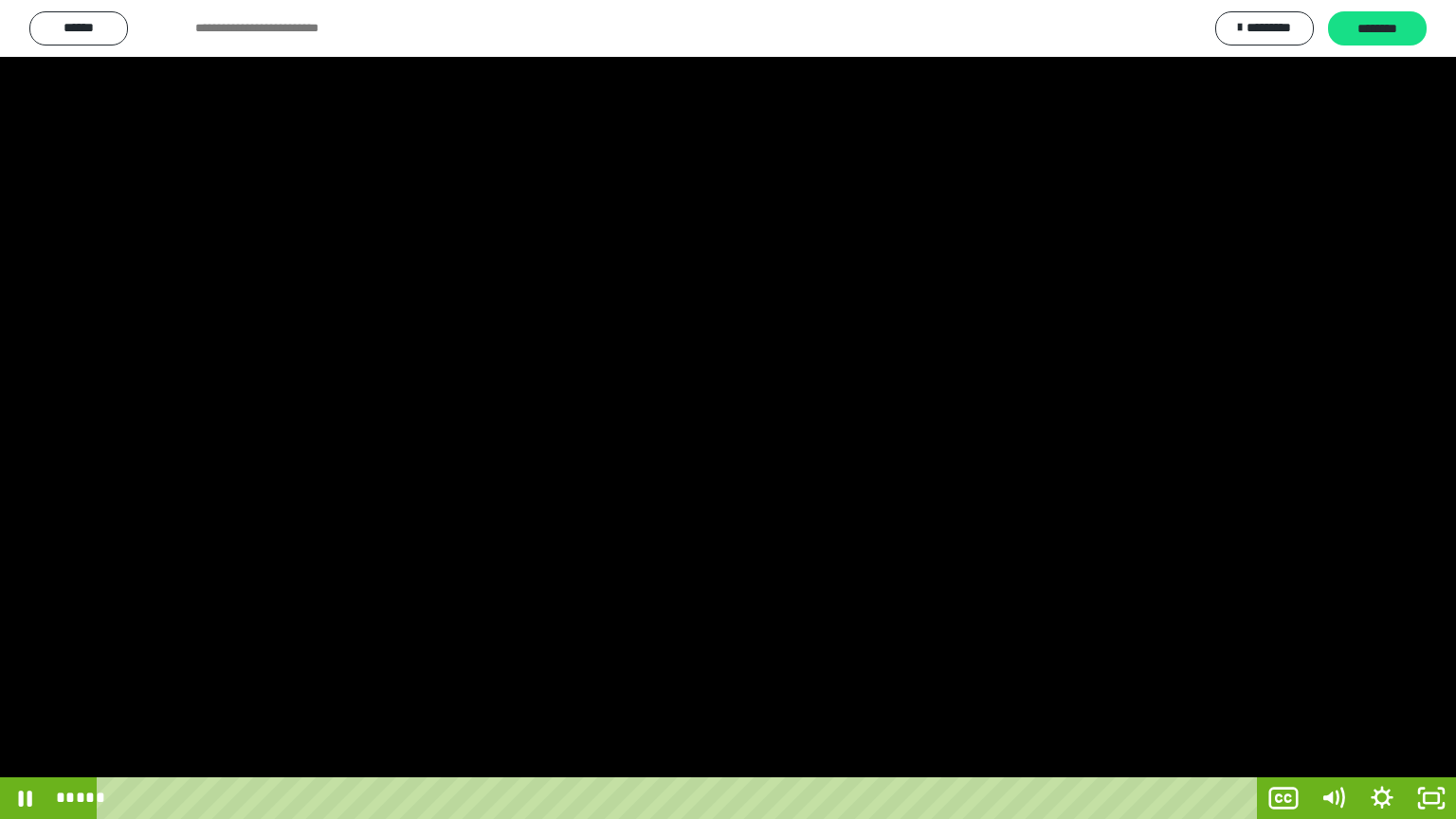 click at bounding box center [728, 410] 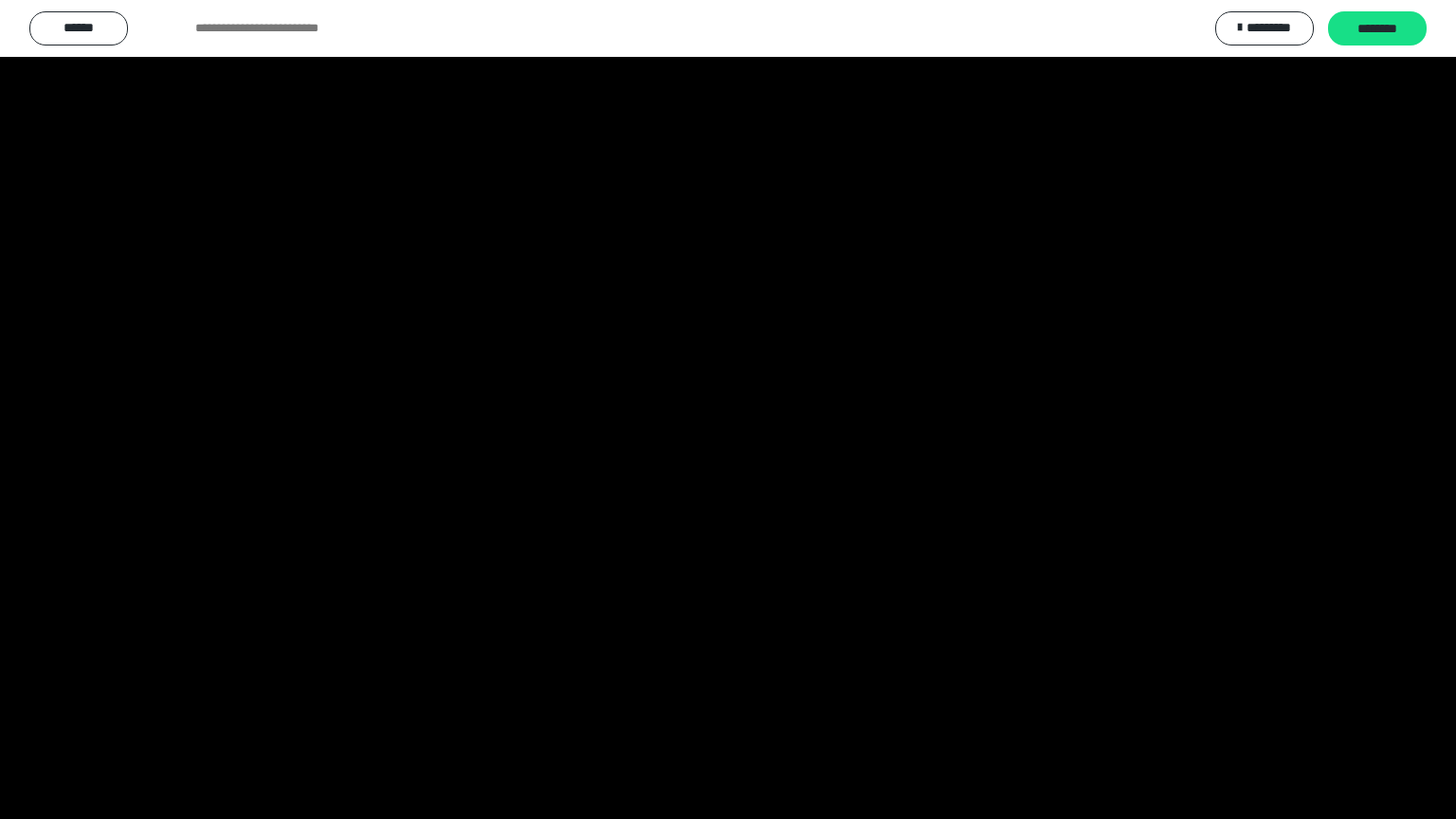 click at bounding box center (728, 410) 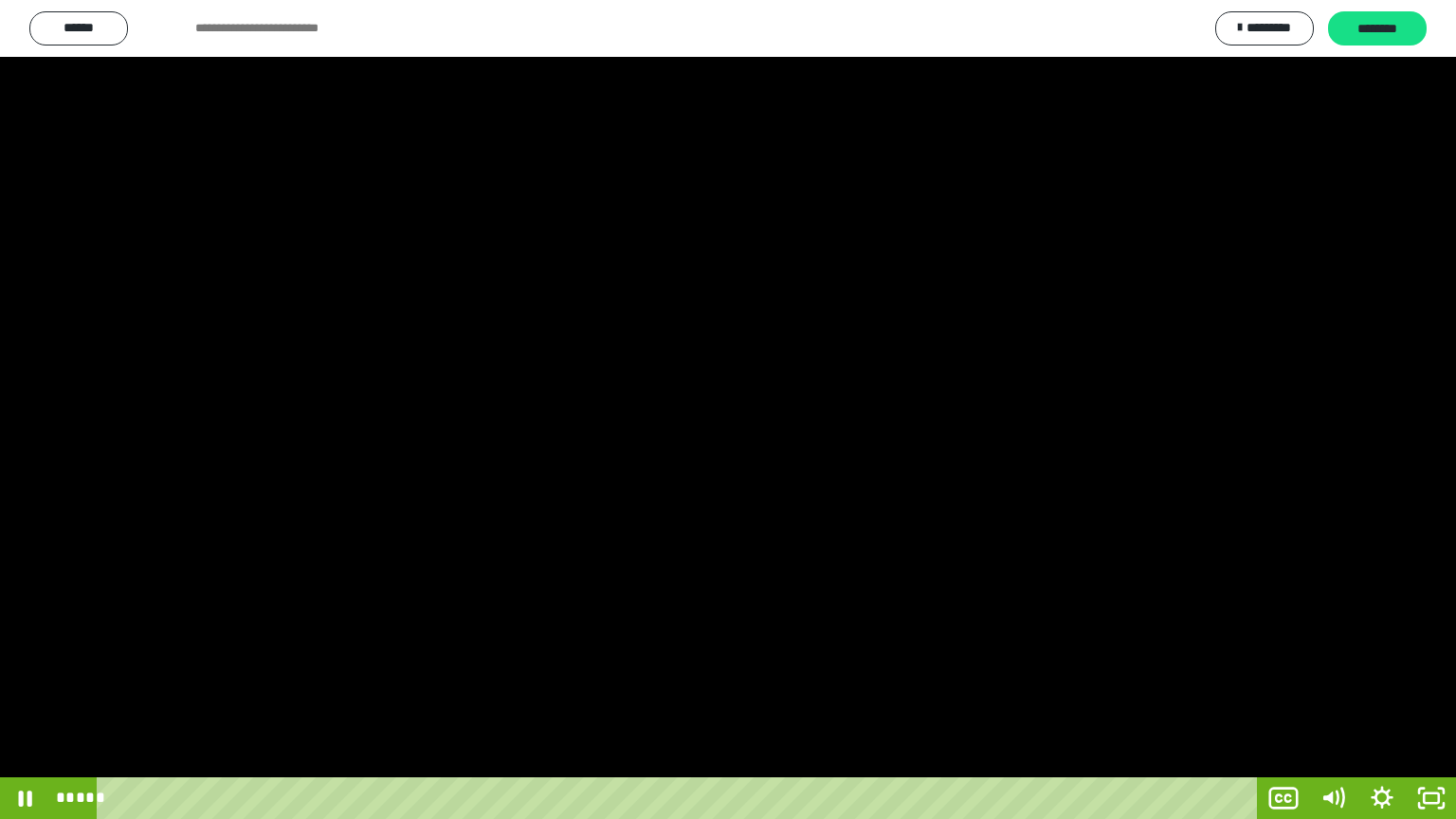 click at bounding box center (728, 410) 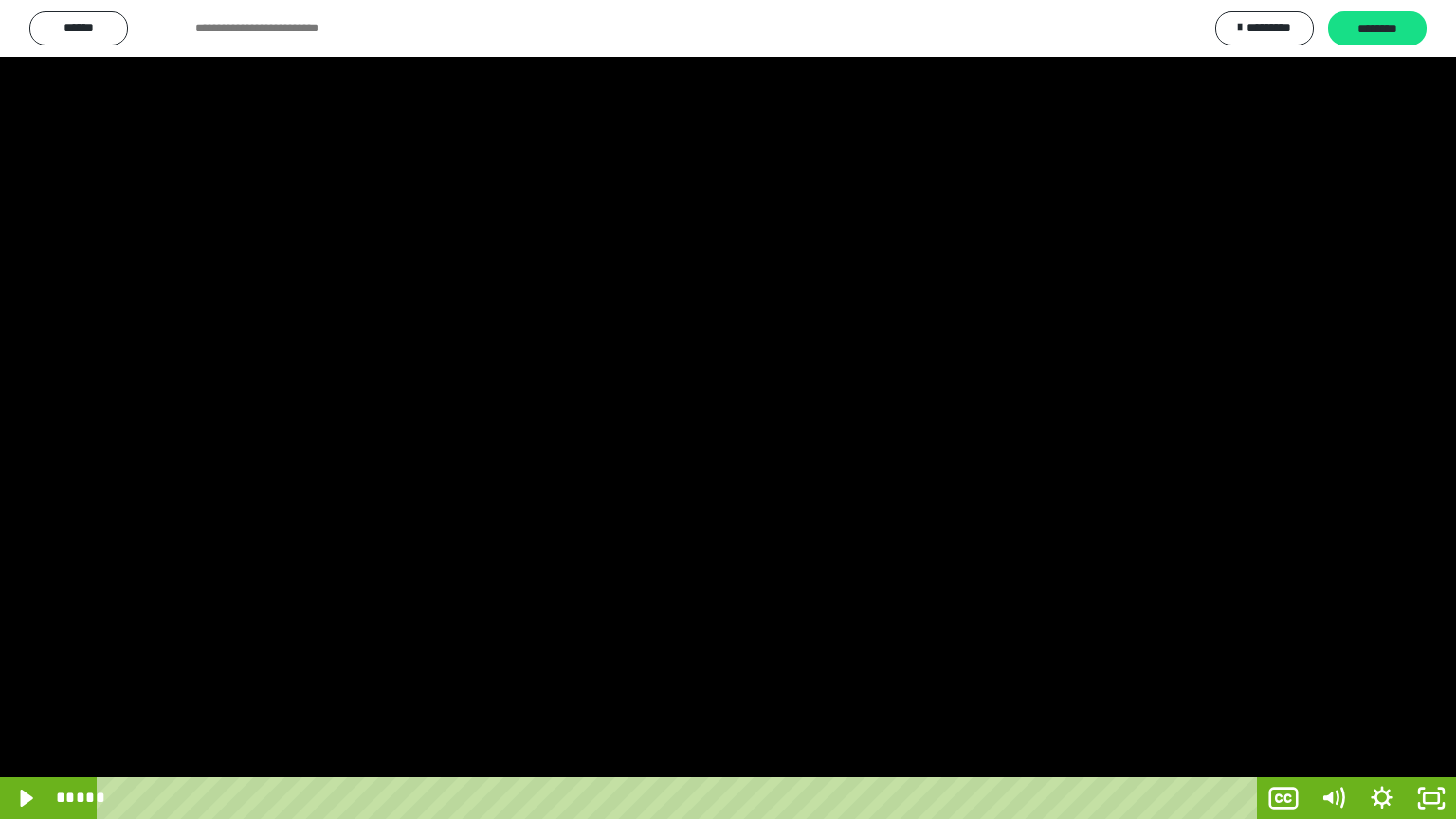 click at bounding box center [728, 410] 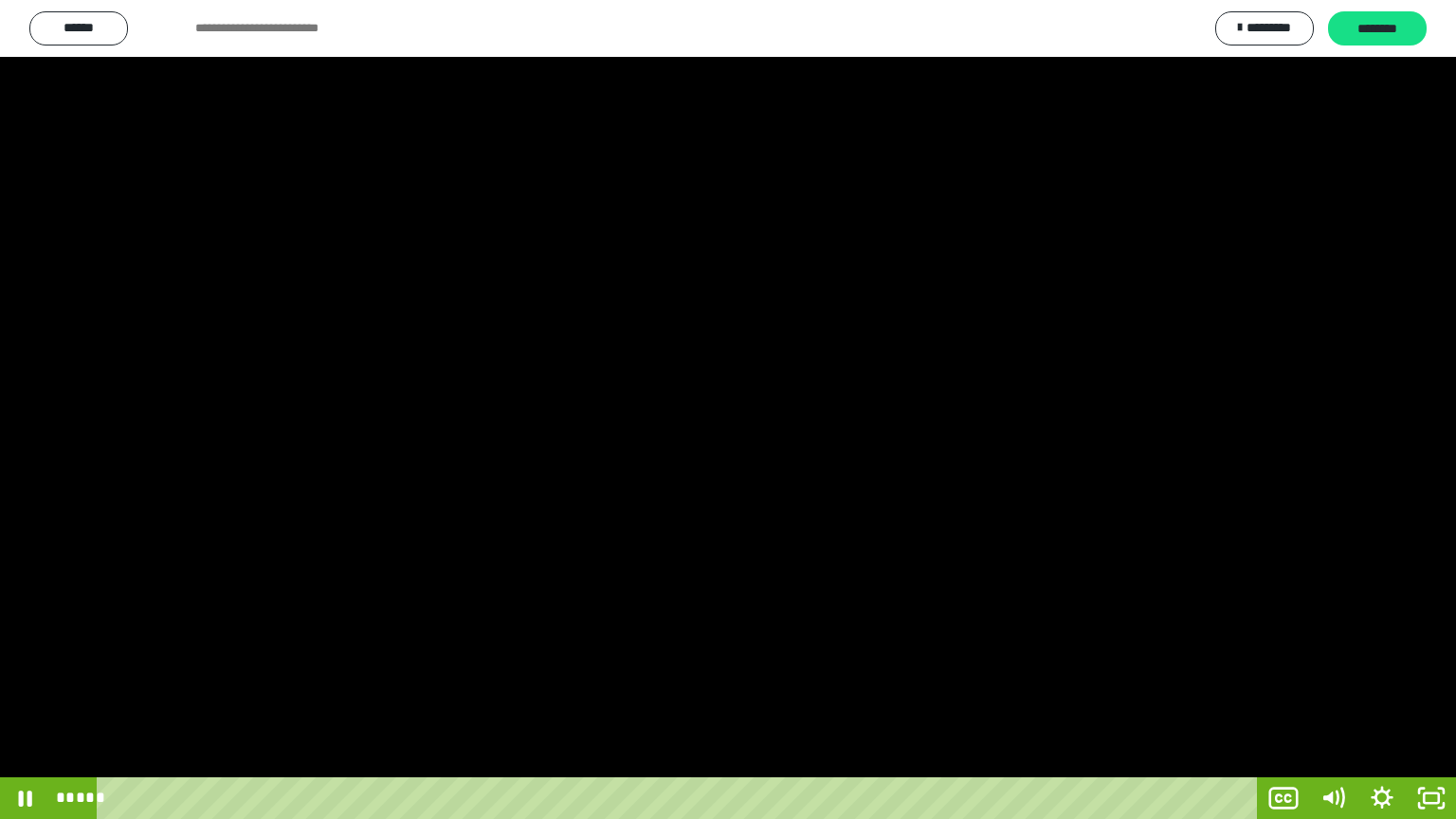 click at bounding box center (728, 410) 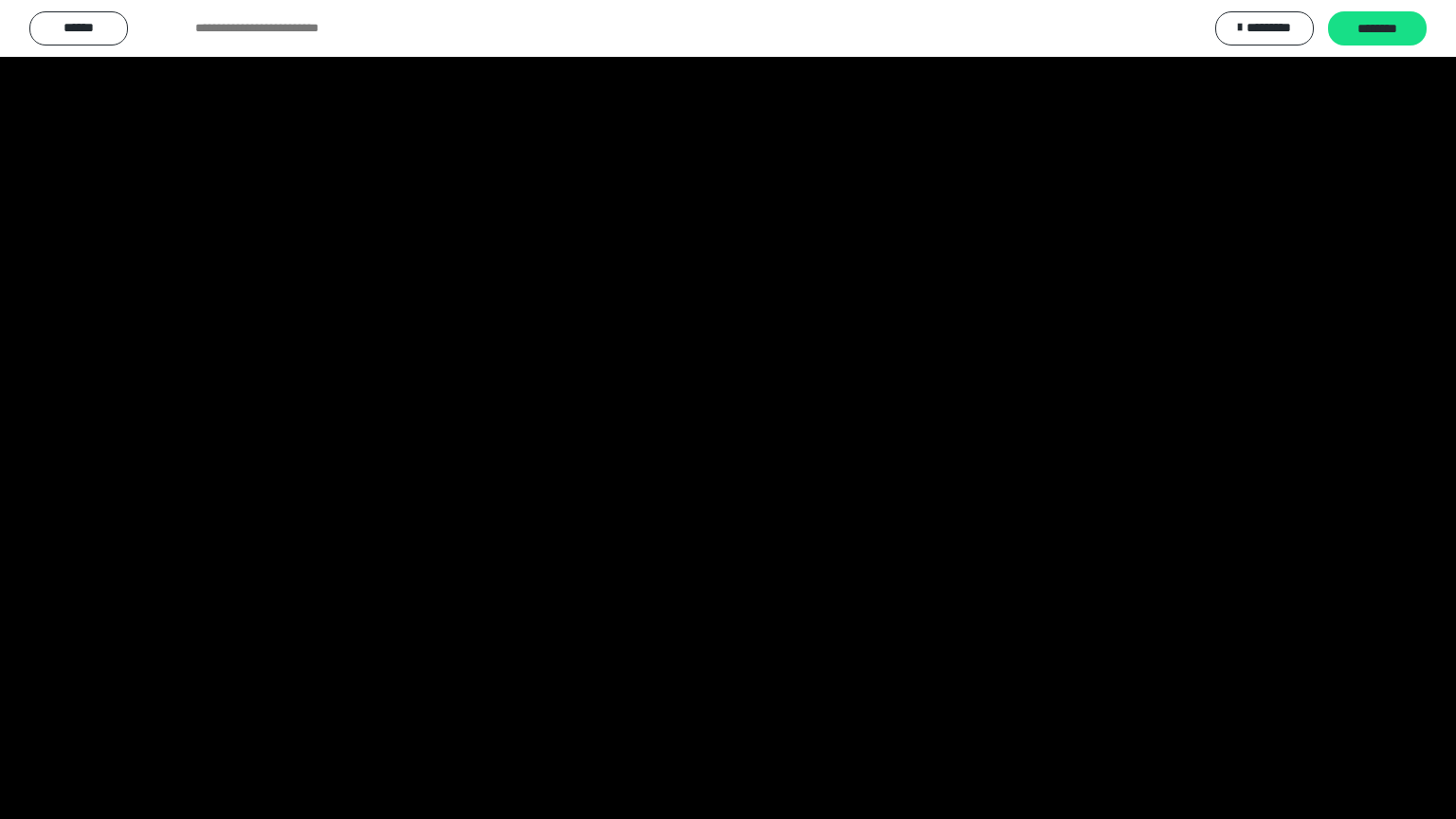 click at bounding box center (728, 410) 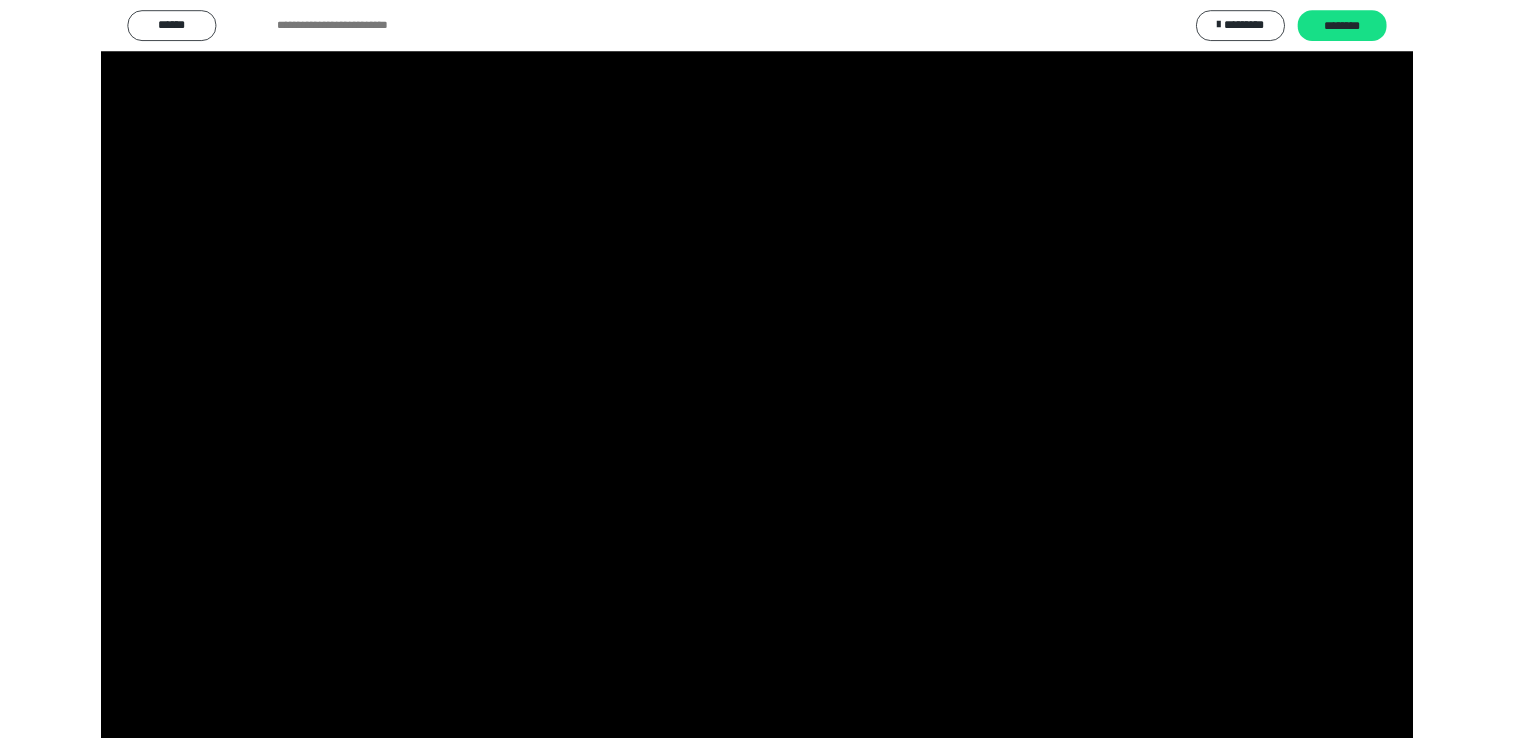 scroll, scrollTop: 176, scrollLeft: 0, axis: vertical 